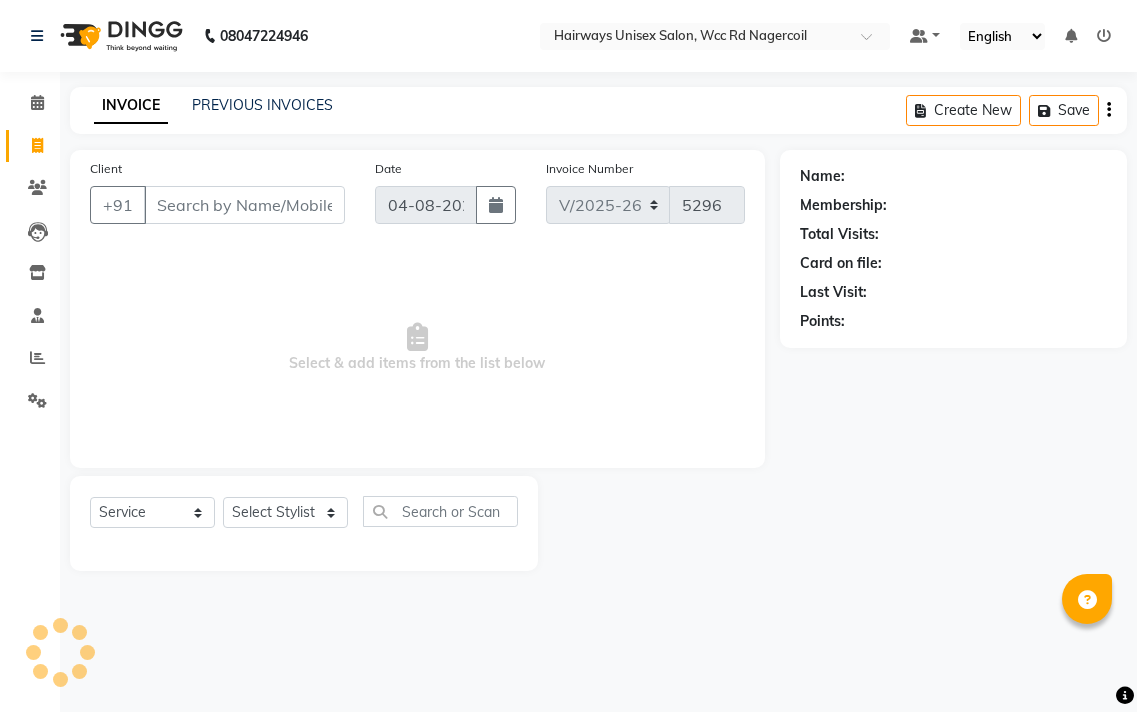 select on "6523" 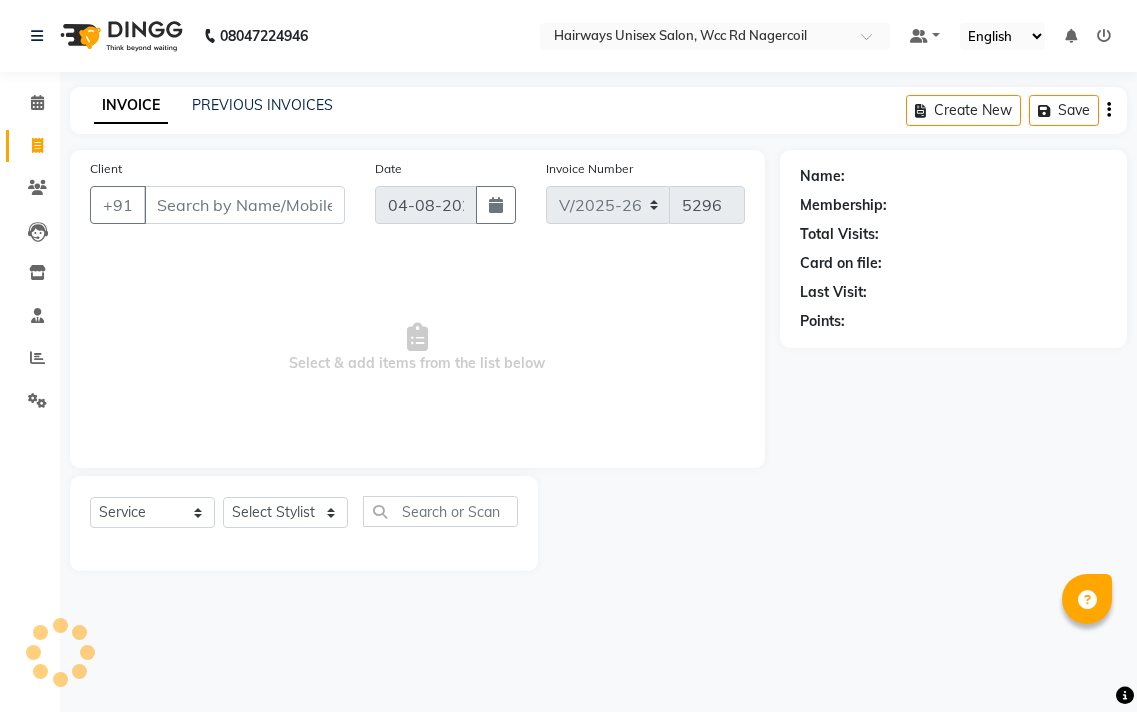 scroll, scrollTop: 0, scrollLeft: 0, axis: both 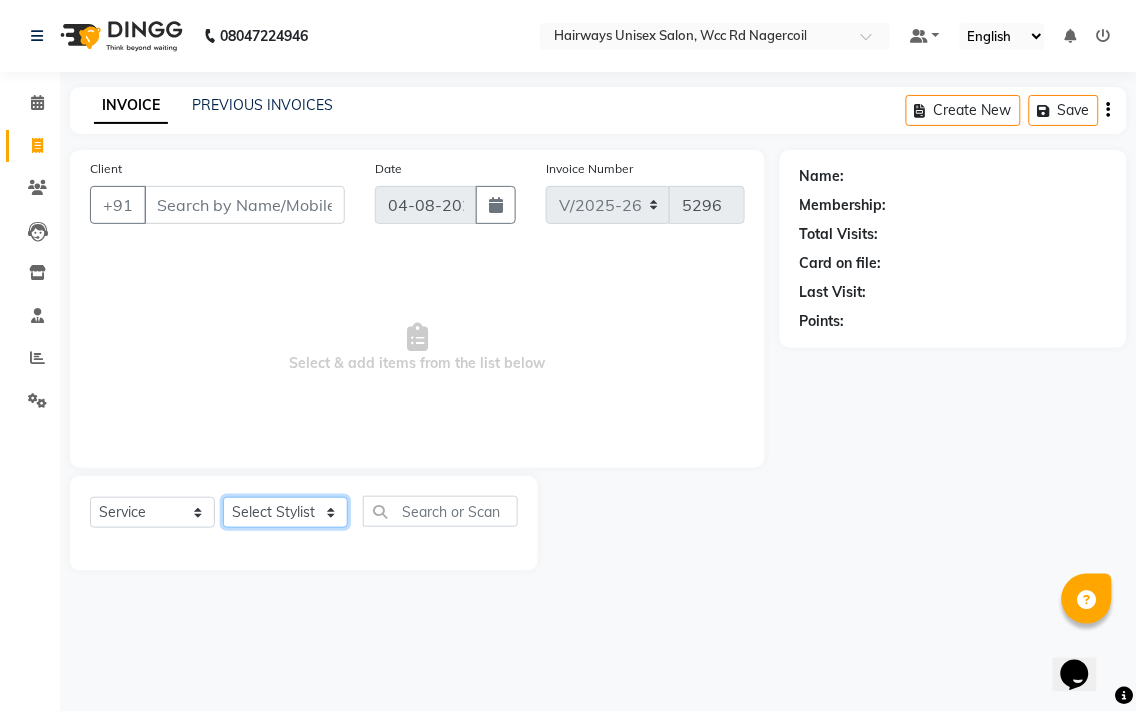 click on "Select Stylist Admin Chitra divya Gokila Haroon Imran Reception Salman Sartaj Khan Talib" 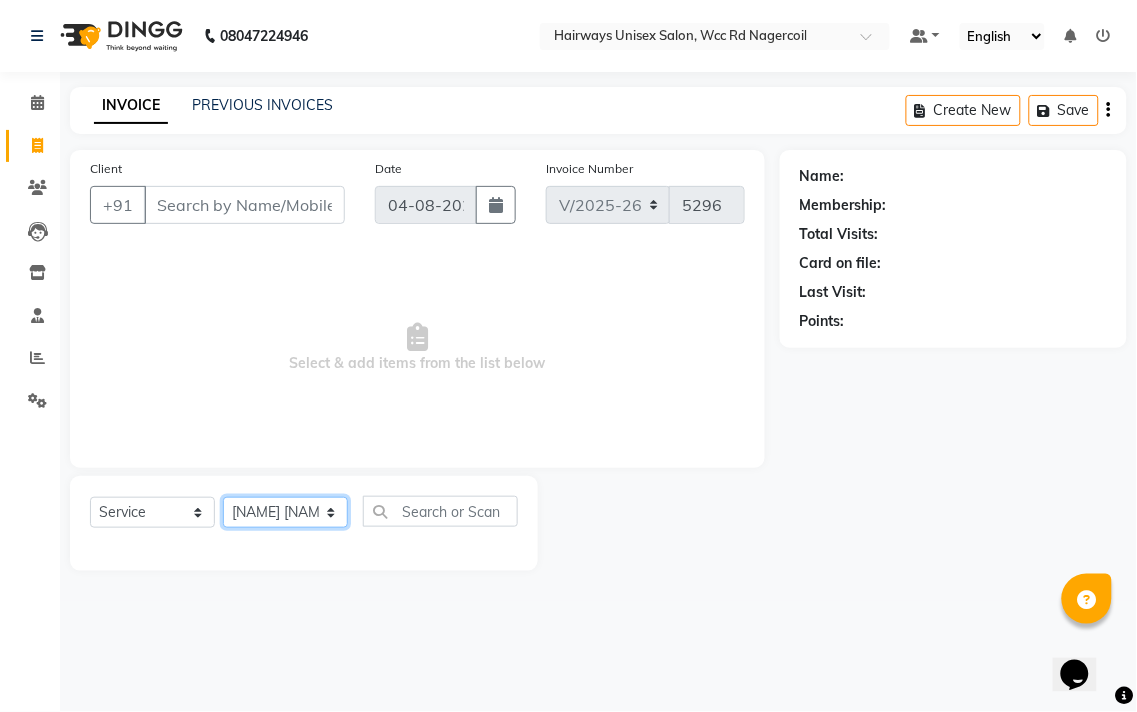 click on "Select Stylist Admin Chitra divya Gokila Haroon Imran Reception Salman Sartaj Khan Talib" 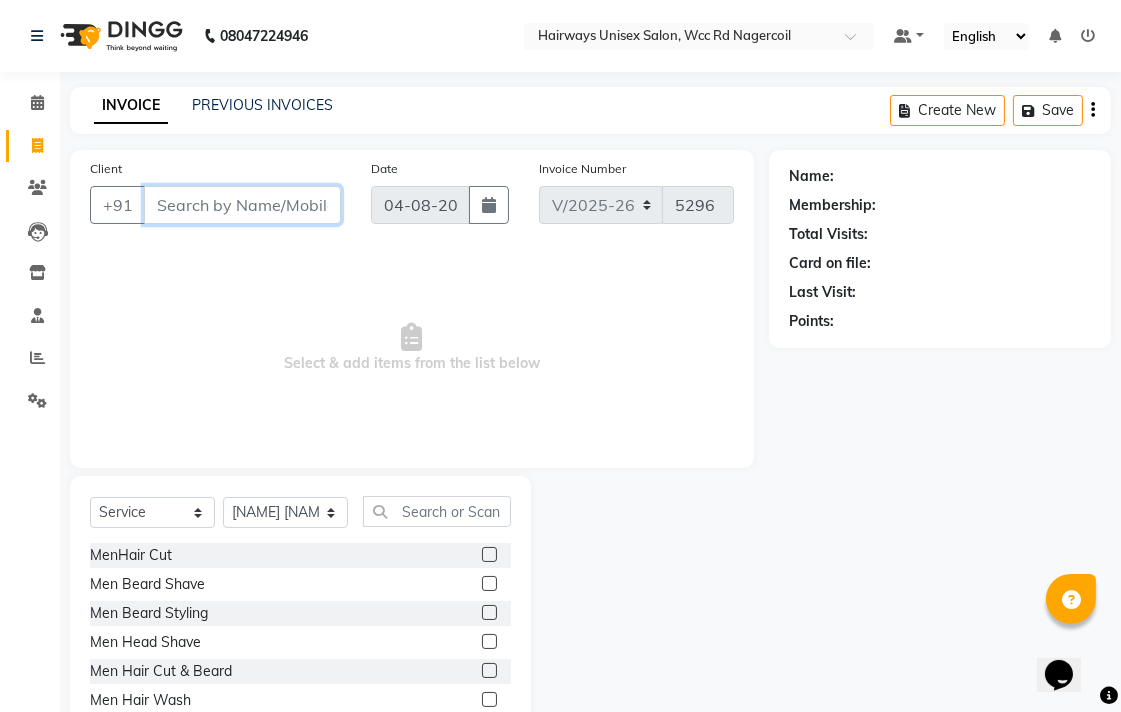 click on "Client" at bounding box center [242, 205] 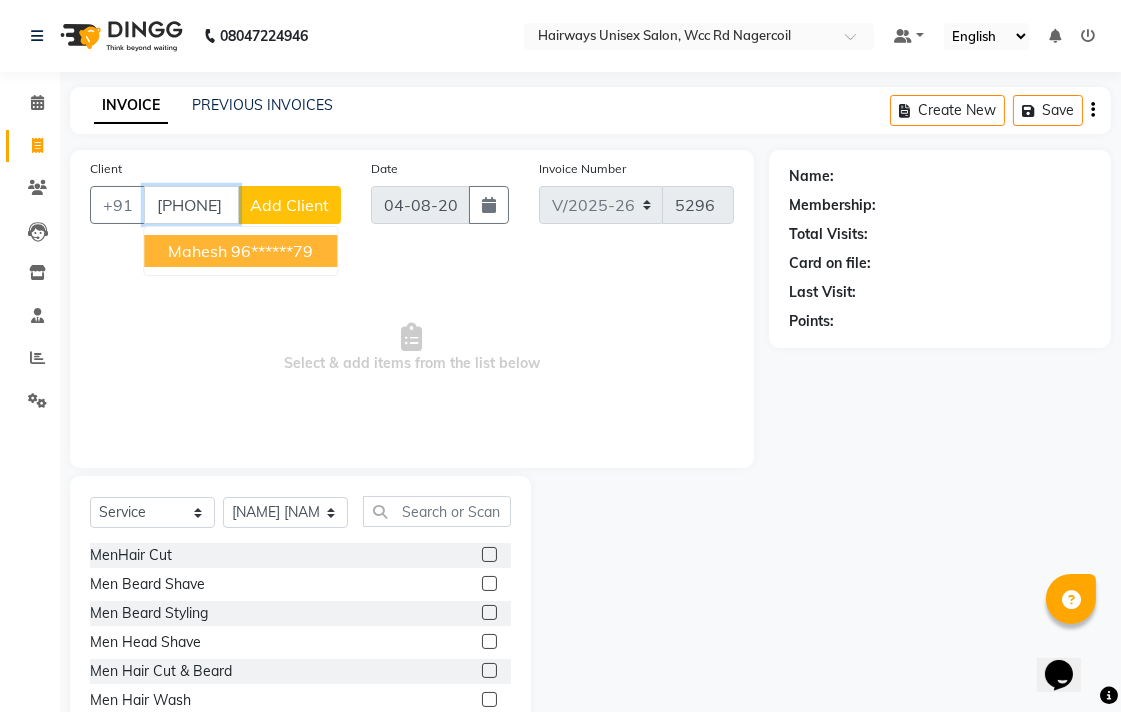 click on "96******79" at bounding box center [272, 251] 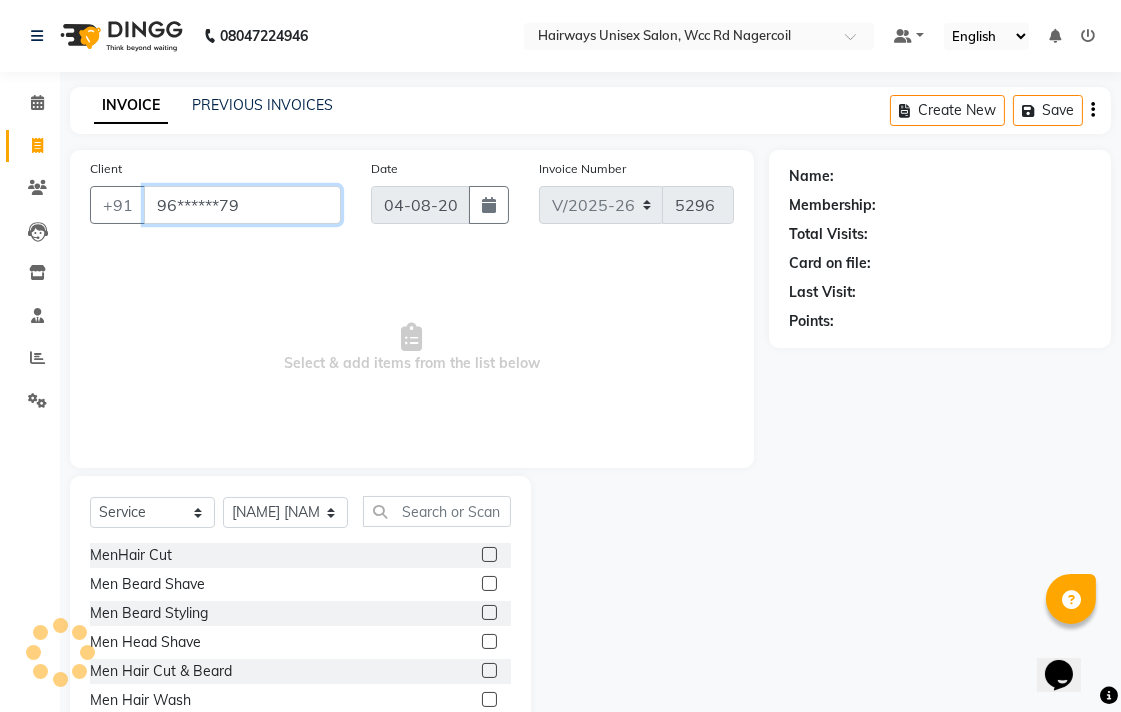 type on "96******79" 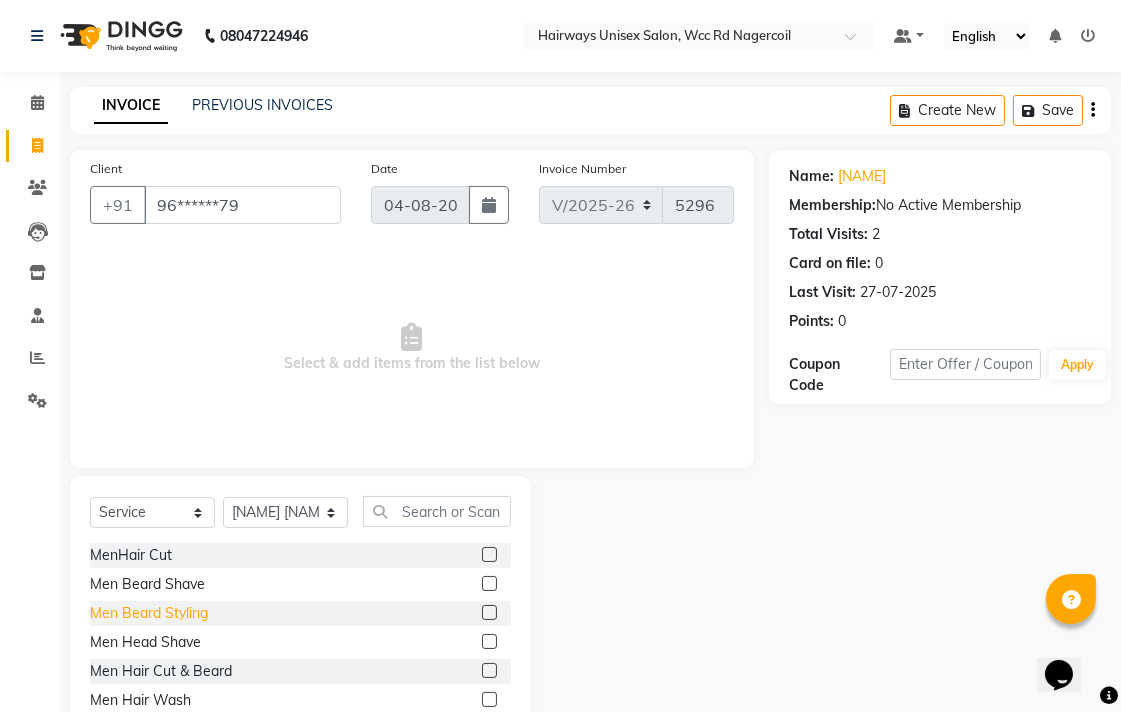 click on "Men Beard Styling" 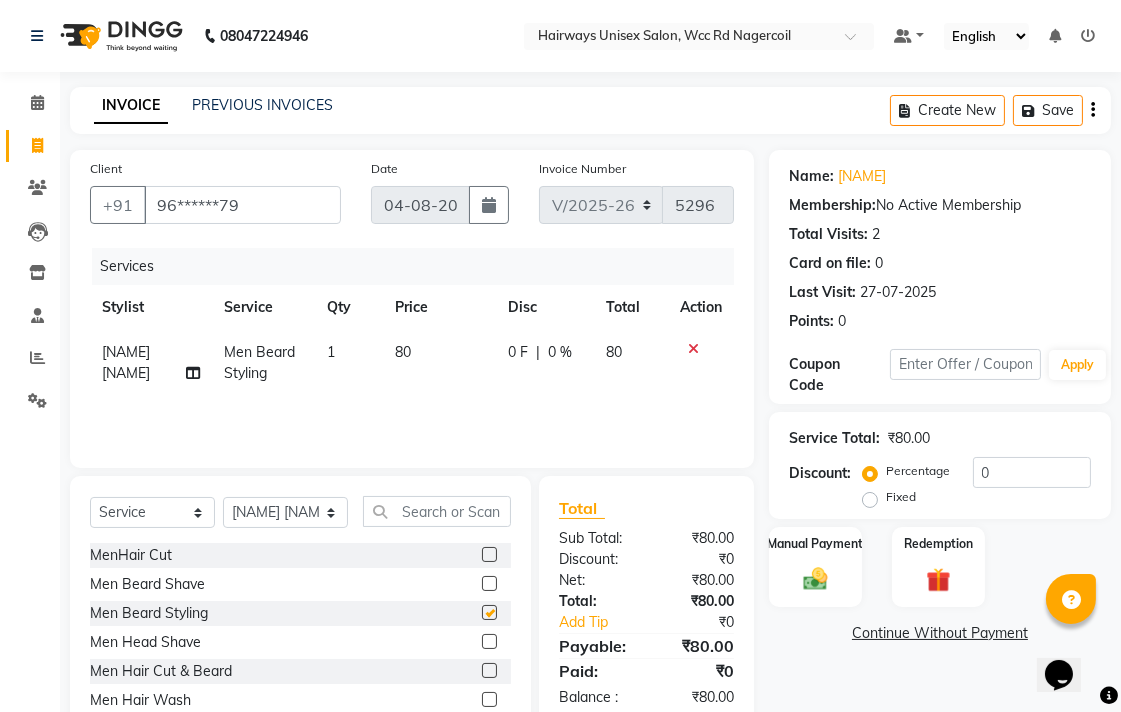 checkbox on "false" 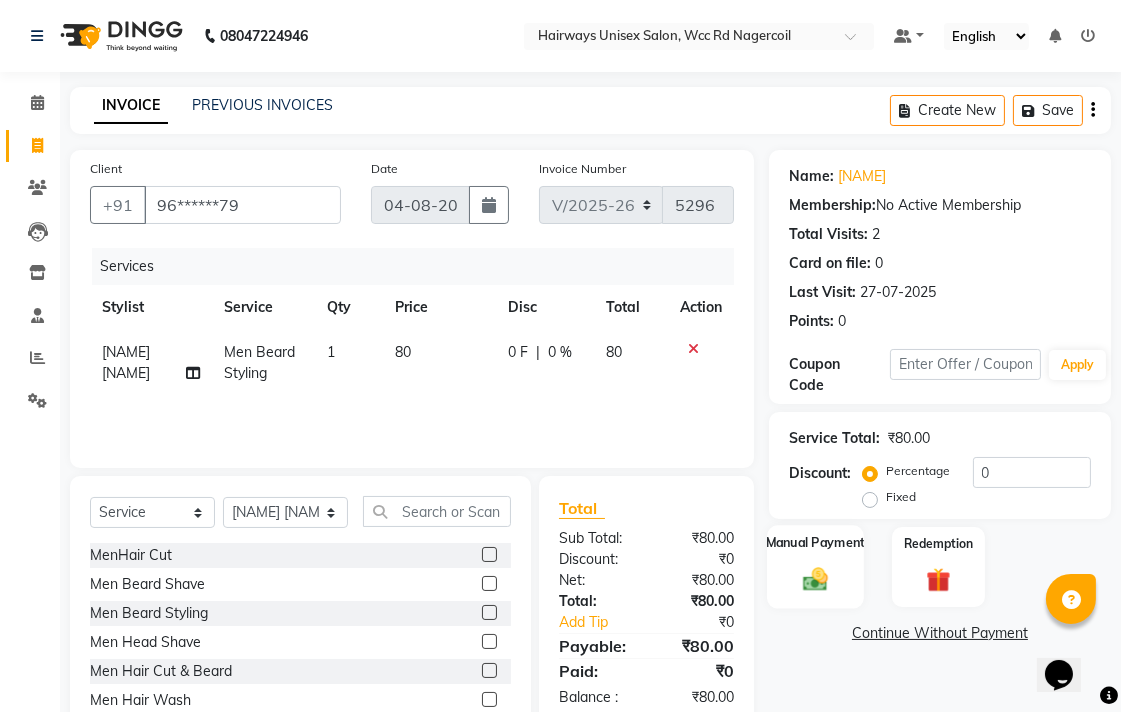 click on "Manual Payment" 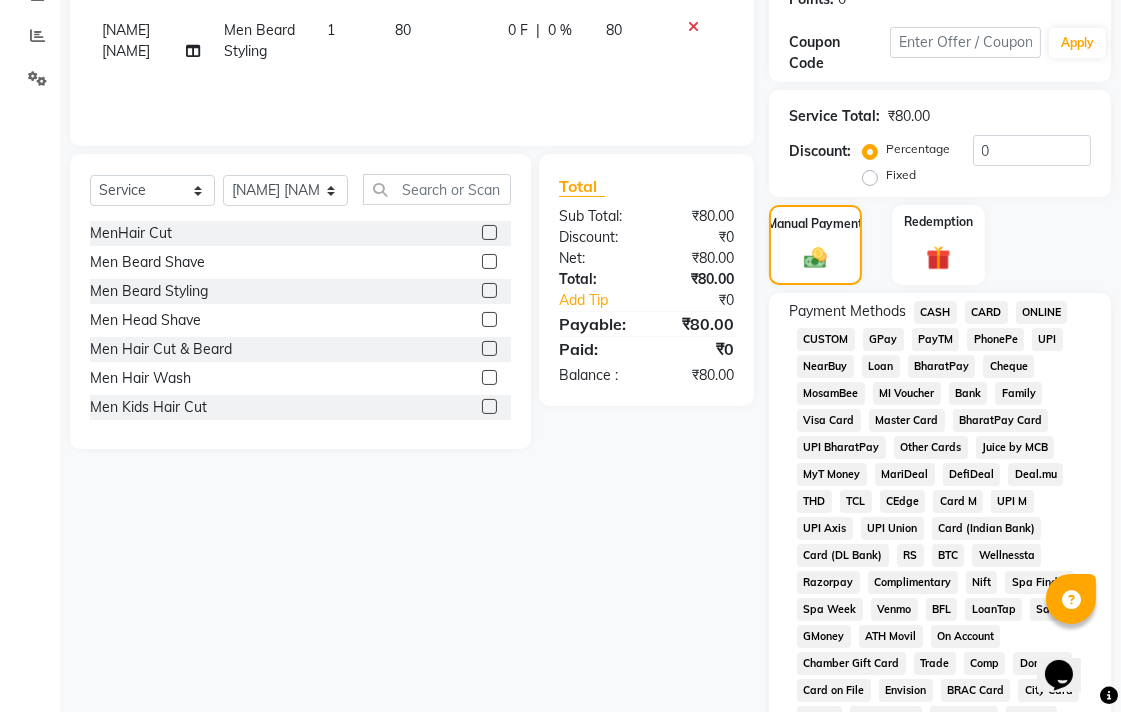 scroll, scrollTop: 333, scrollLeft: 0, axis: vertical 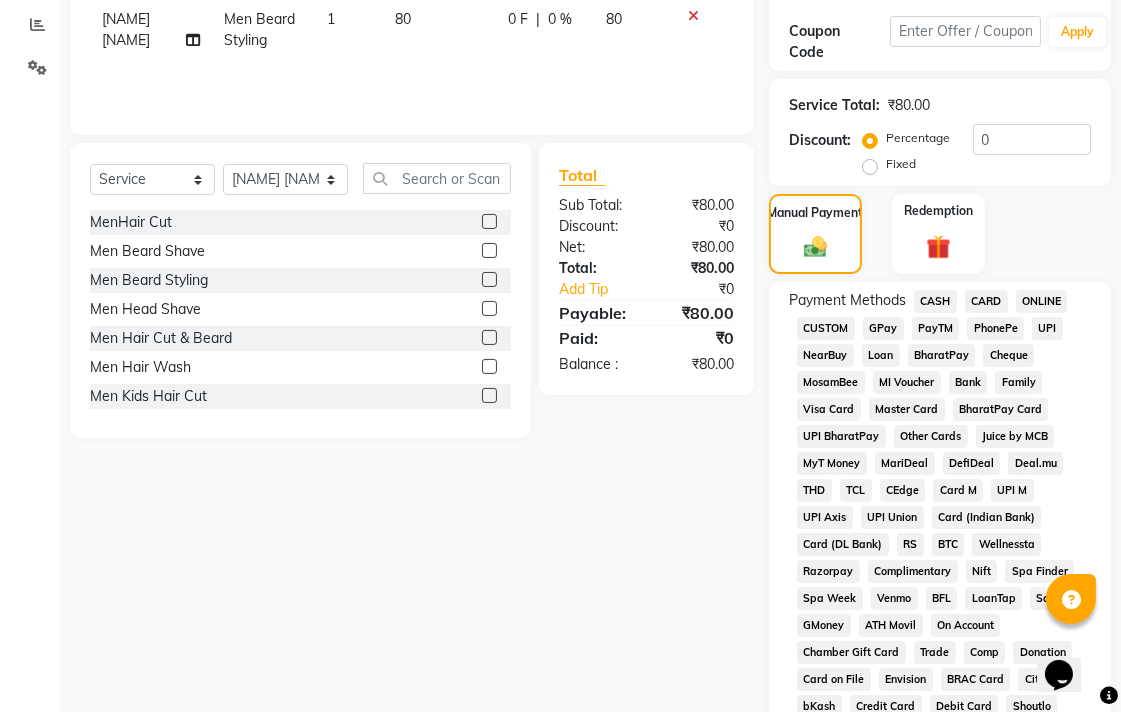 click on "CASH" 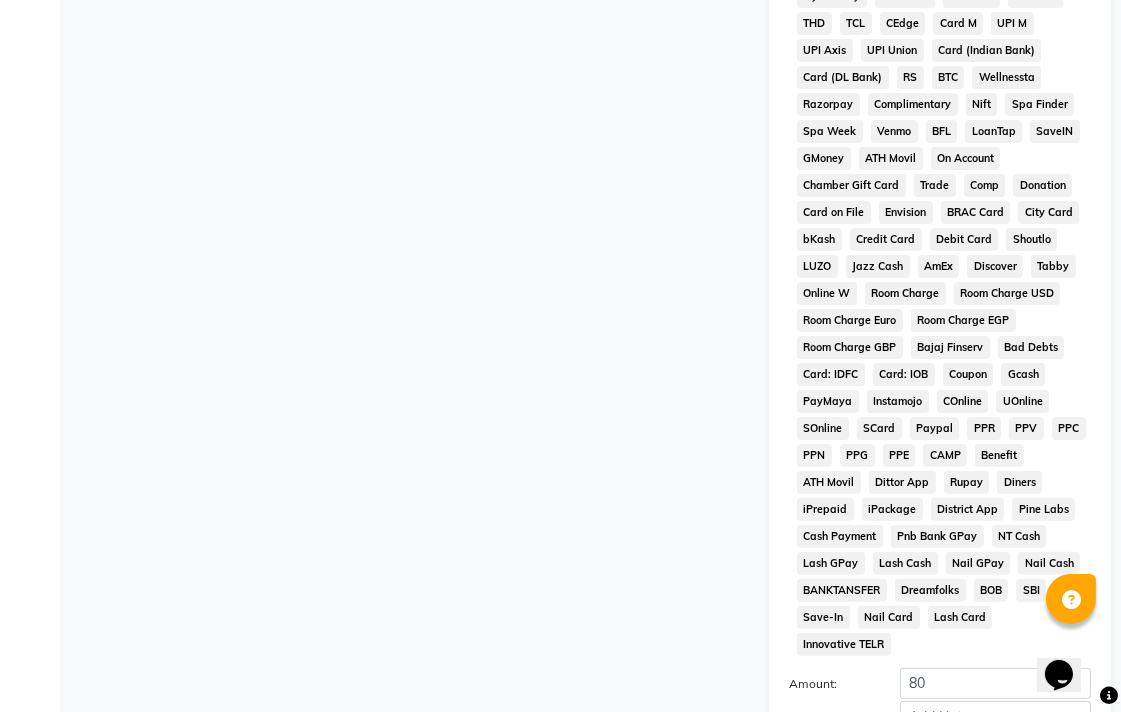scroll, scrollTop: 913, scrollLeft: 0, axis: vertical 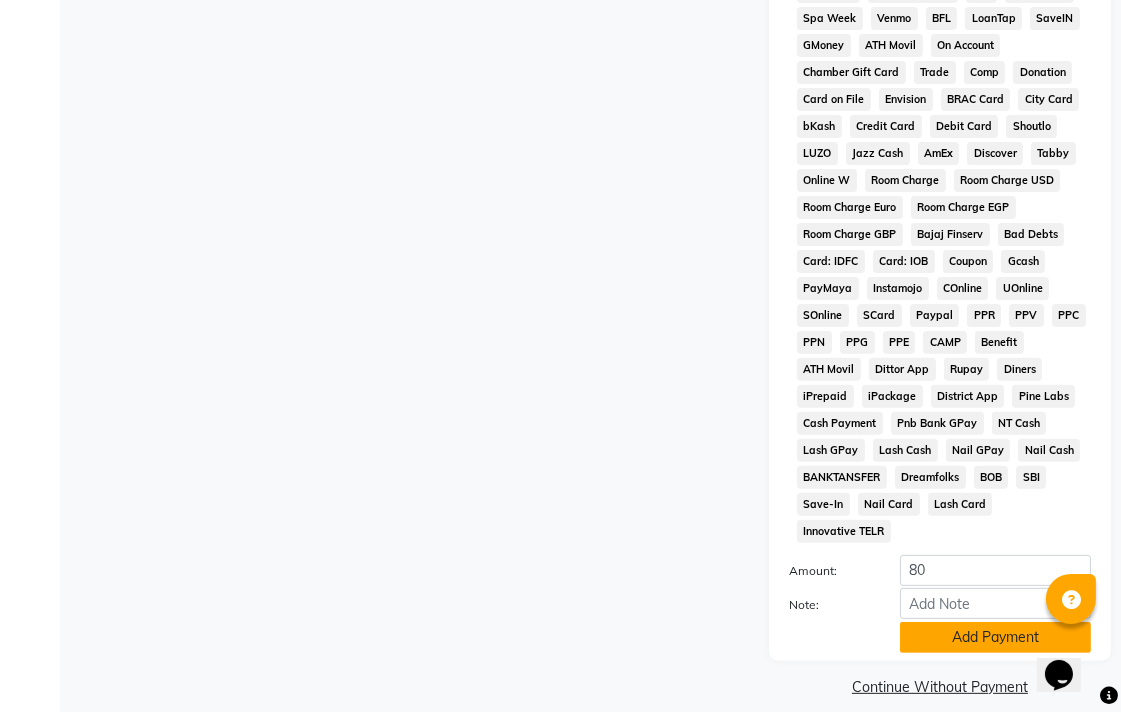 click on "Add Payment" 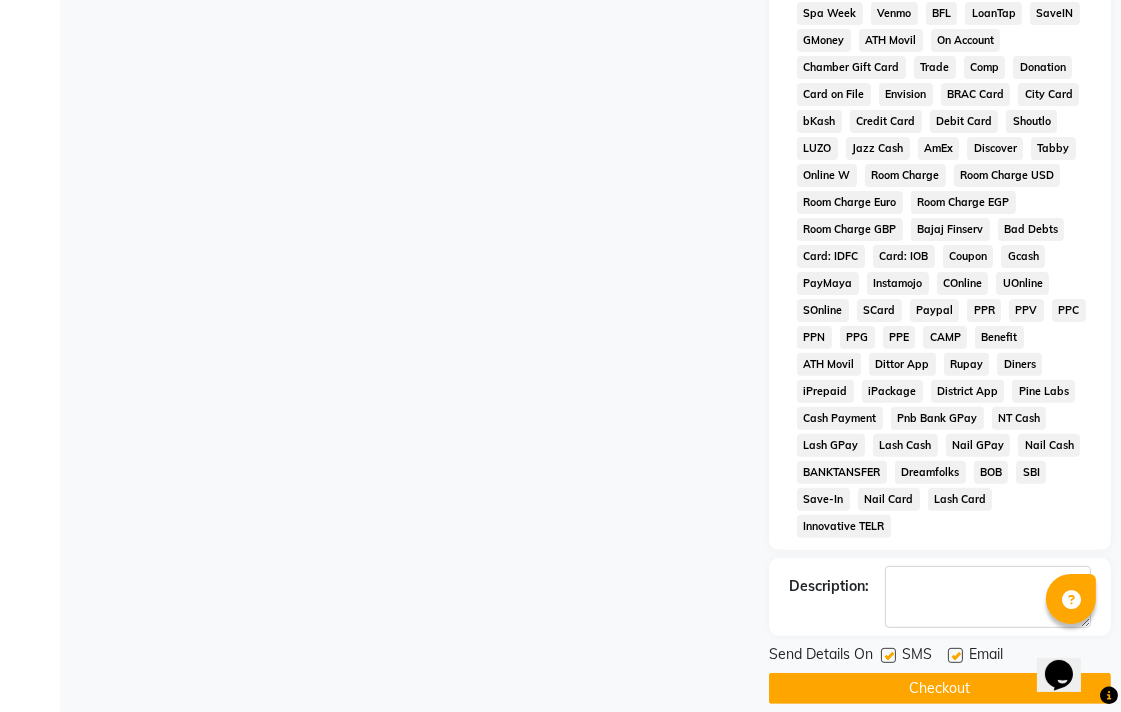 scroll, scrollTop: 921, scrollLeft: 0, axis: vertical 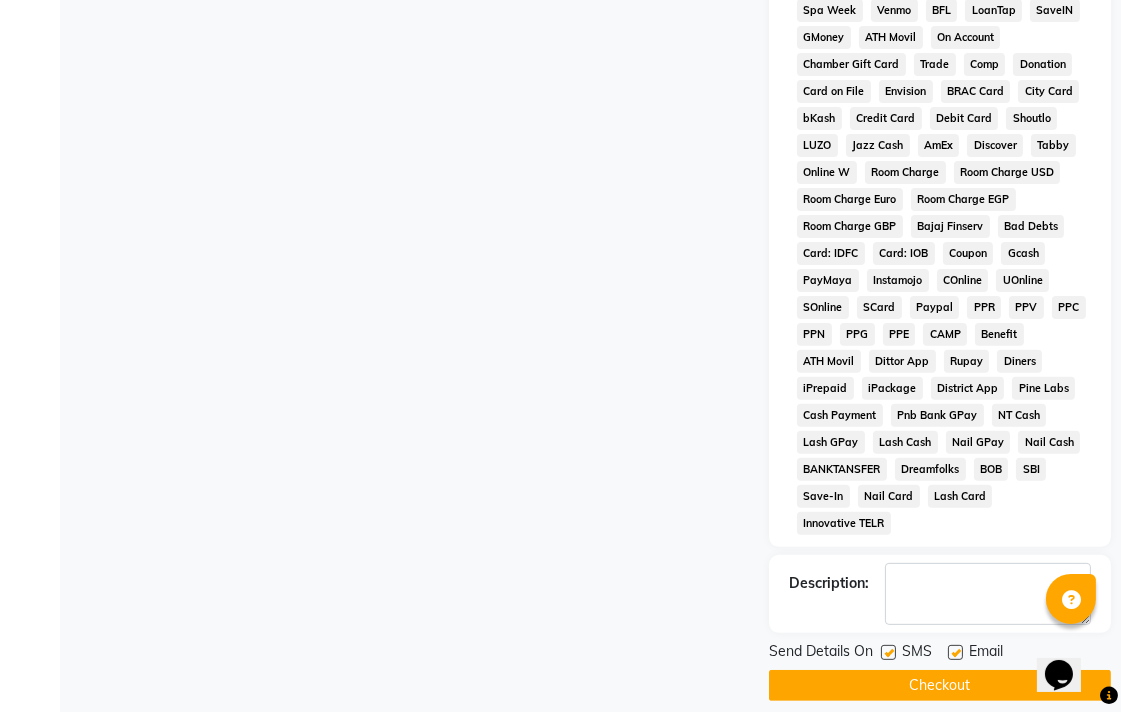 click on "Checkout" 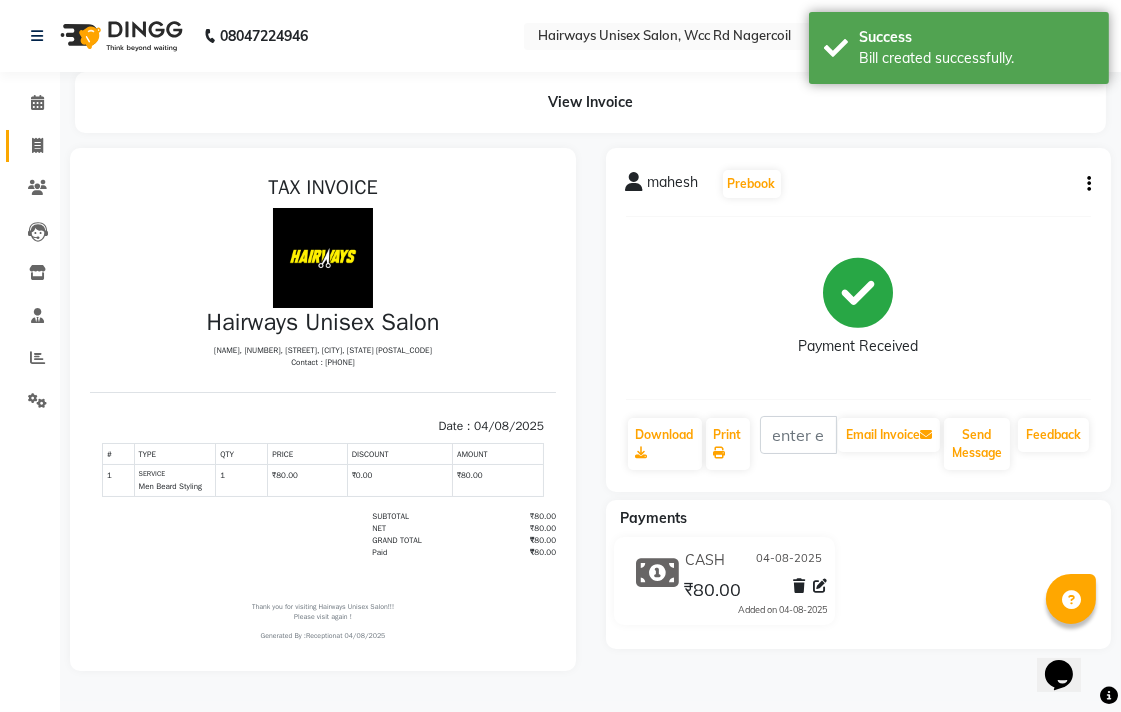 scroll, scrollTop: 0, scrollLeft: 0, axis: both 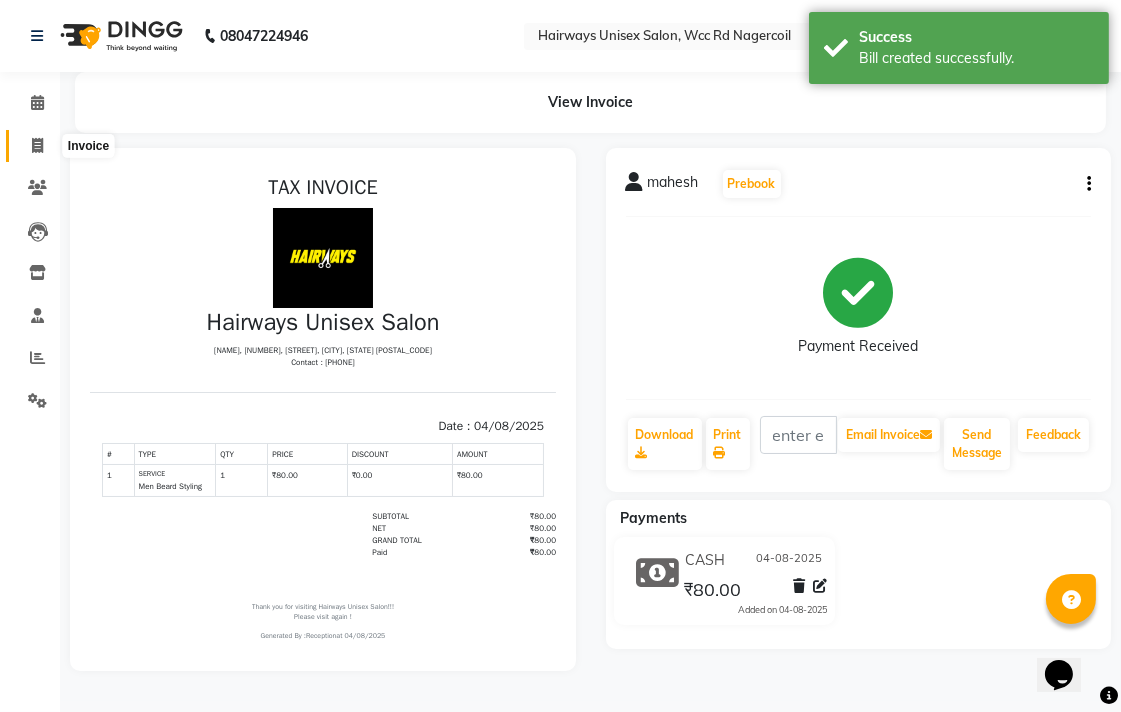 click 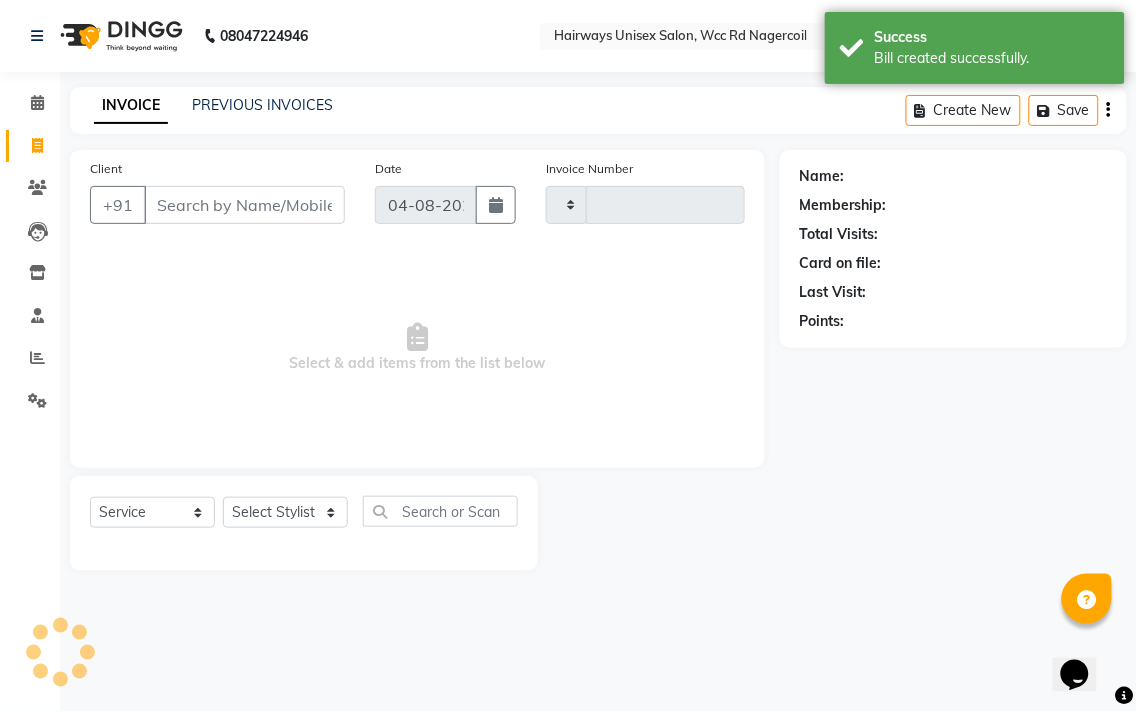 type on "5297" 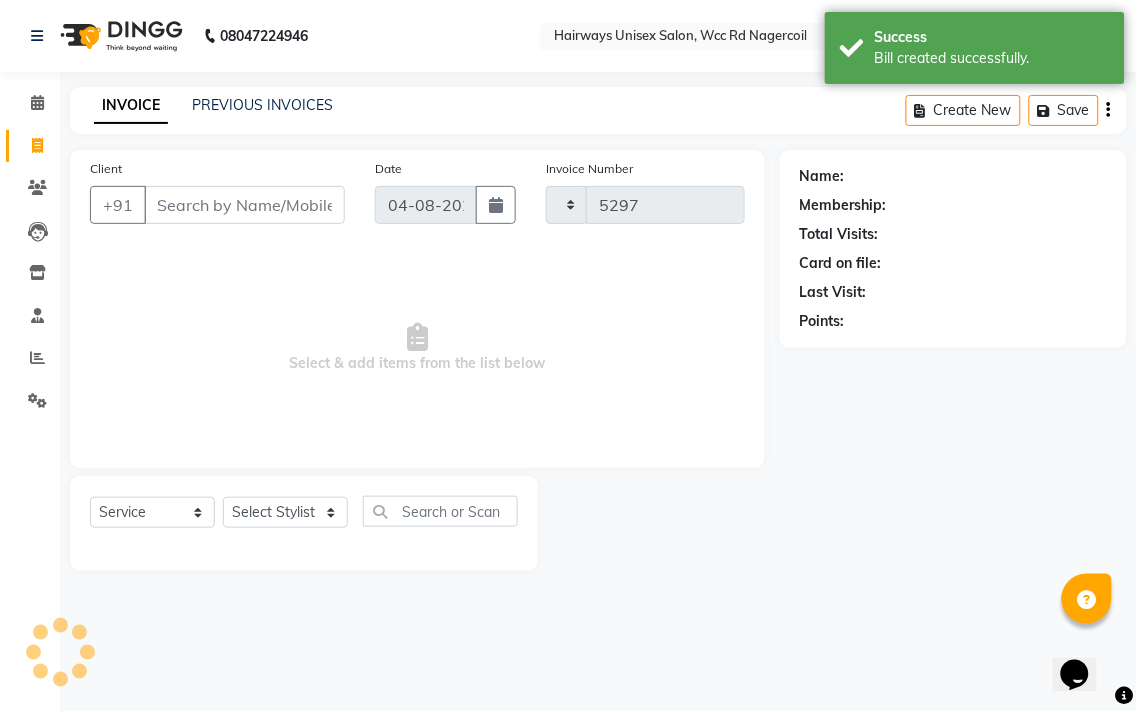 select on "6523" 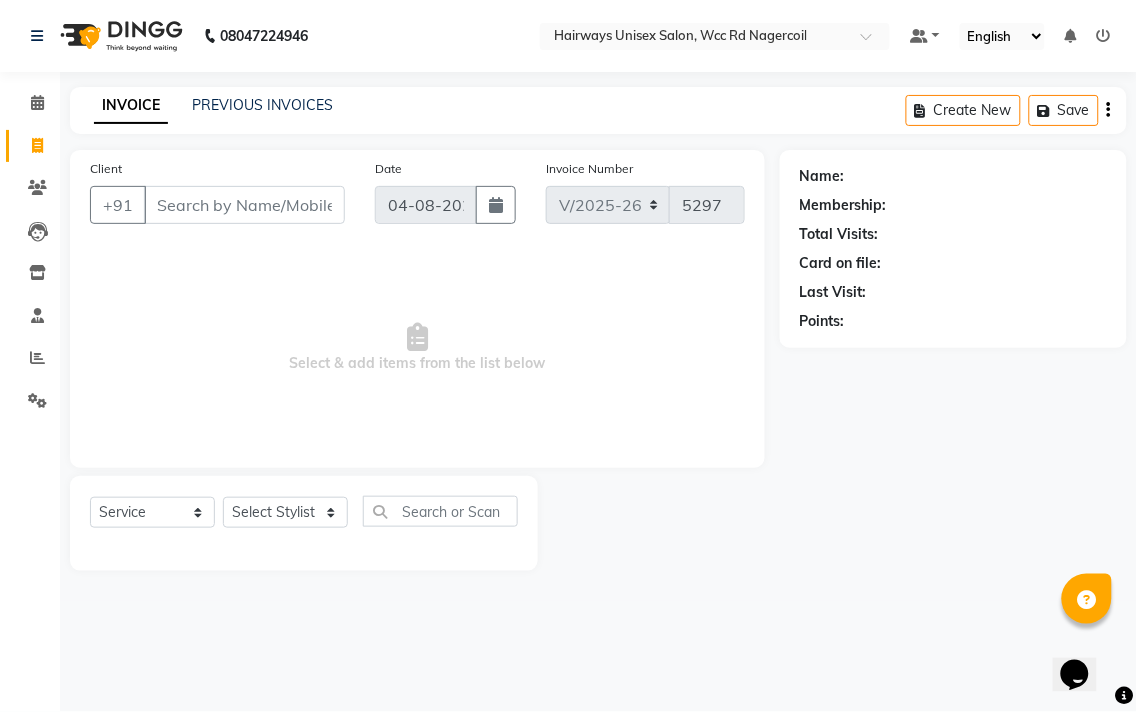 drag, startPoint x: 44, startPoint y: 146, endPoint x: 0, endPoint y: 148, distance: 44.04543 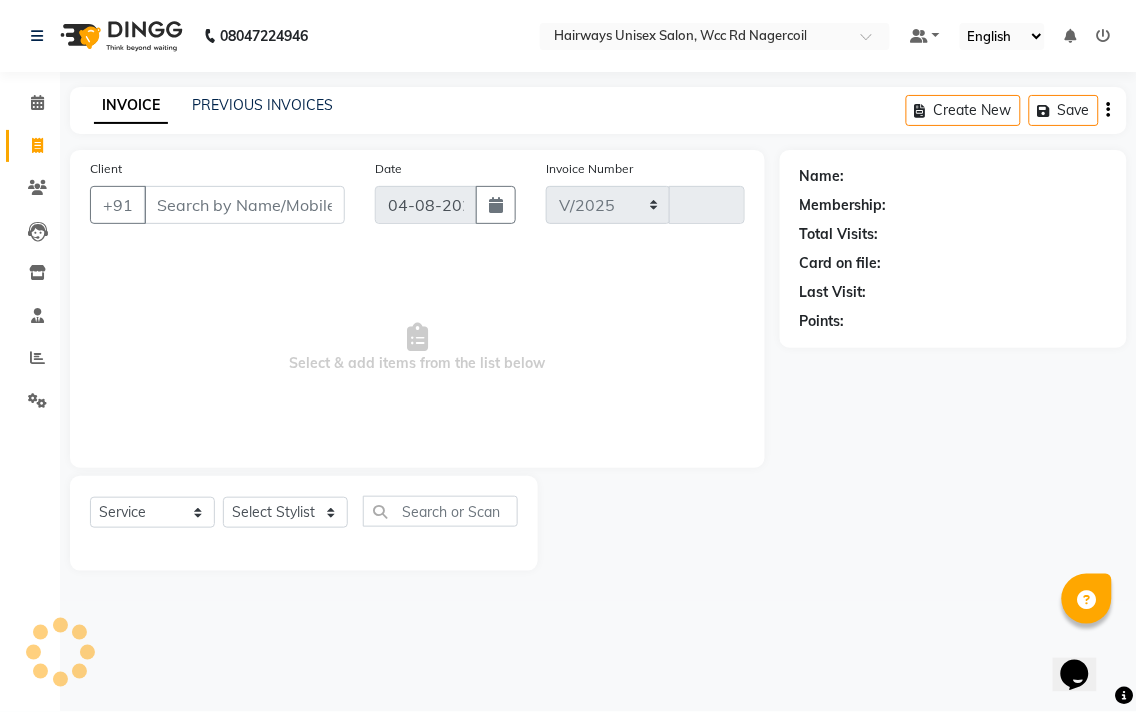 select on "6523" 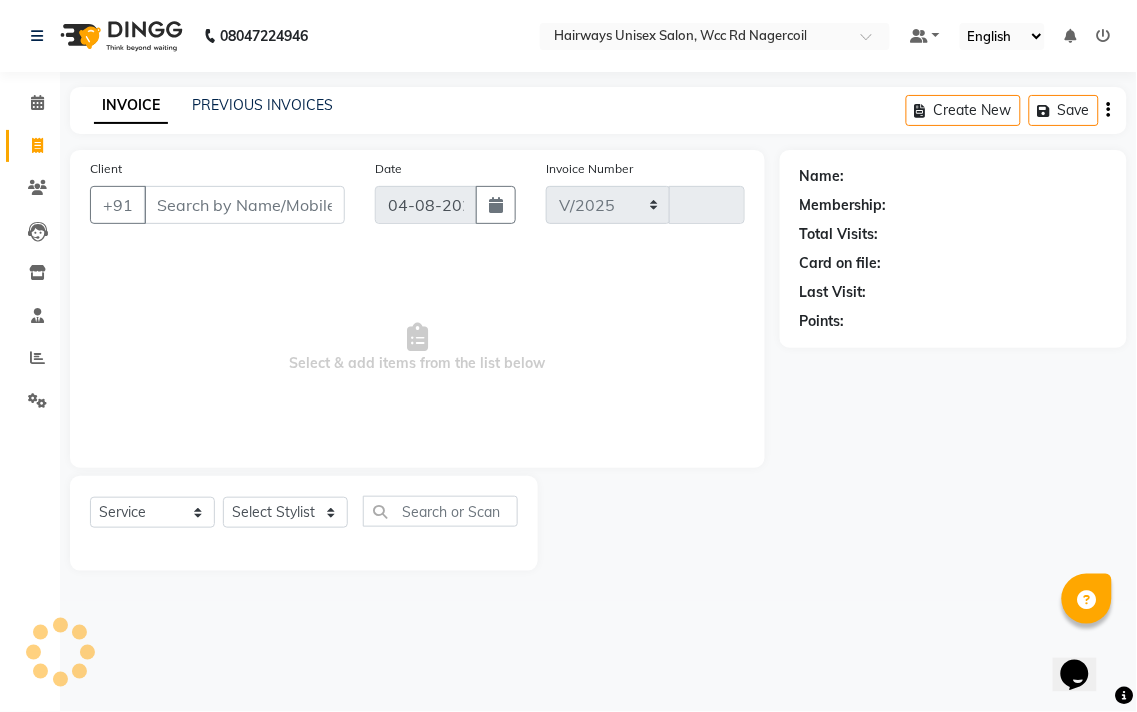 type on "5297" 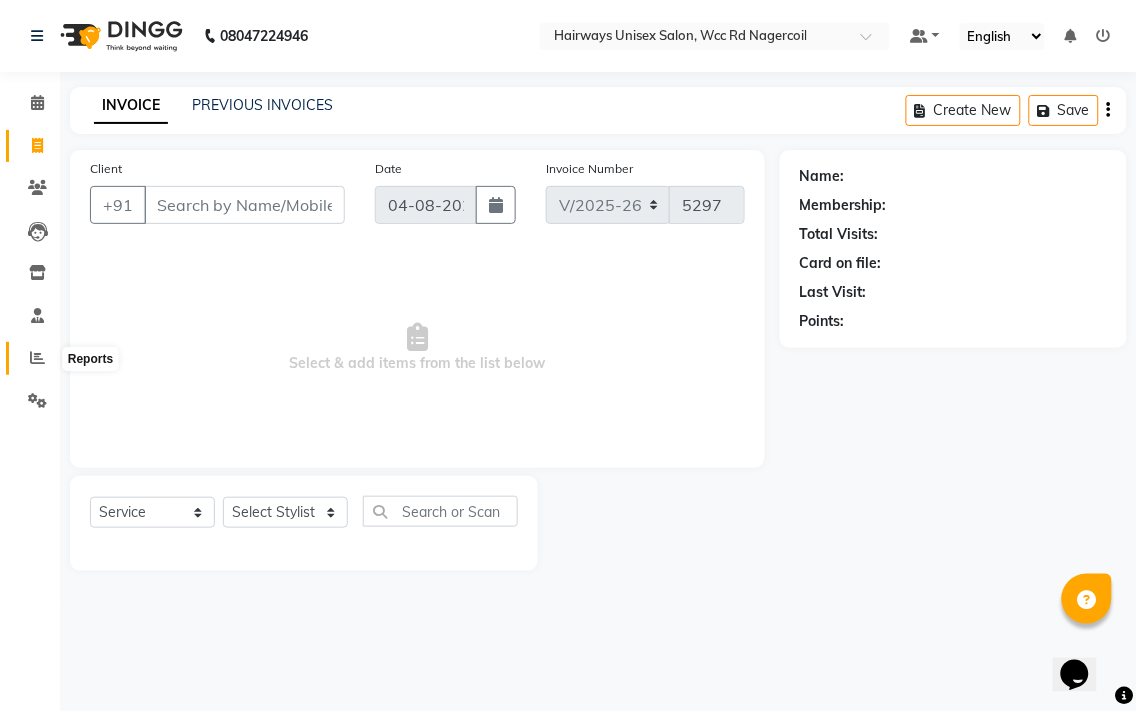 click 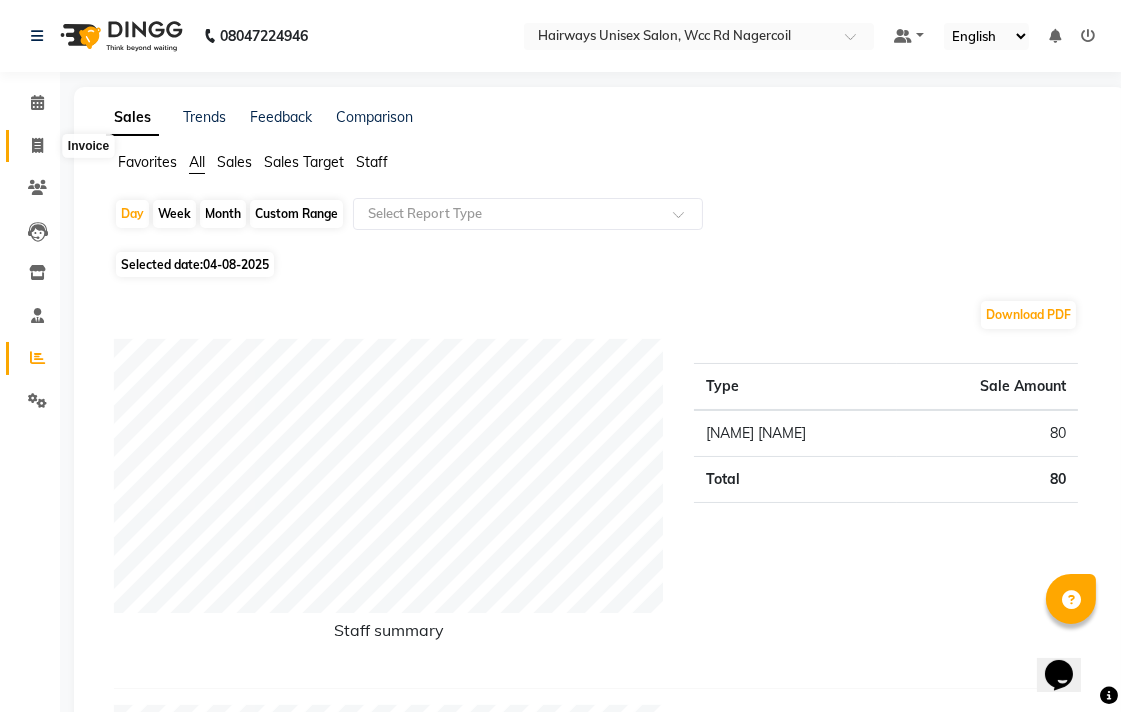 click 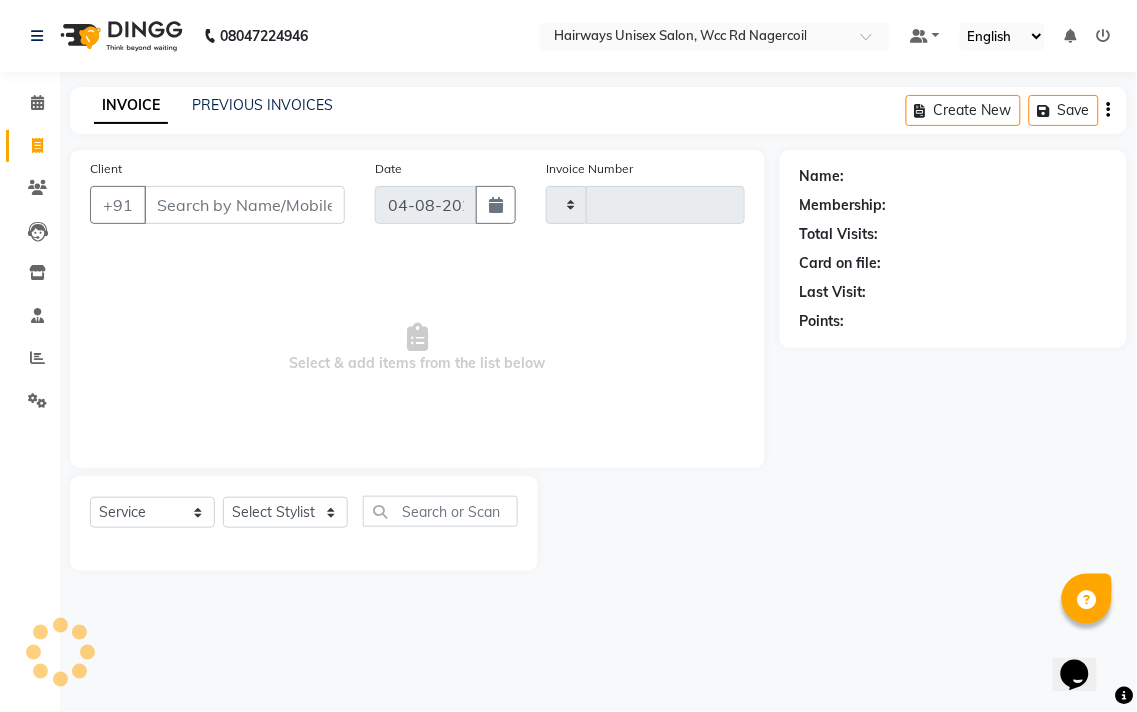 type on "5297" 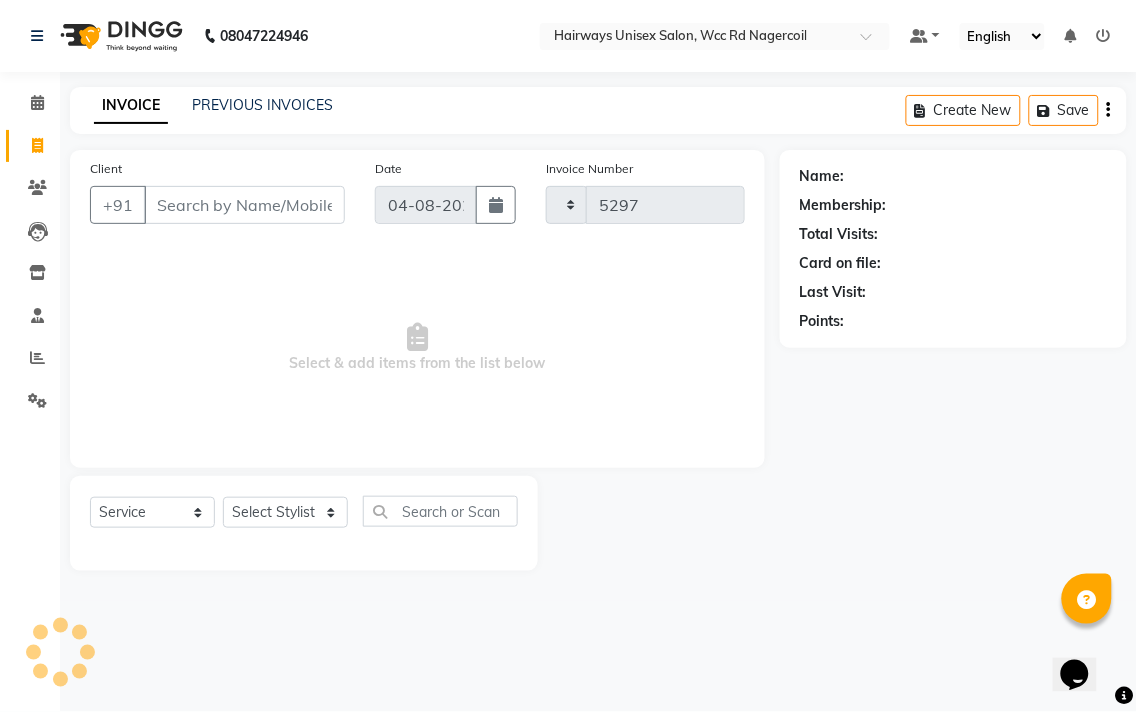 select on "6523" 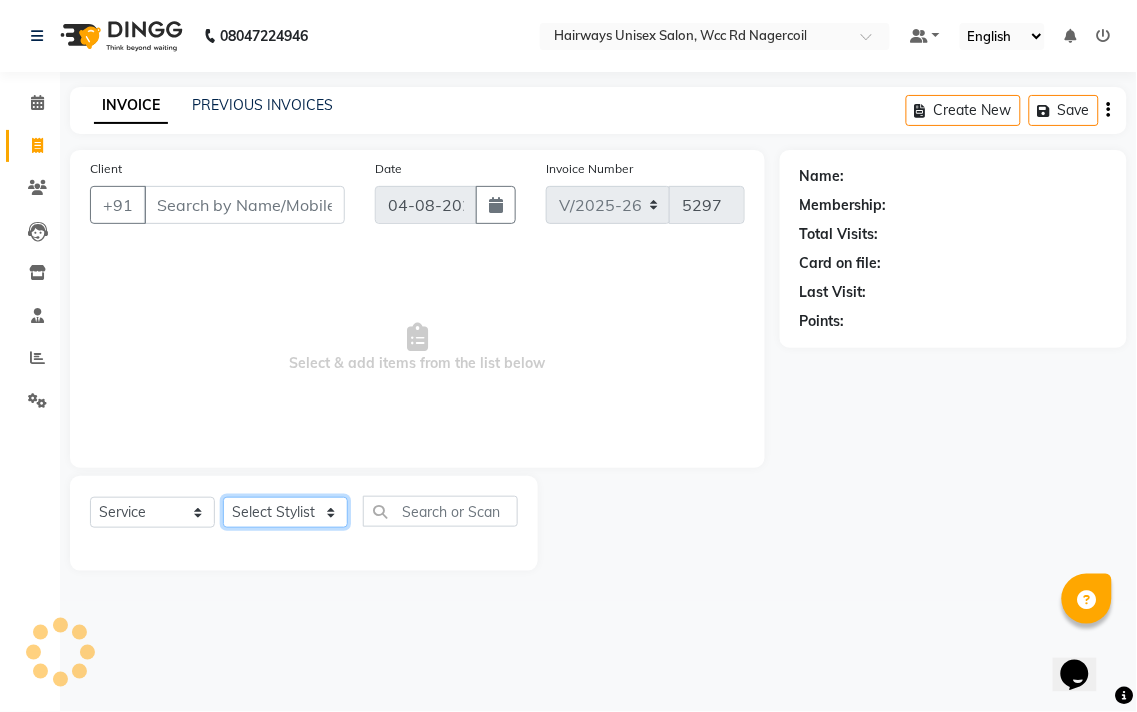 click on "Select Stylist Admin Chitra divya Gokila Haroon Imran Reception Salman Sartaj Khan Talib" 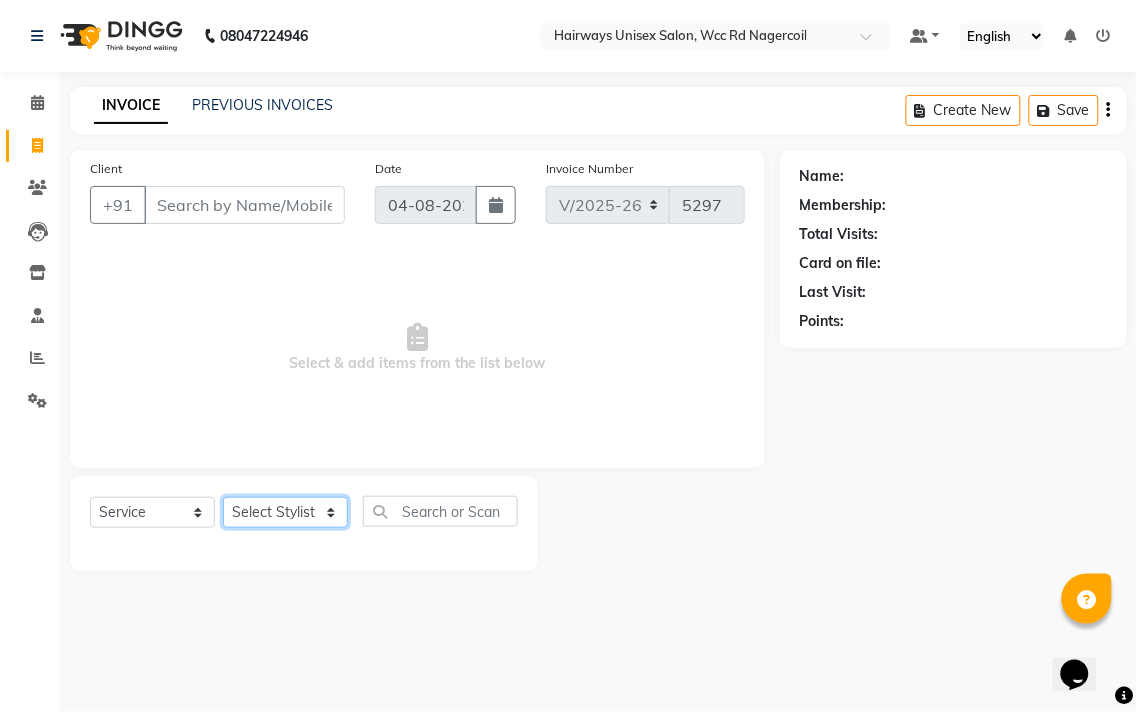 select on "49914" 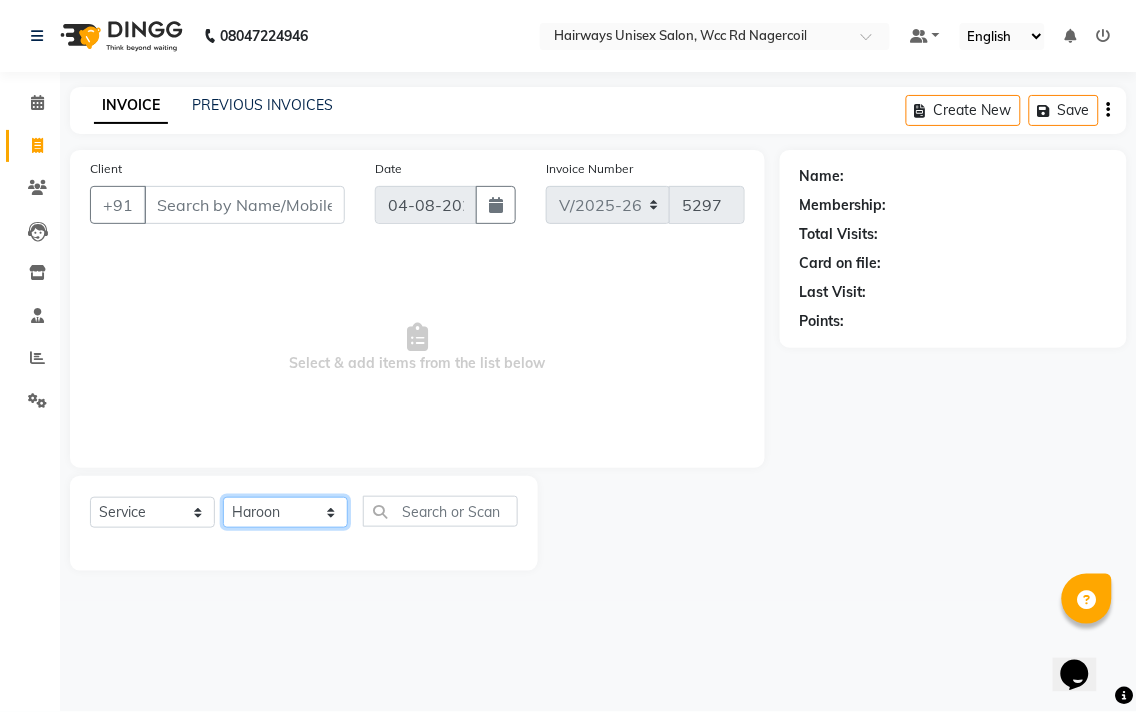 click on "Select Stylist Admin Chitra divya Gokila Haroon Imran Reception Salman Sartaj Khan Talib" 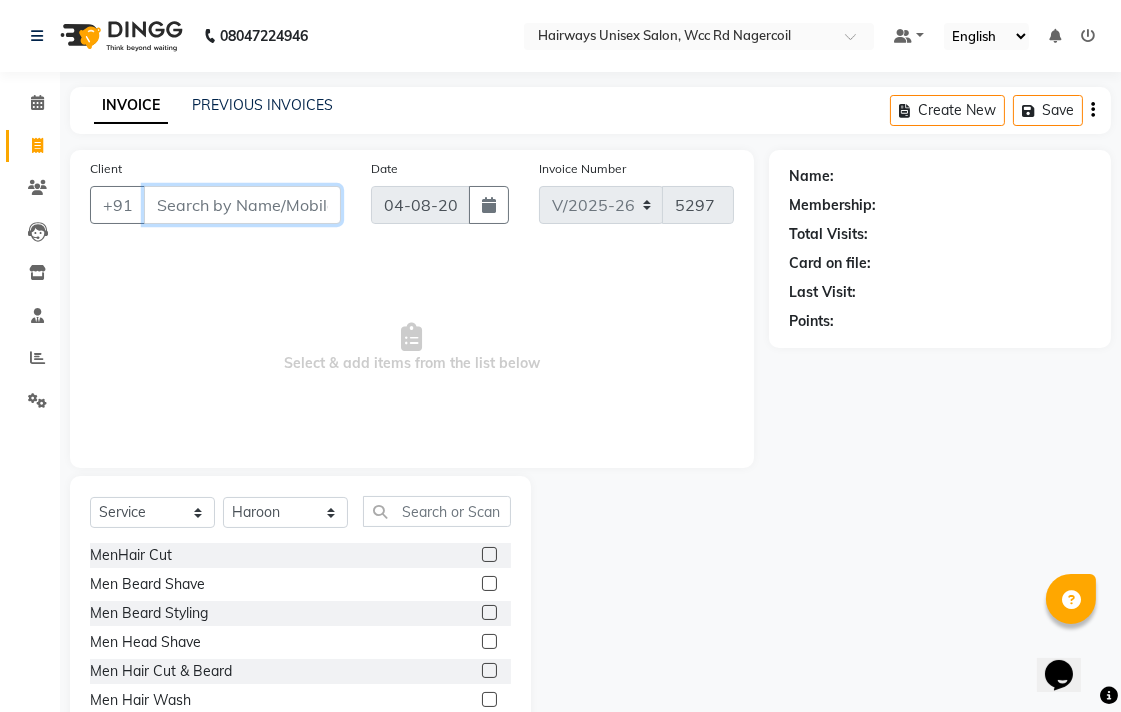 click on "Client" at bounding box center [242, 205] 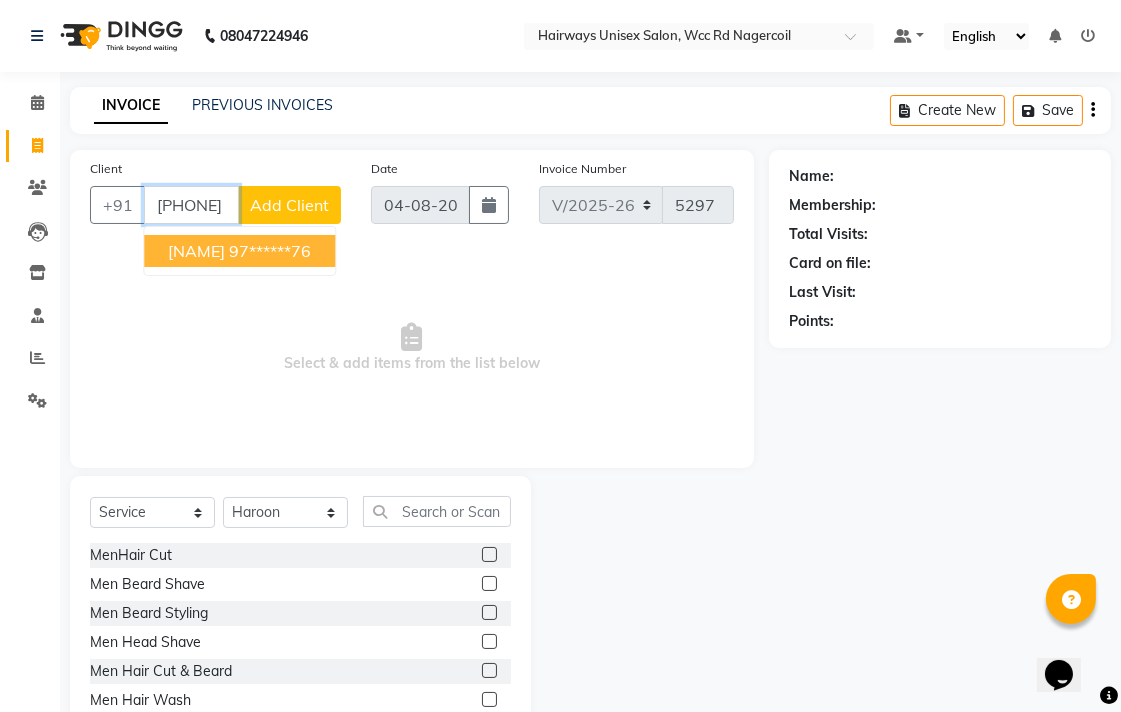 click on "97******76" at bounding box center [270, 251] 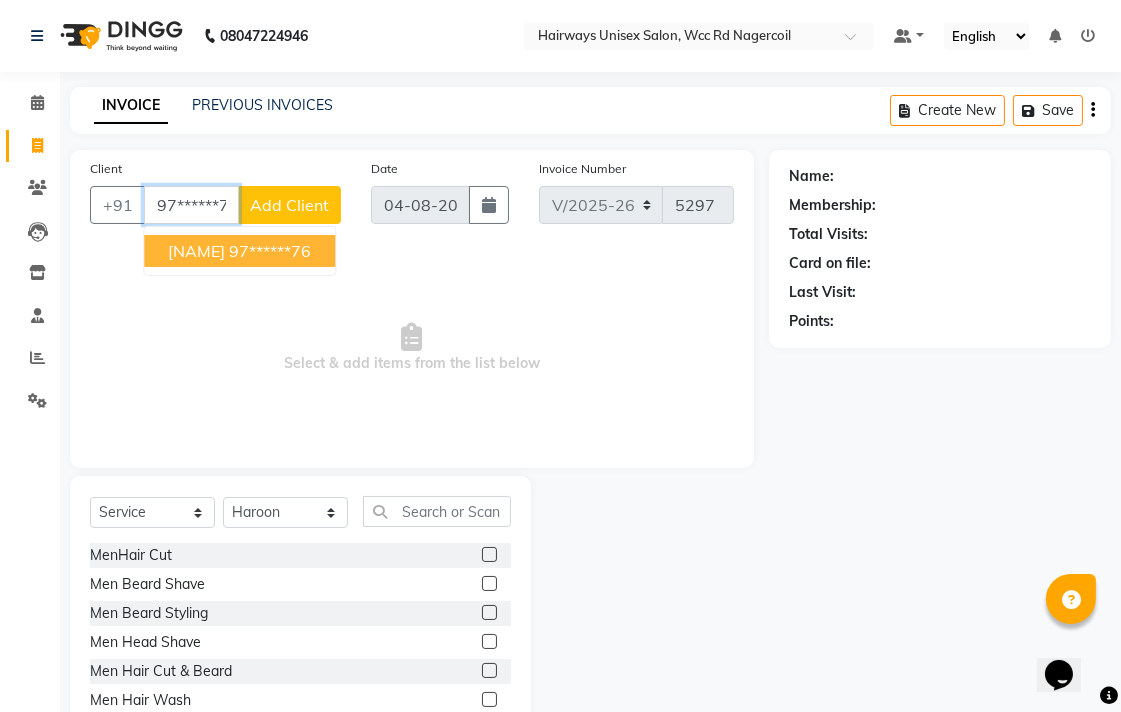 type on "97******76" 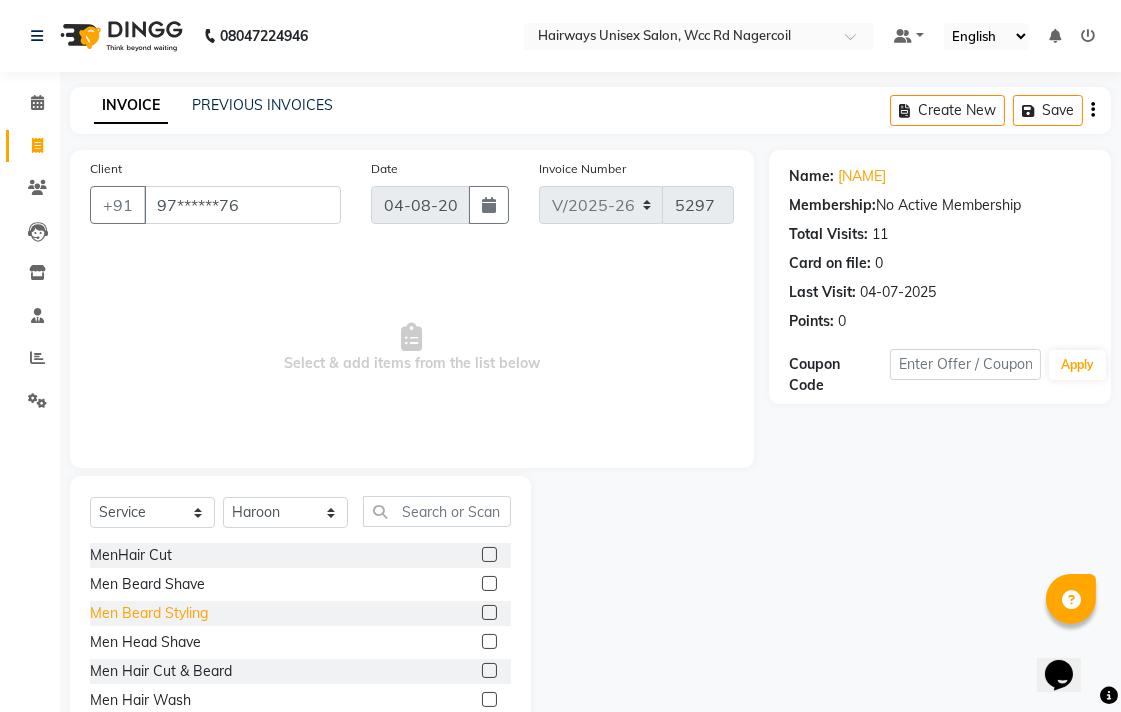 click on "Men Beard Styling" 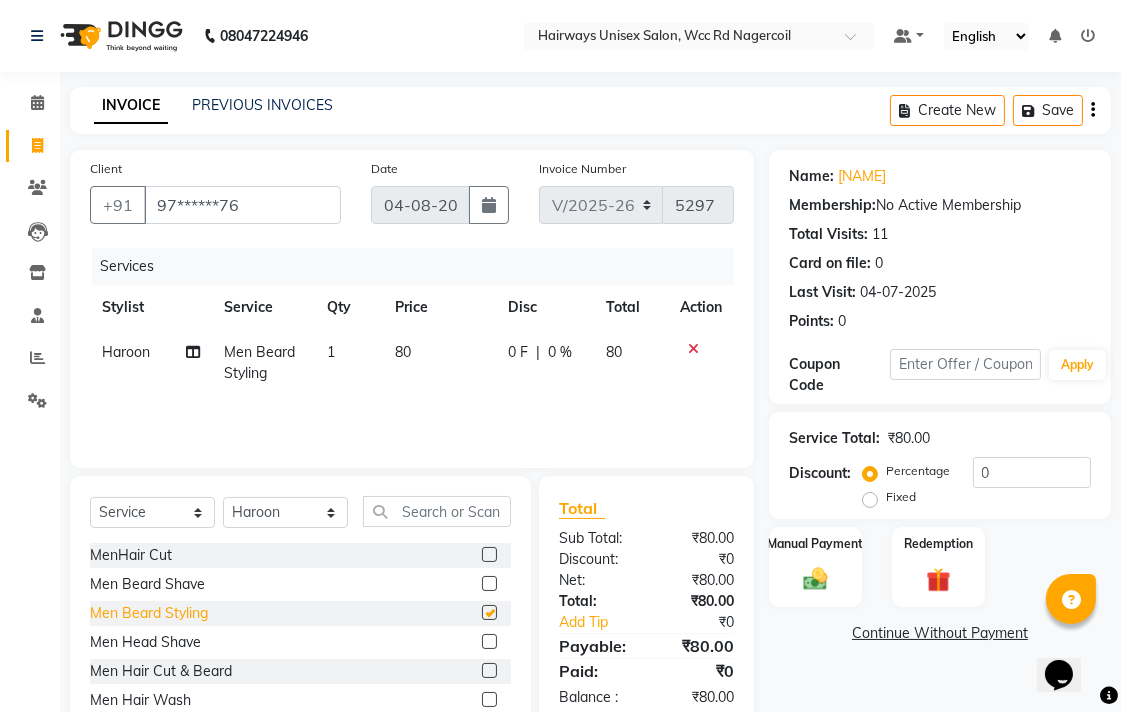 checkbox on "false" 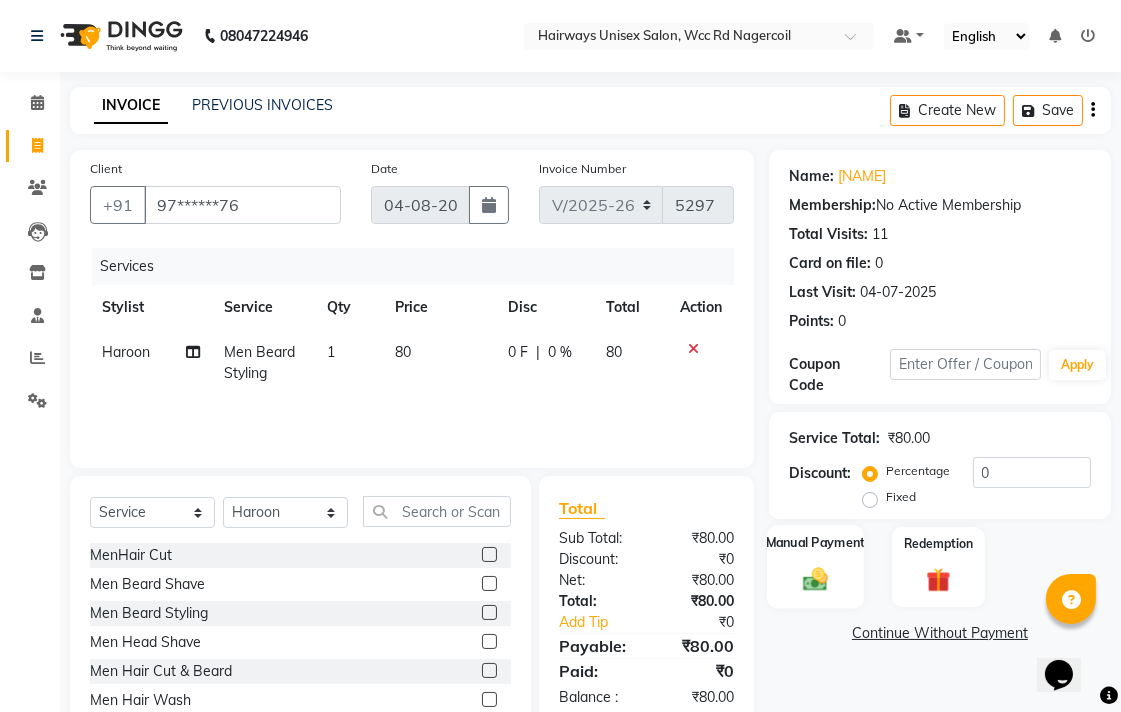 click on "Manual Payment" 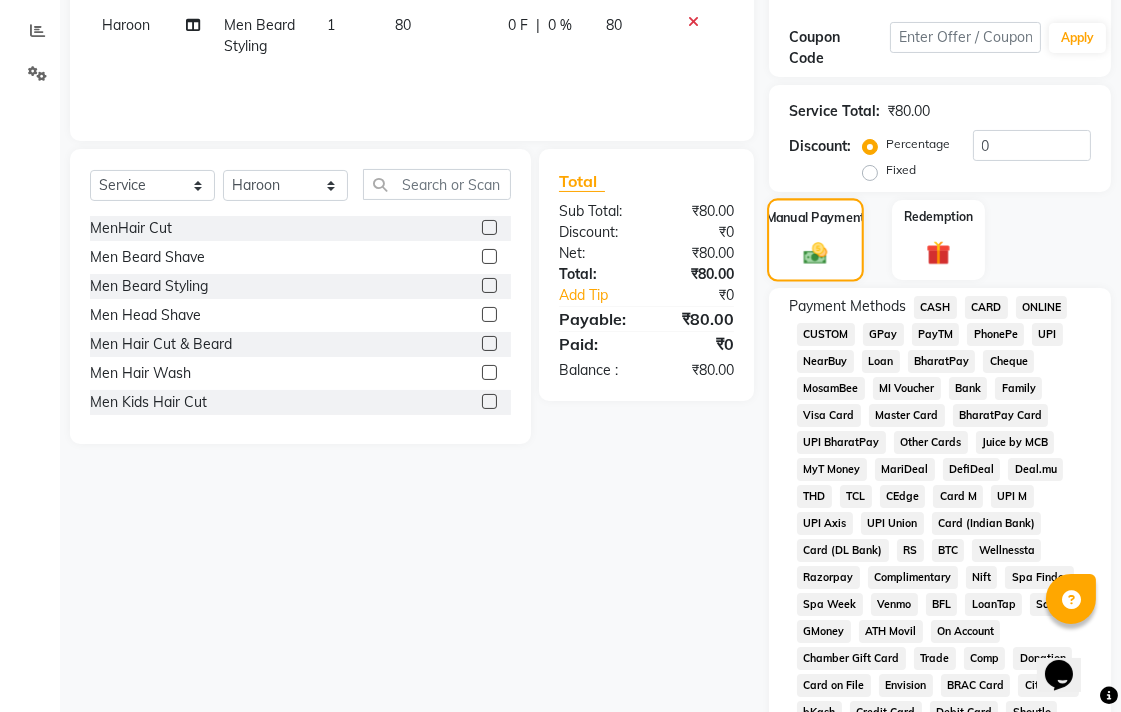 scroll, scrollTop: 333, scrollLeft: 0, axis: vertical 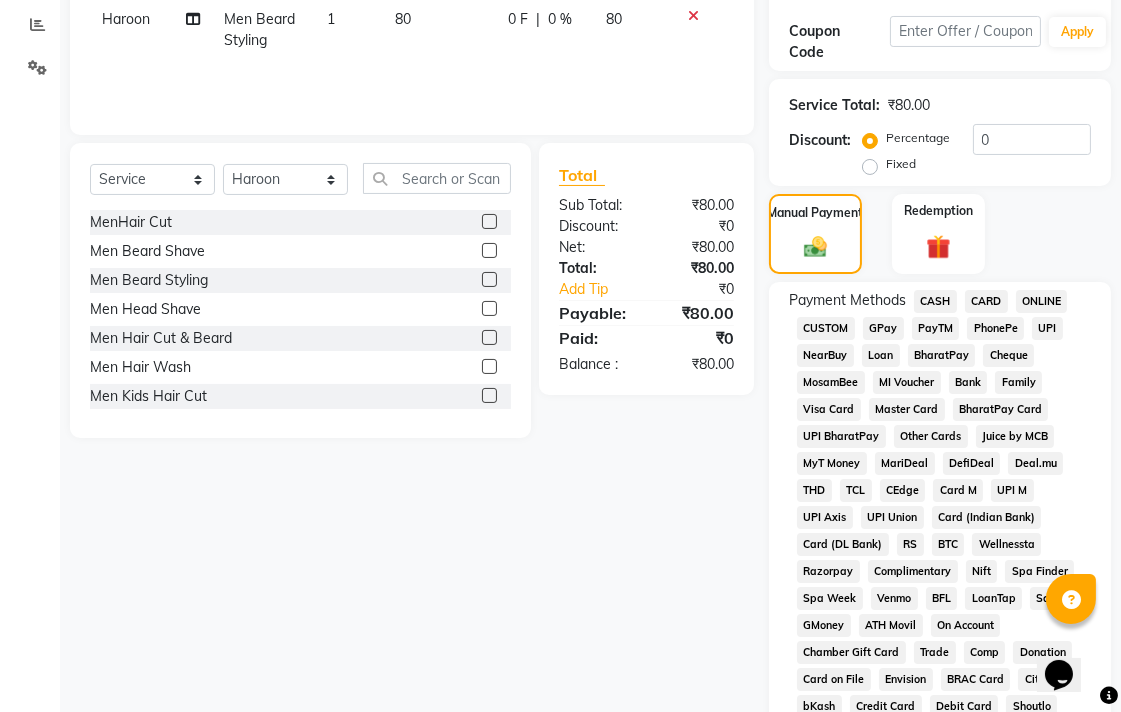 click on "CASH" 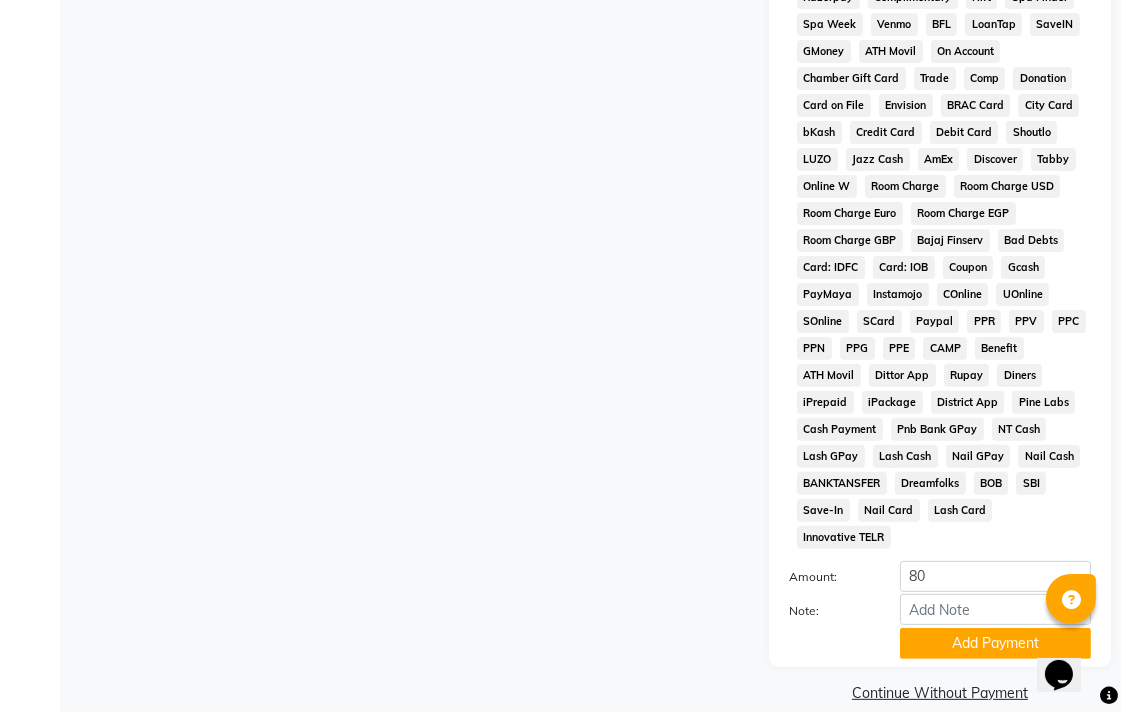 scroll, scrollTop: 913, scrollLeft: 0, axis: vertical 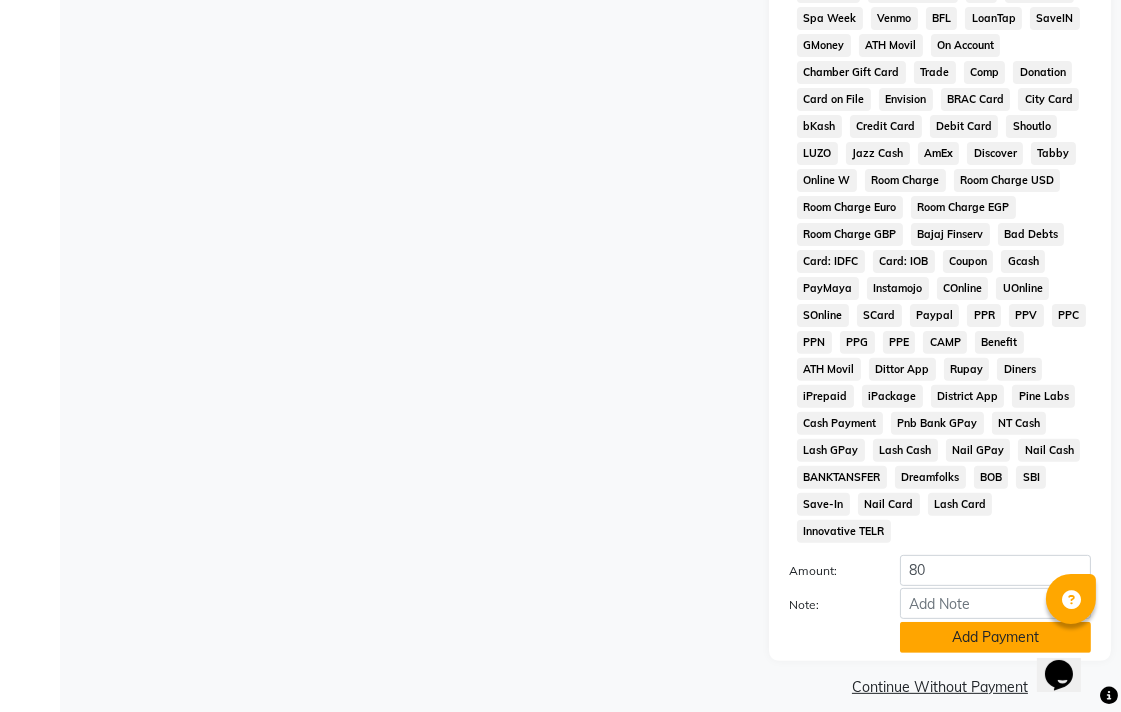 click on "Add Payment" 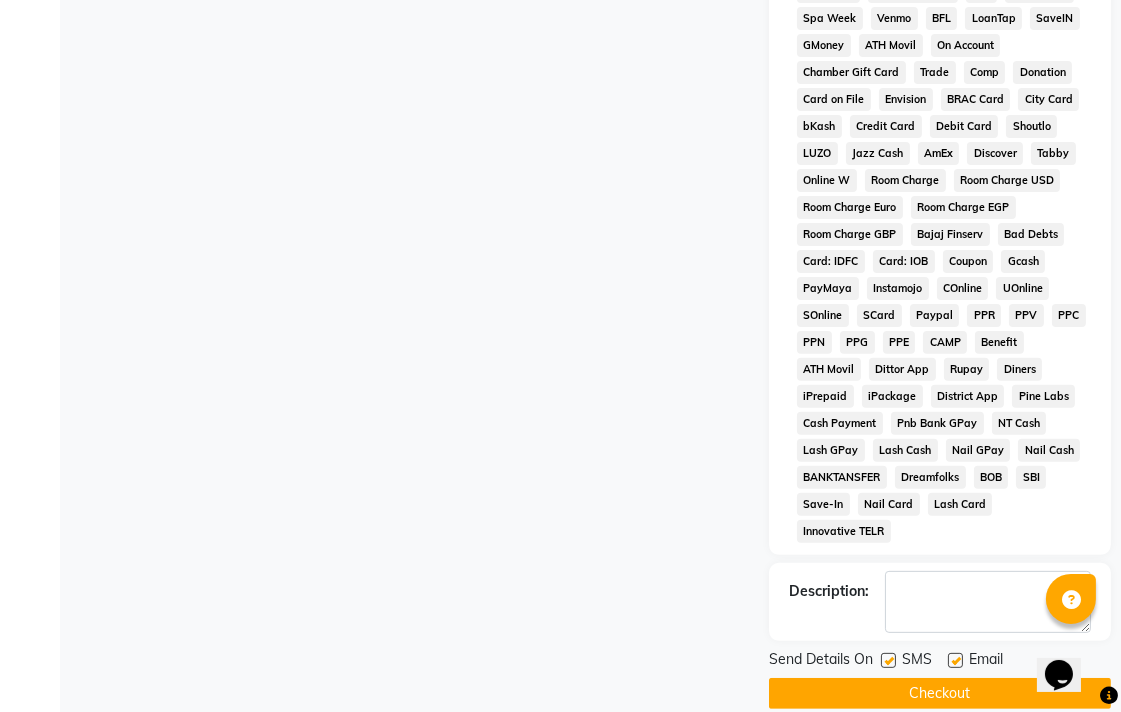 click on "Checkout" 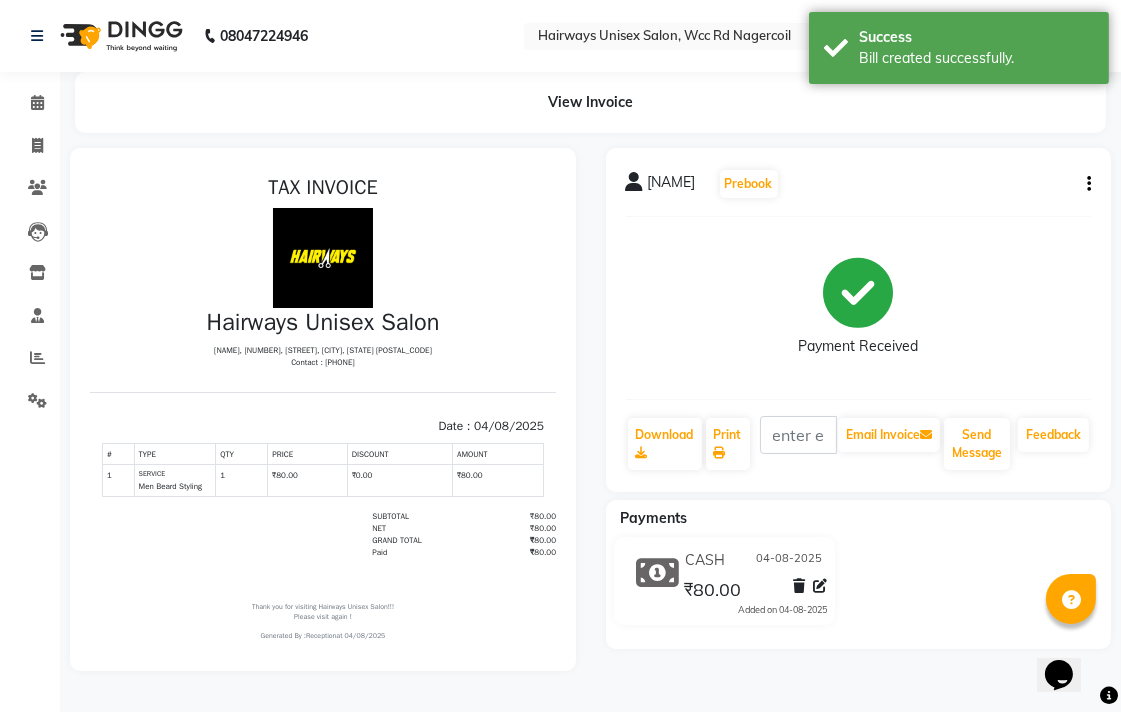 scroll, scrollTop: 0, scrollLeft: 0, axis: both 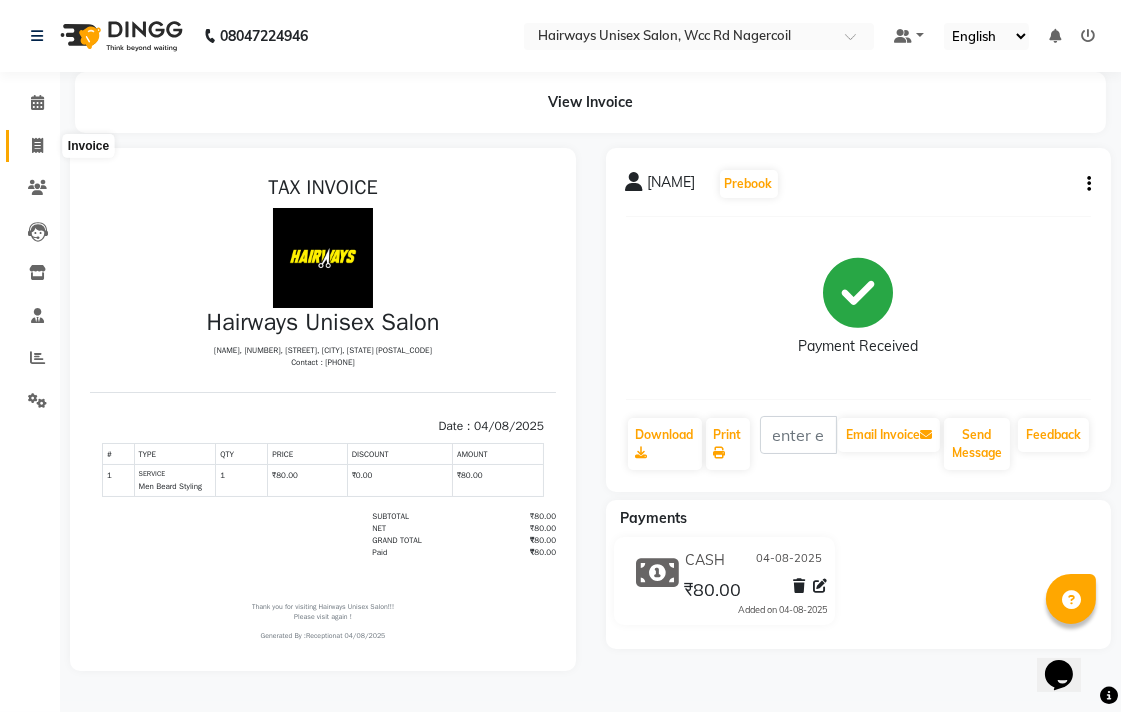 click 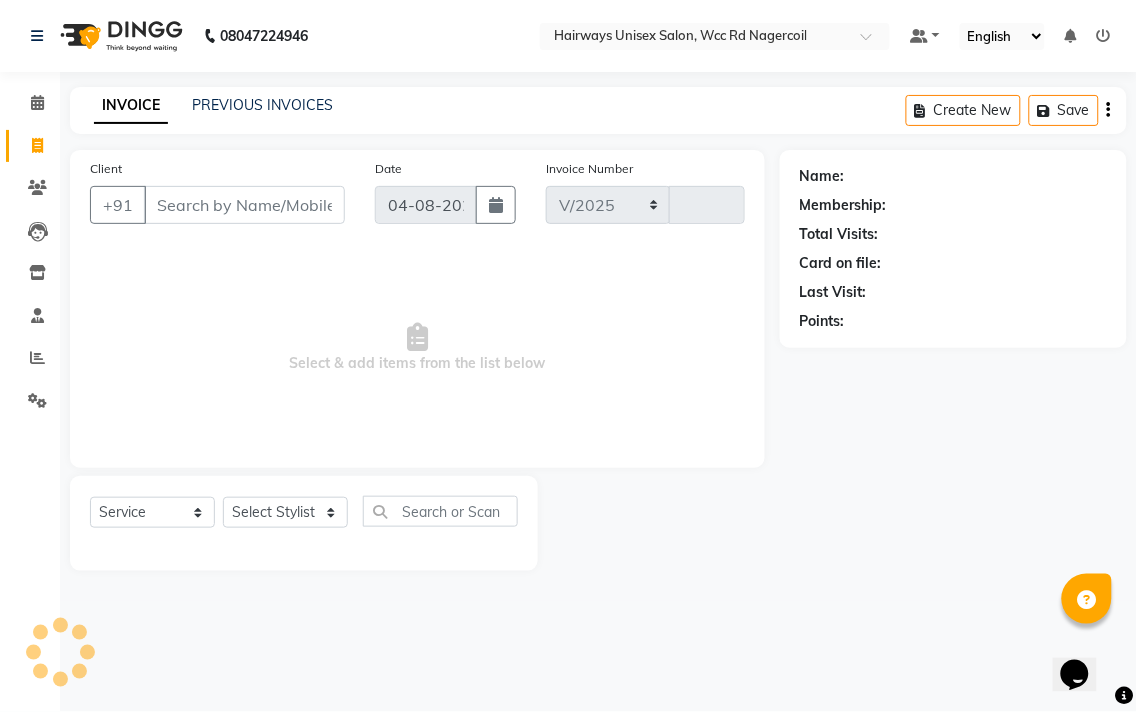 select on "6523" 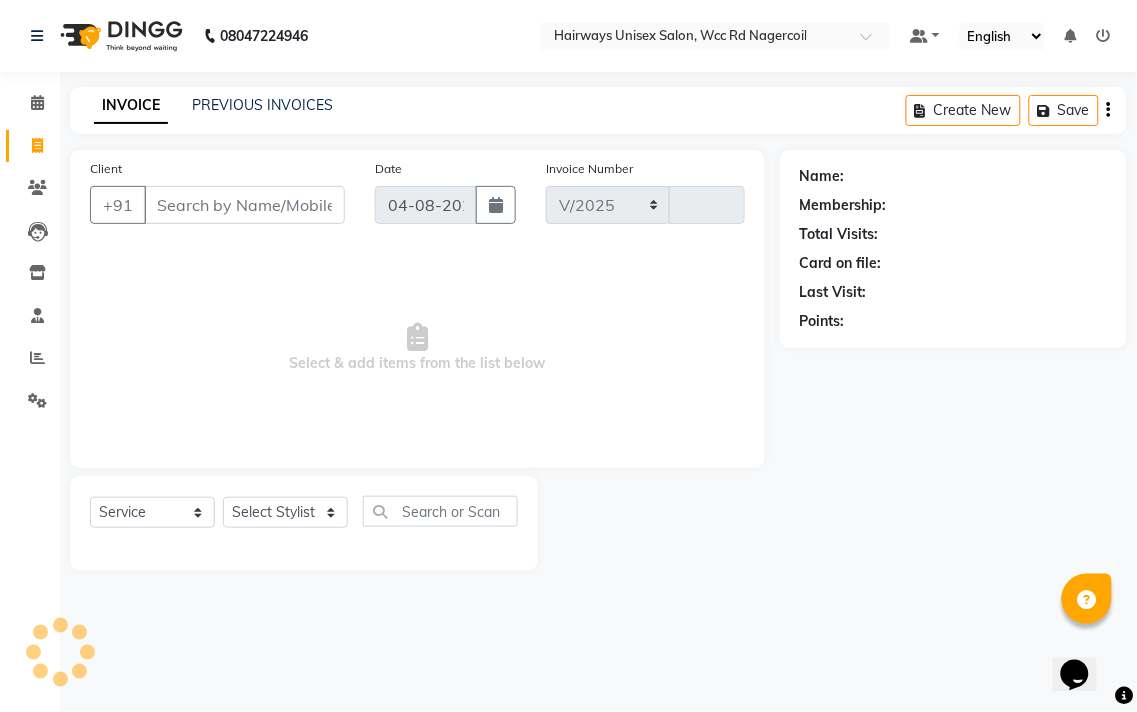 type on "5298" 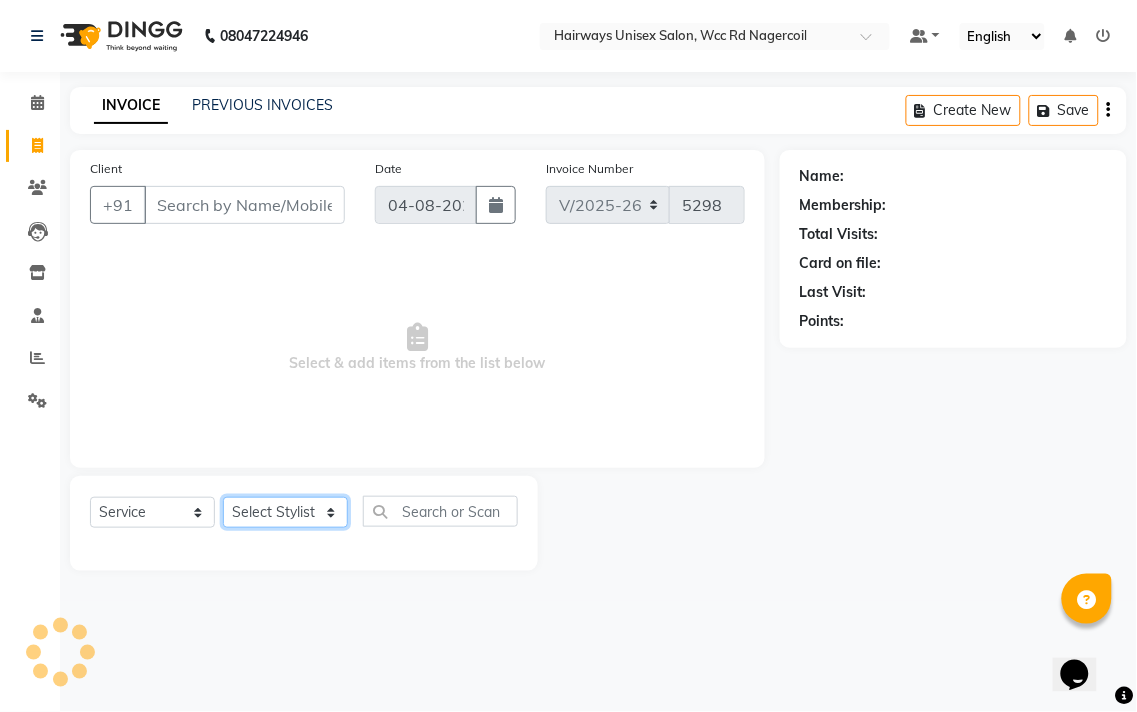 click on "Select Stylist" 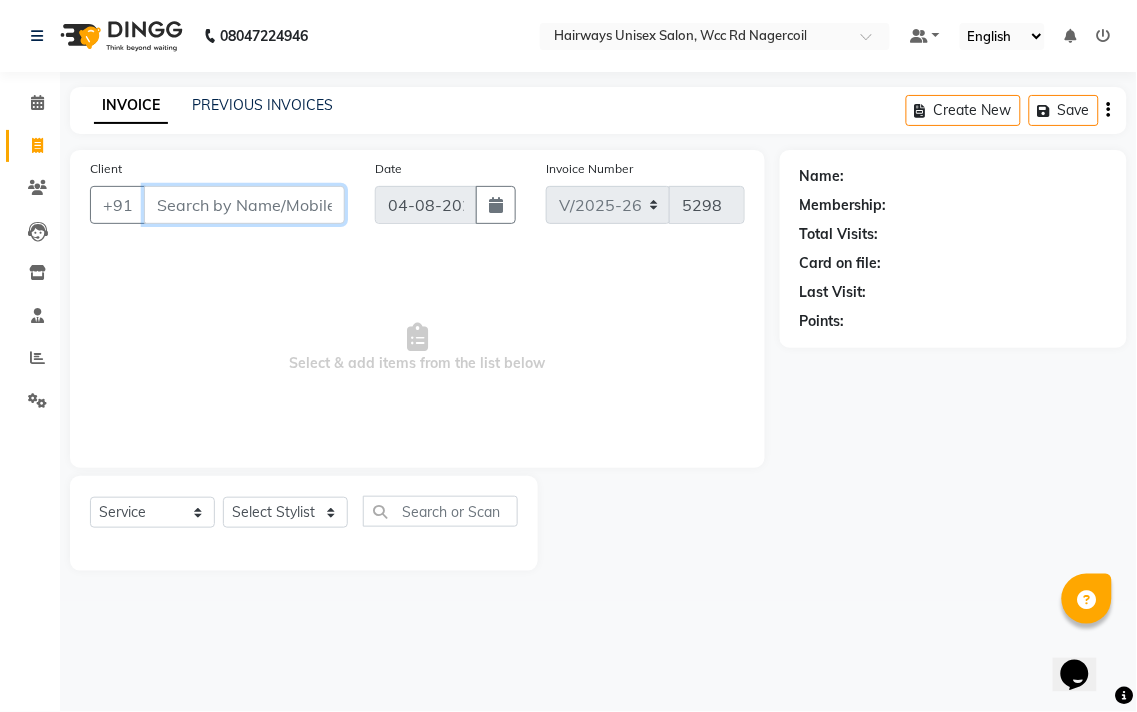 click on "Client" at bounding box center [244, 205] 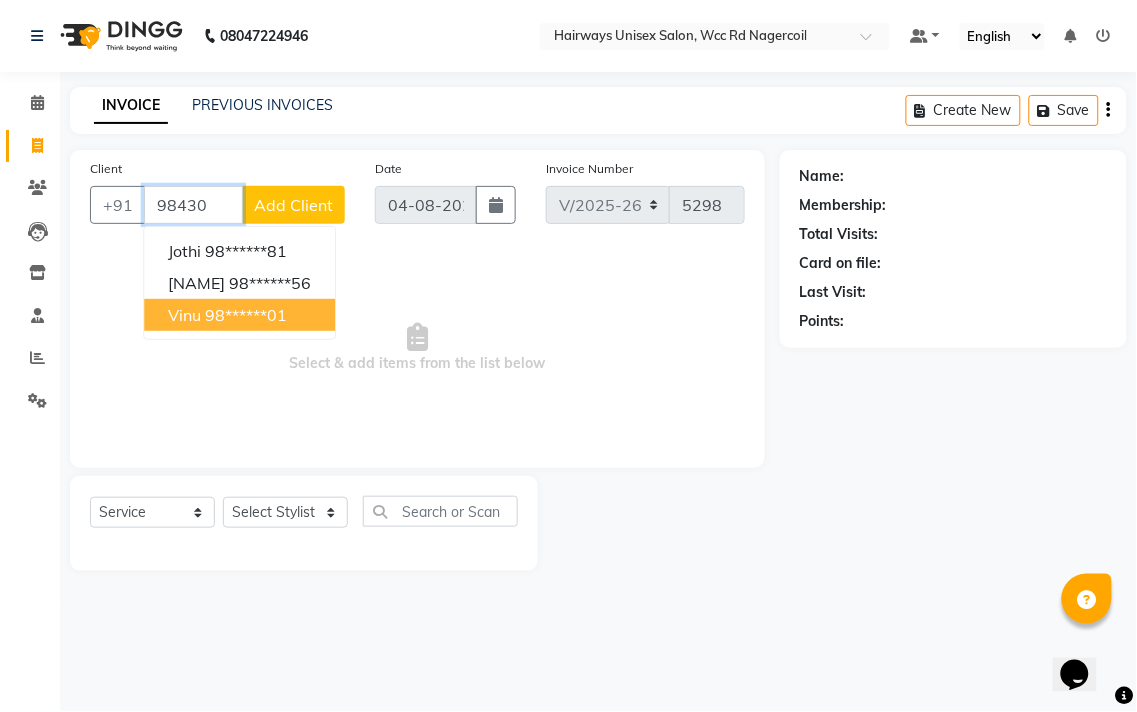click on "98******01" at bounding box center (246, 315) 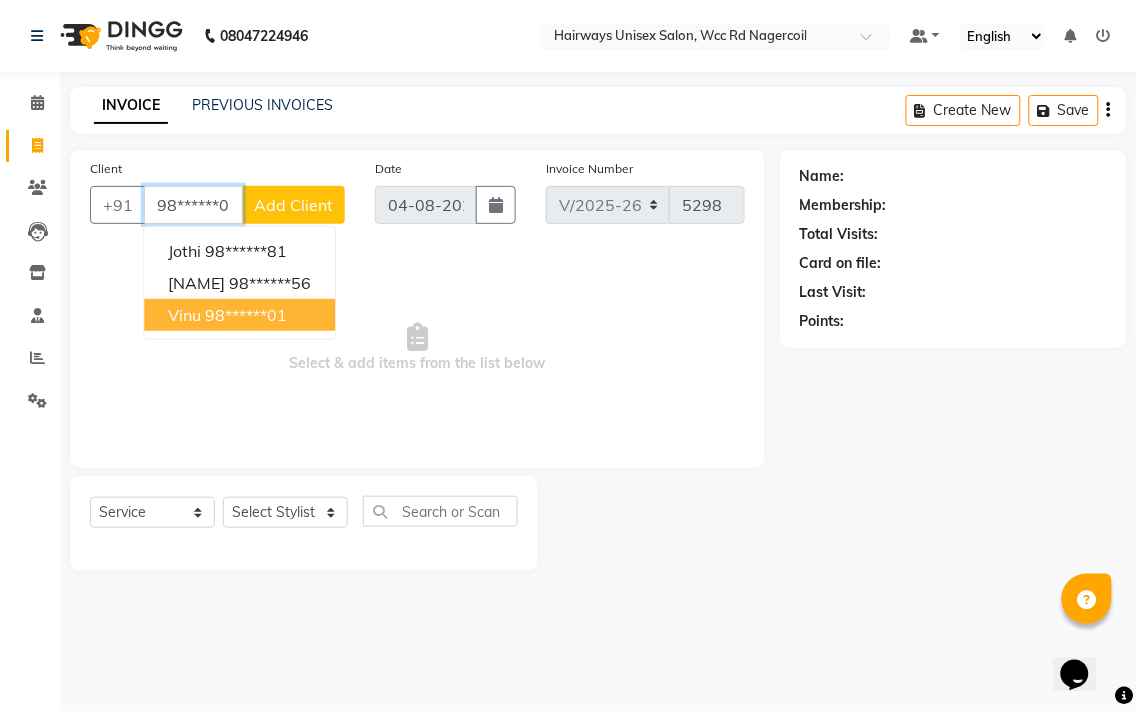 type on "98******01" 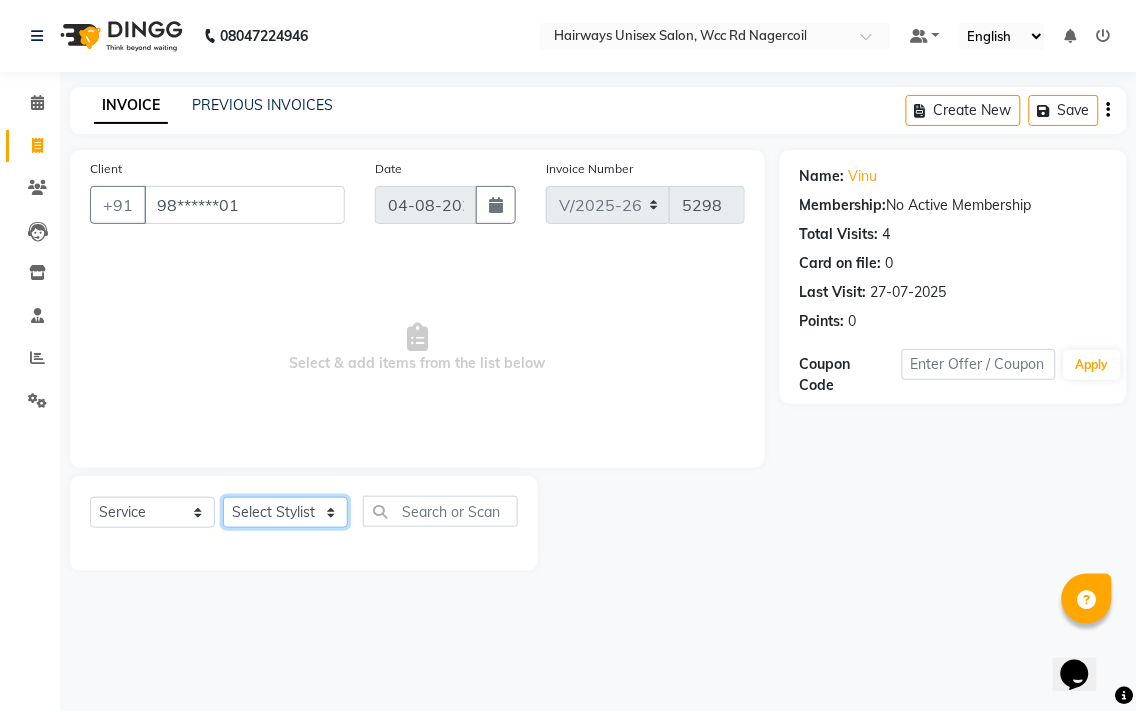 click on "Select Stylist Admin Chitra divya Gokila Haroon Imran Reception Salman Sartaj Khan Talib" 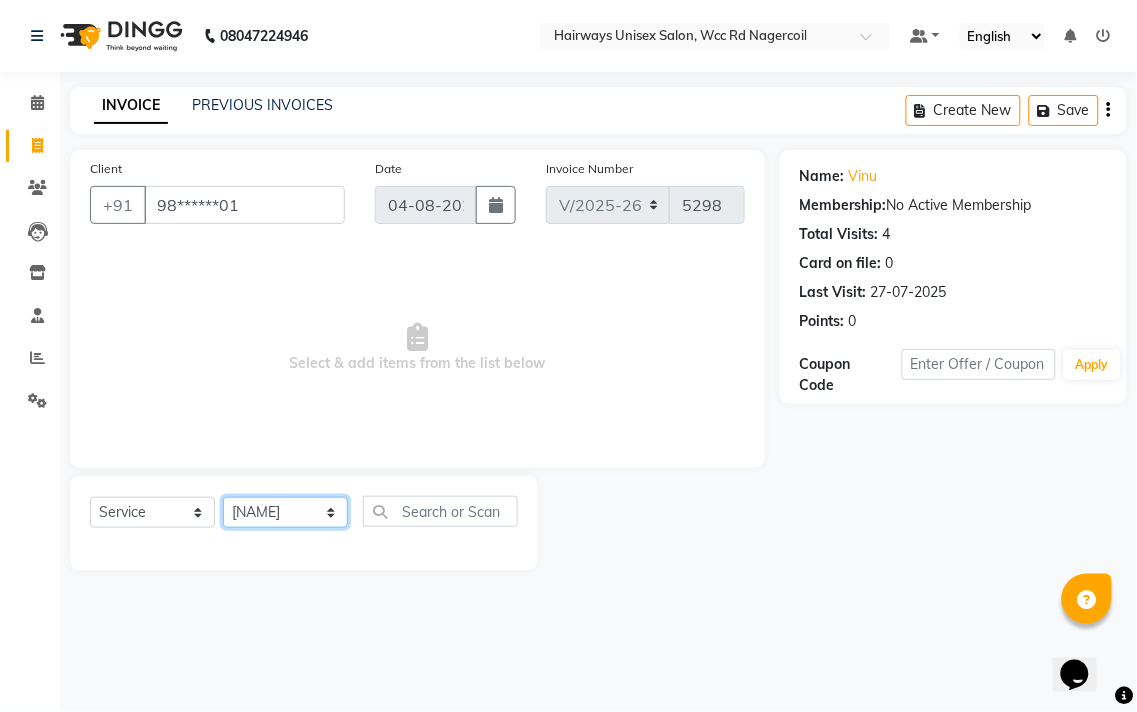 click on "Select Stylist Admin Chitra divya Gokila Haroon Imran Reception Salman Sartaj Khan Talib" 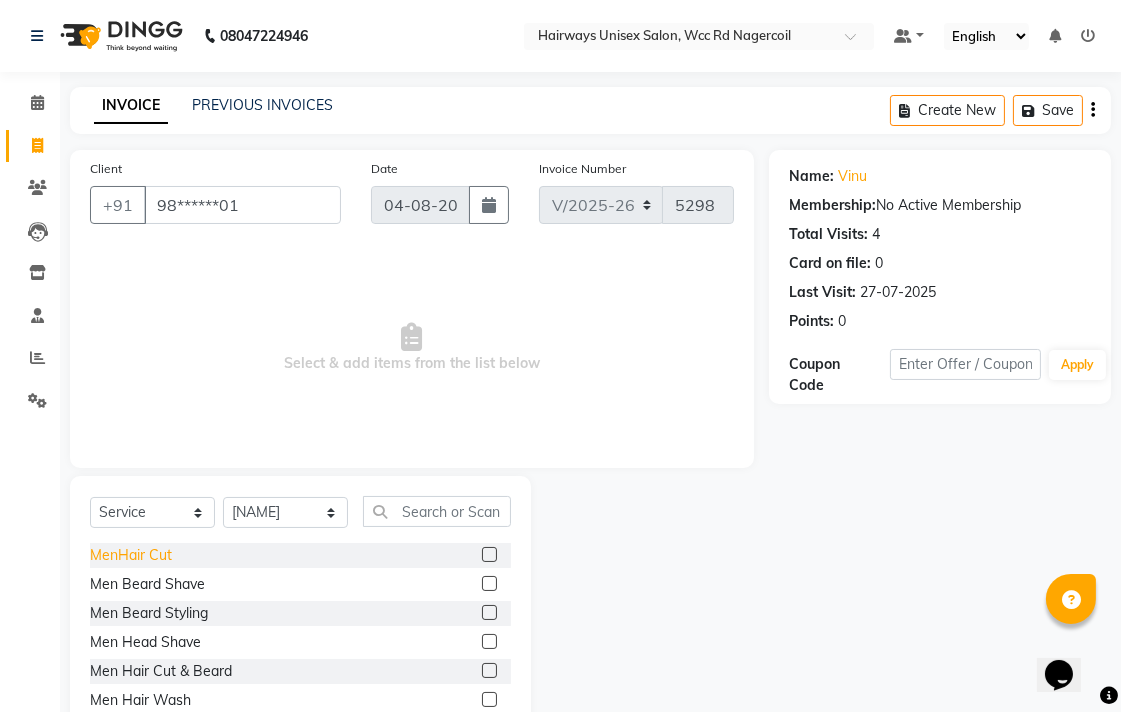 click on "MenHair Cut" 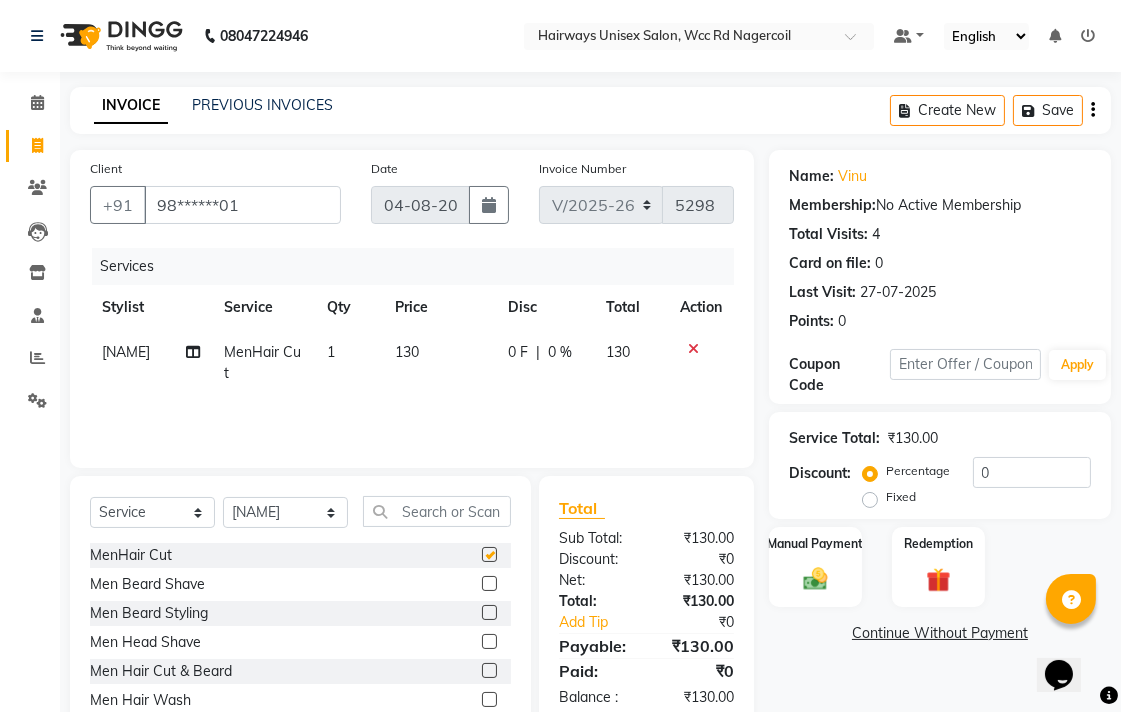 checkbox on "false" 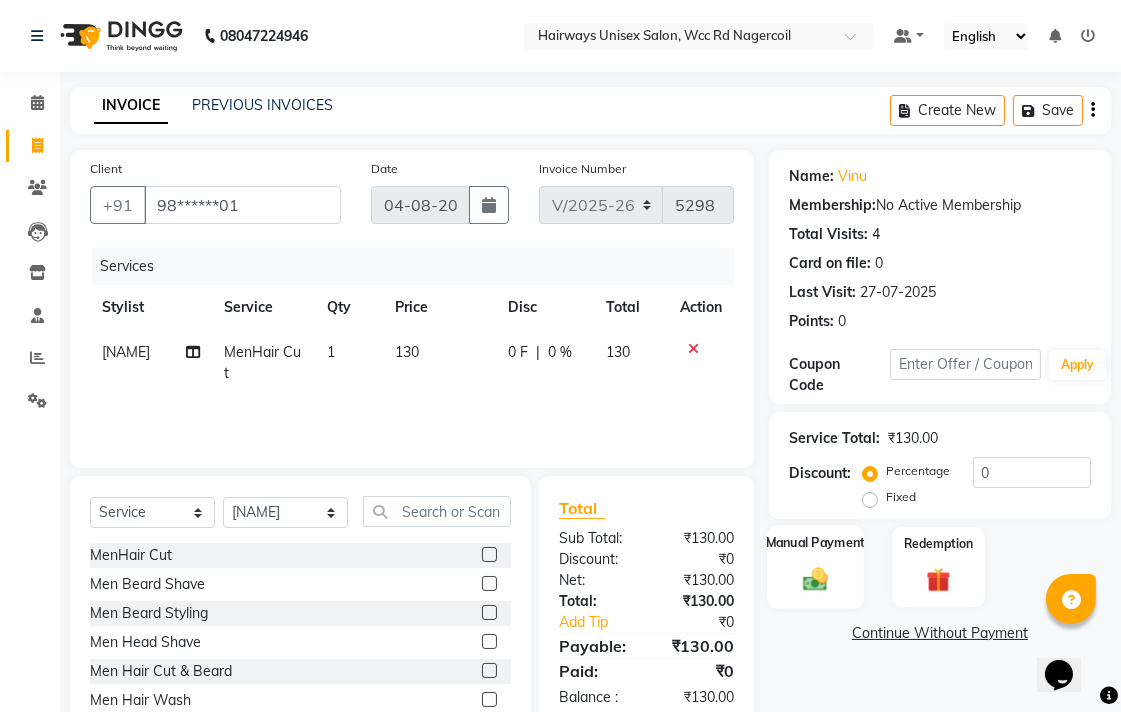 click 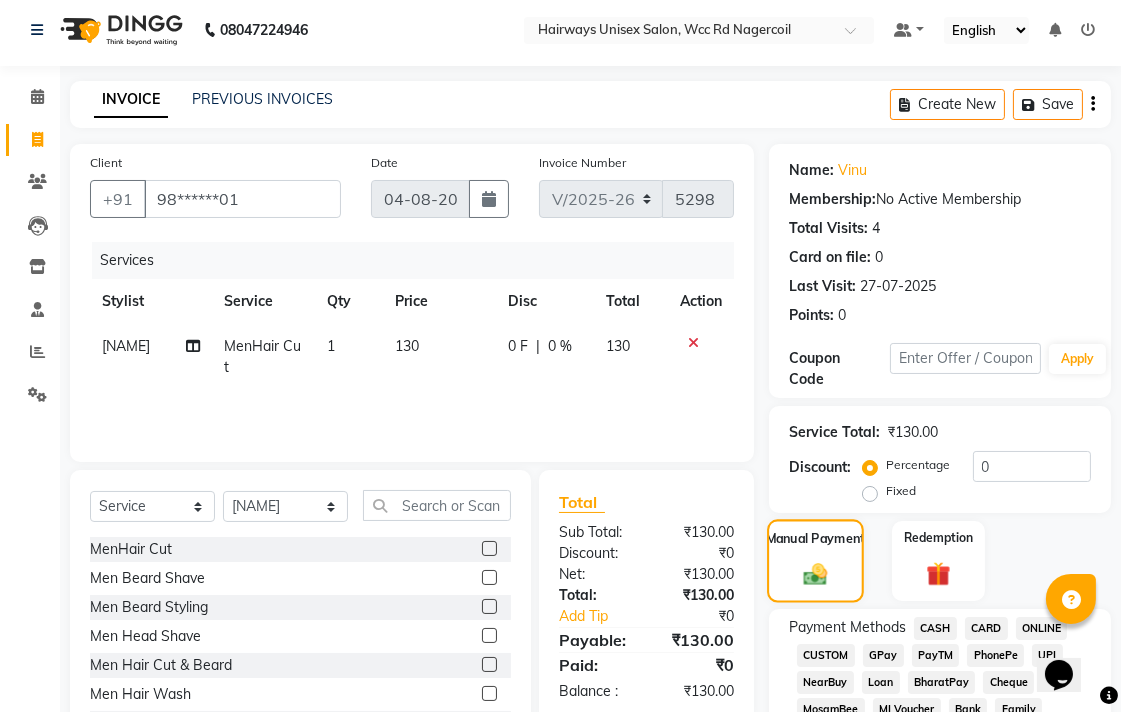 scroll, scrollTop: 444, scrollLeft: 0, axis: vertical 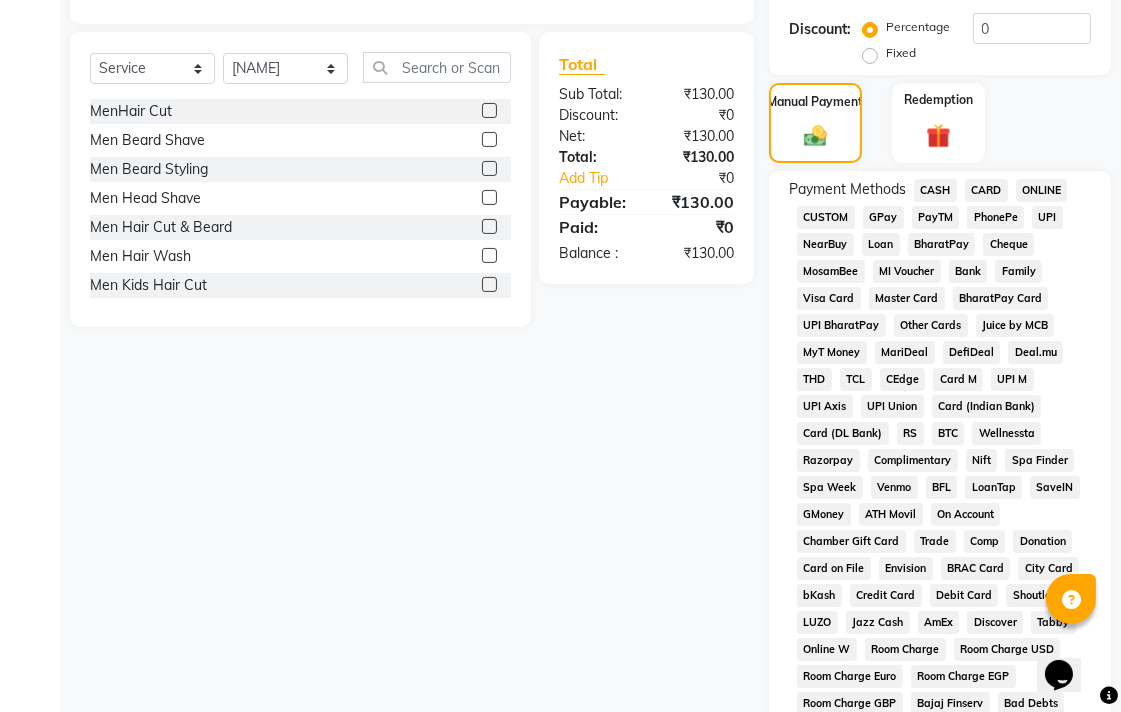 click on "UPI" 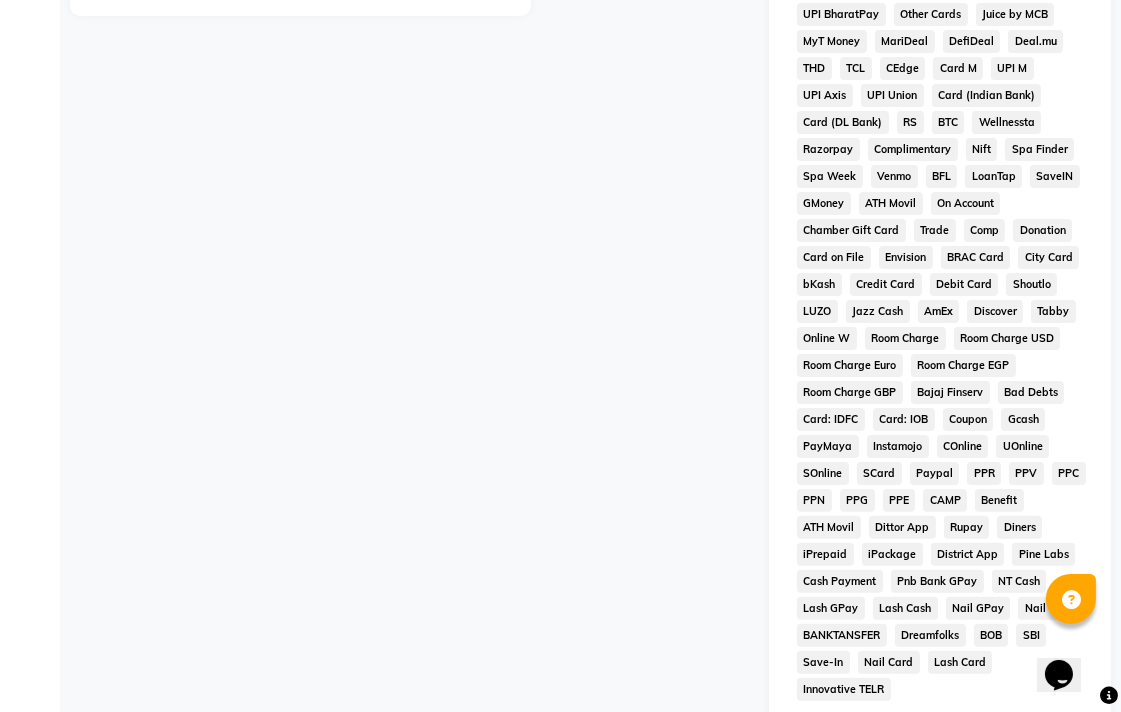 scroll, scrollTop: 913, scrollLeft: 0, axis: vertical 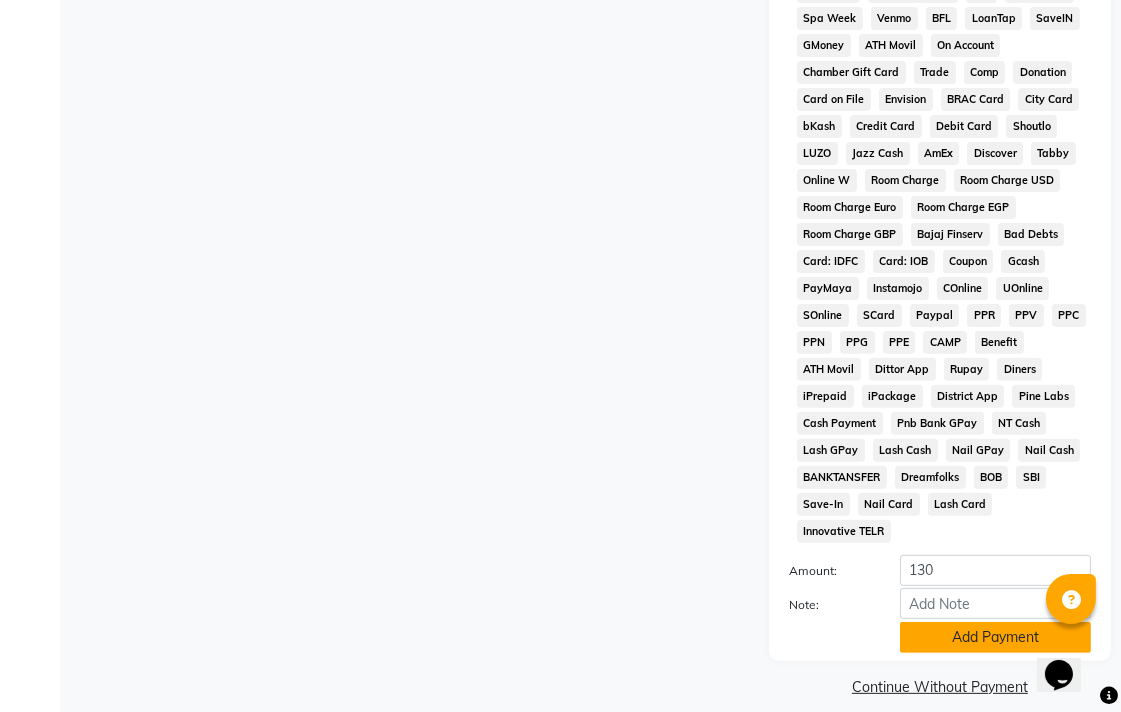 click on "Add Payment" 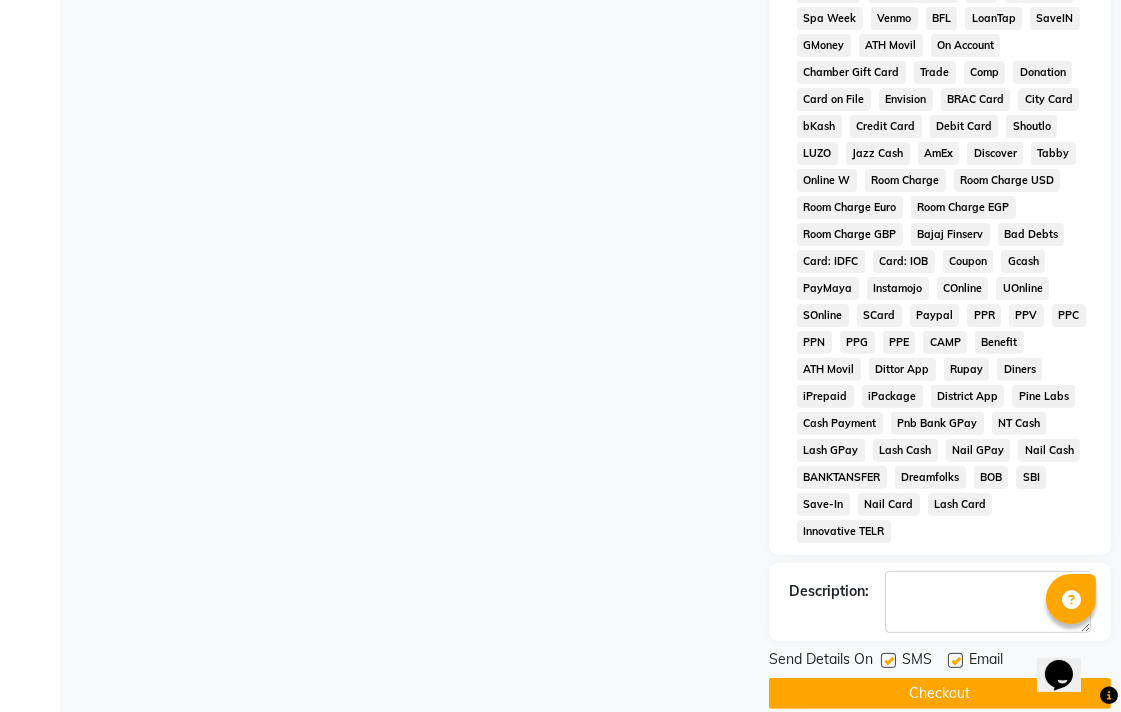 click on "Checkout" 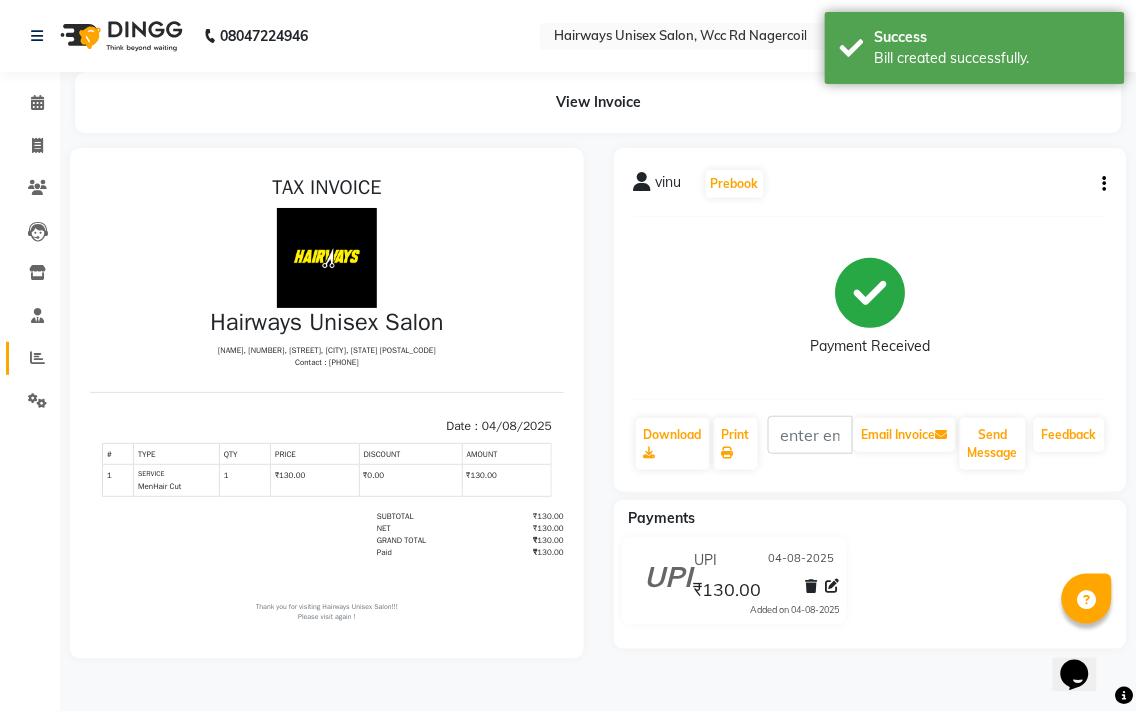 scroll, scrollTop: 0, scrollLeft: 0, axis: both 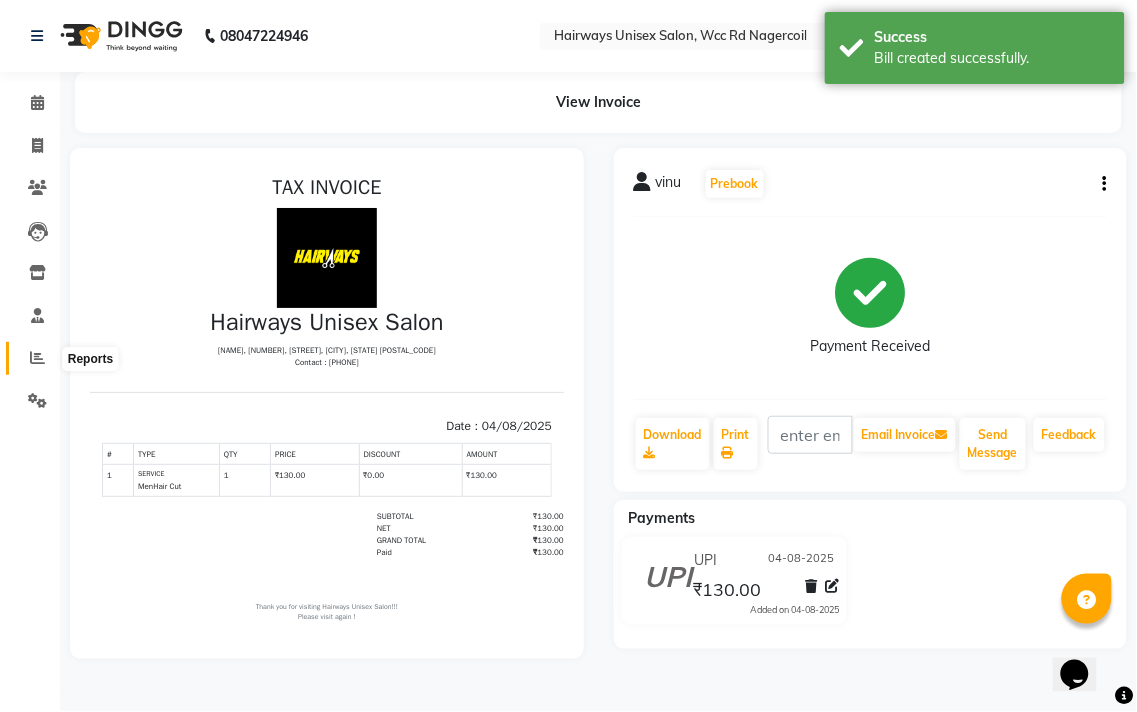 click 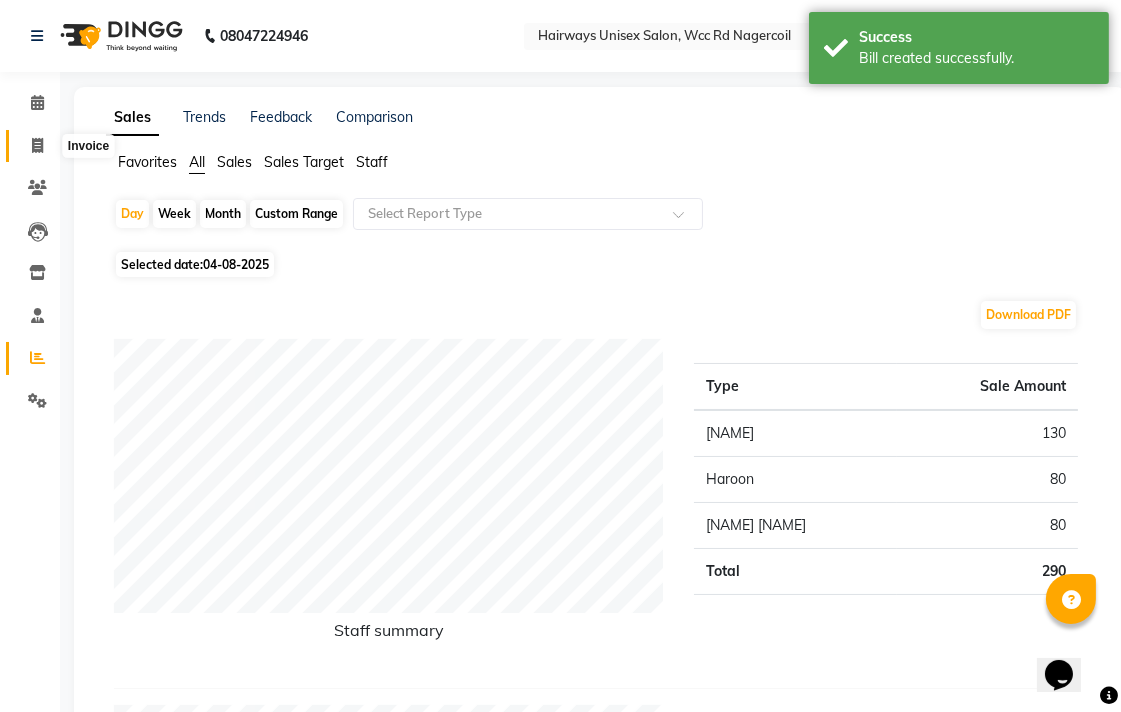 click 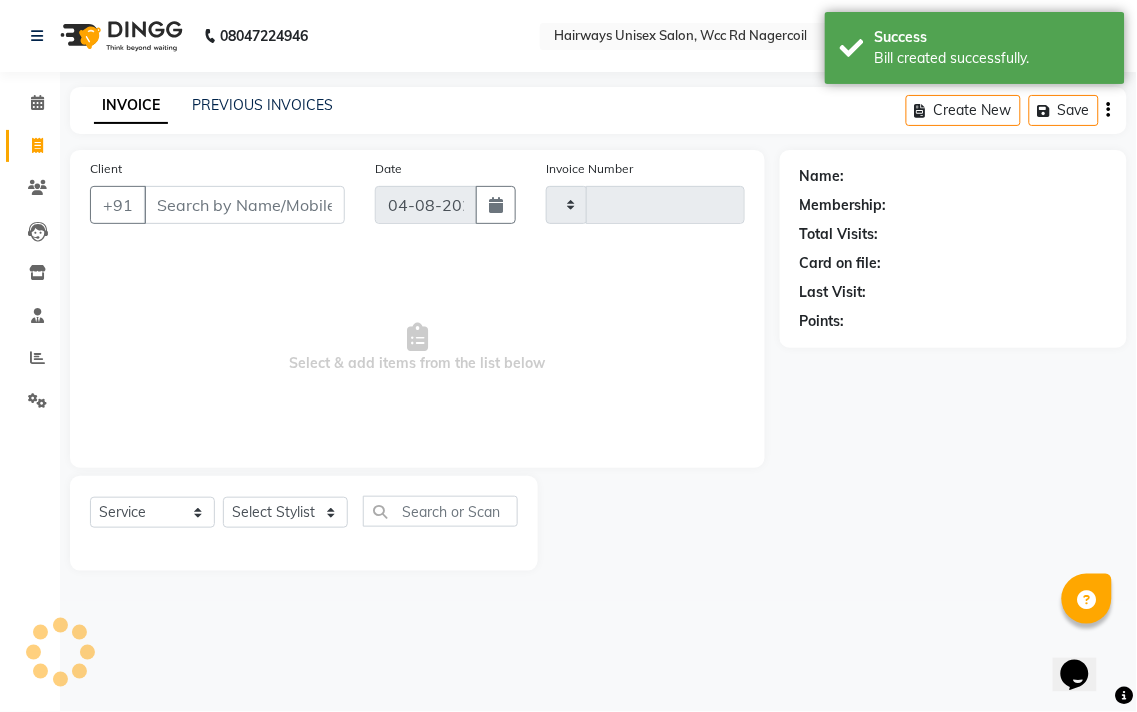 type on "5299" 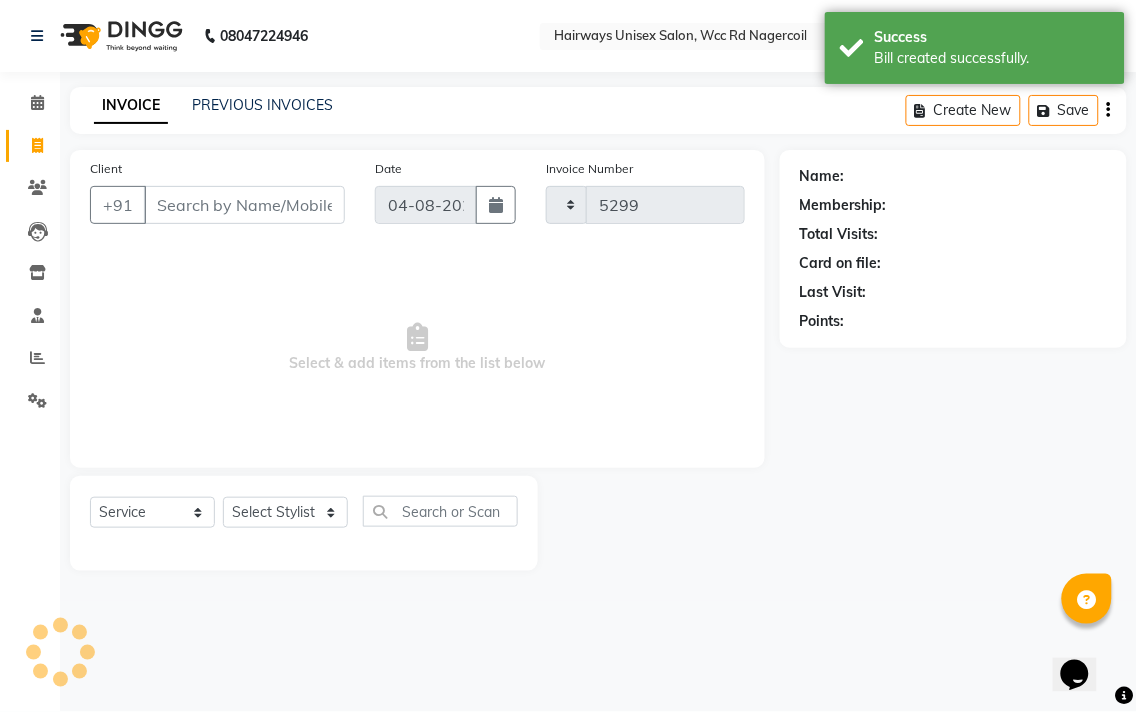 select on "6523" 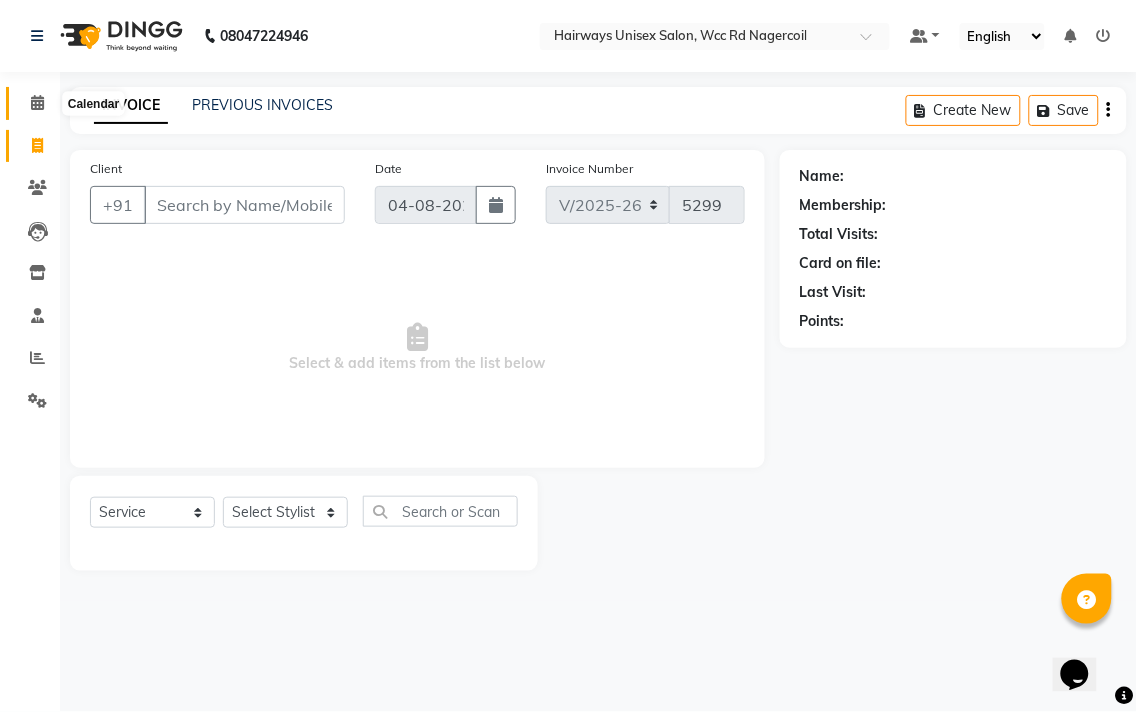 click 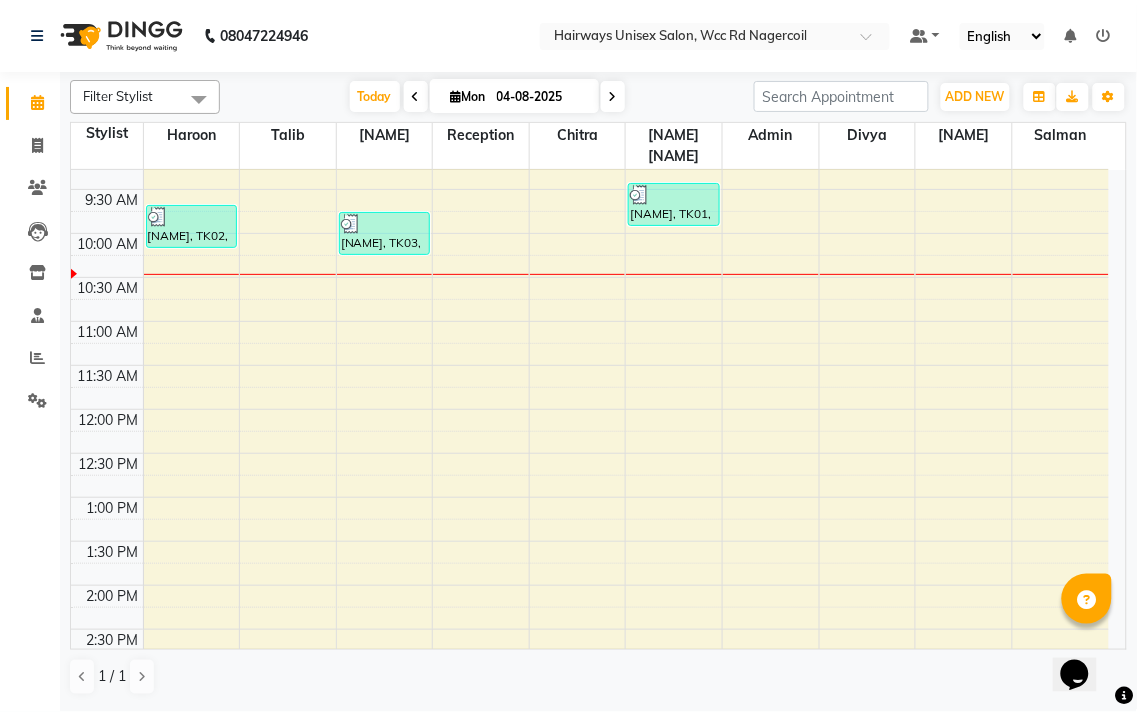 scroll, scrollTop: 0, scrollLeft: 0, axis: both 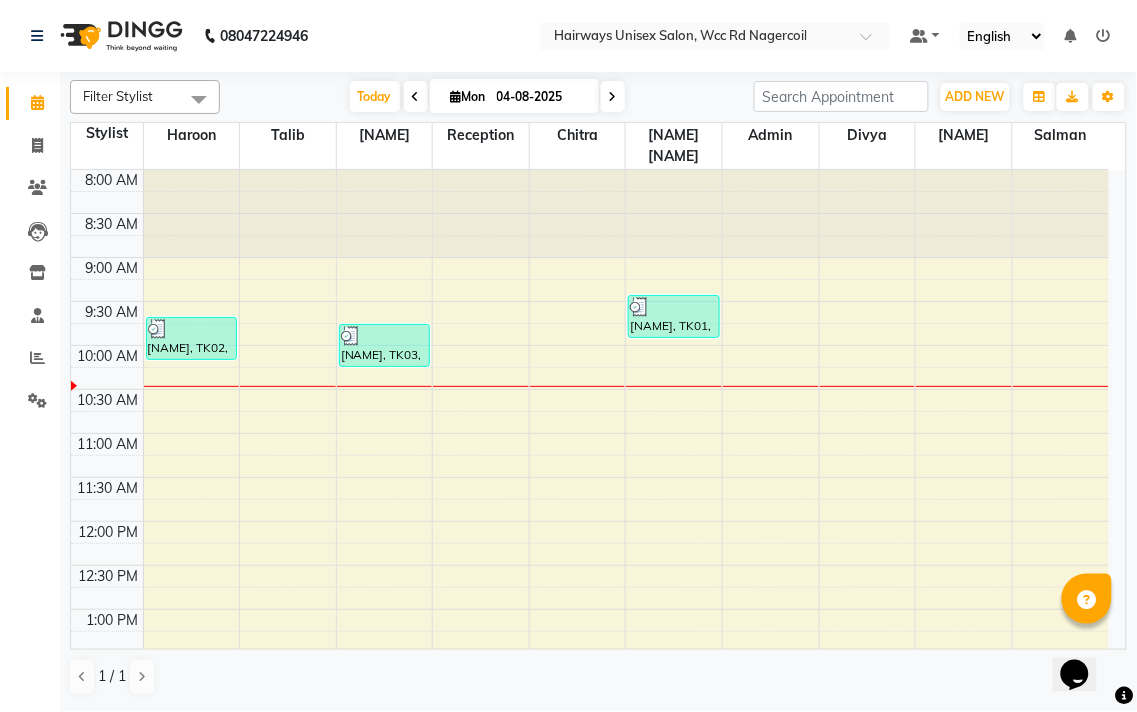 click at bounding box center (416, 97) 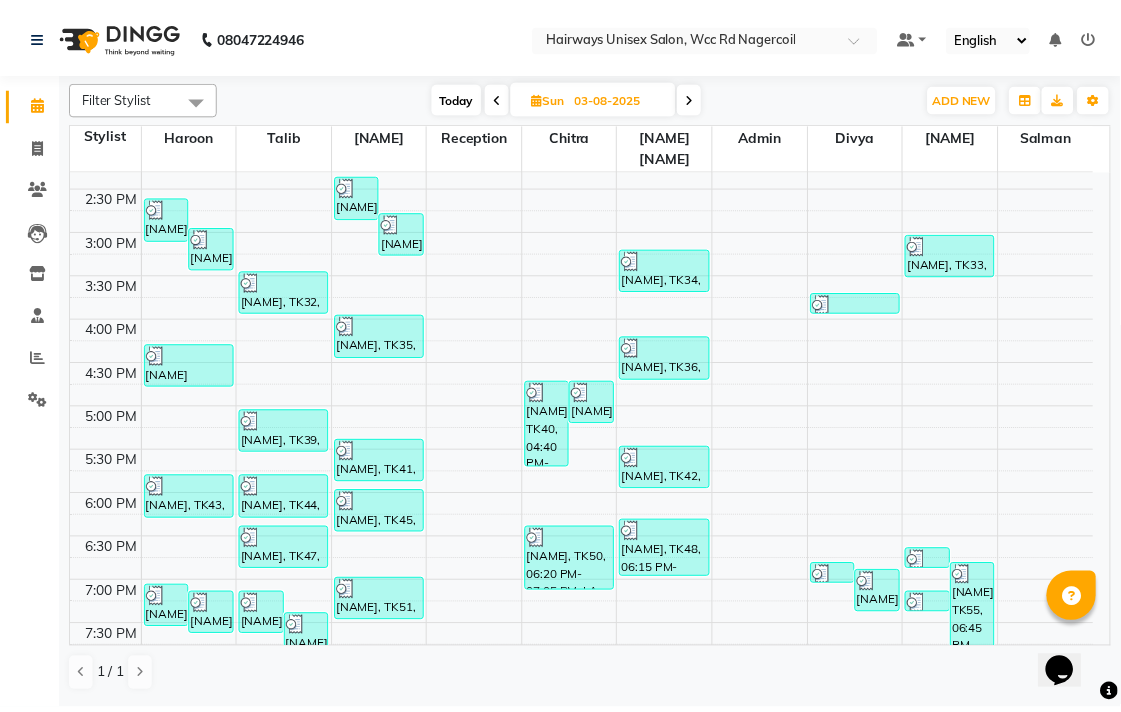 scroll, scrollTop: 655, scrollLeft: 0, axis: vertical 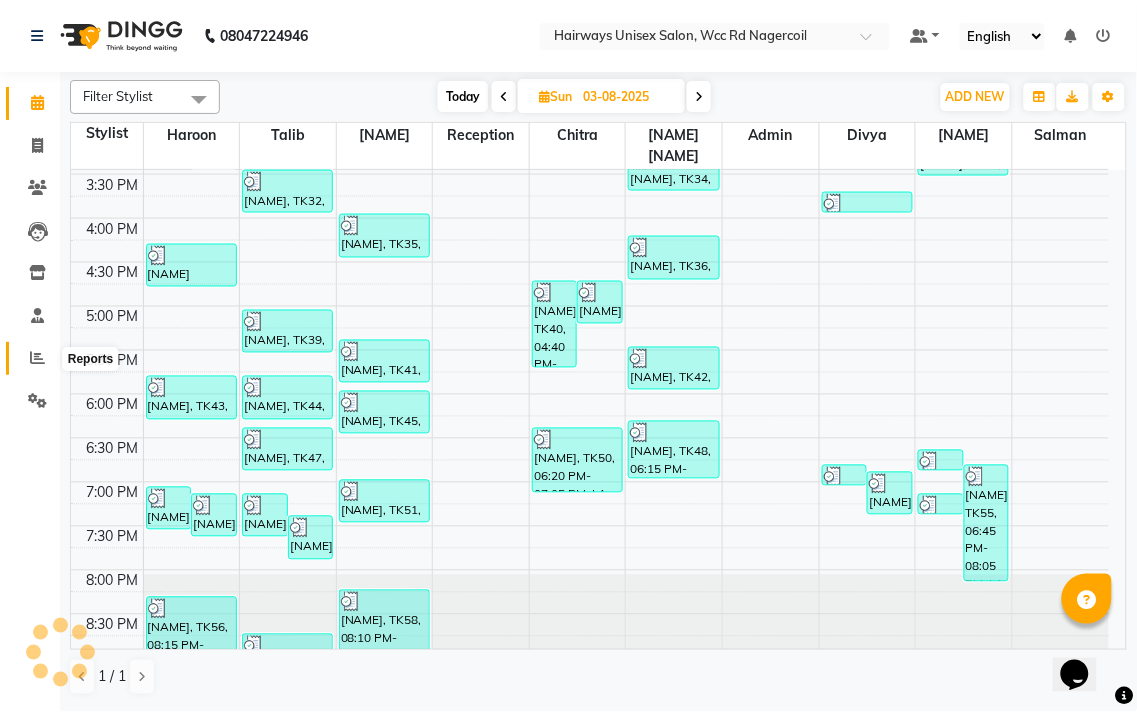 click 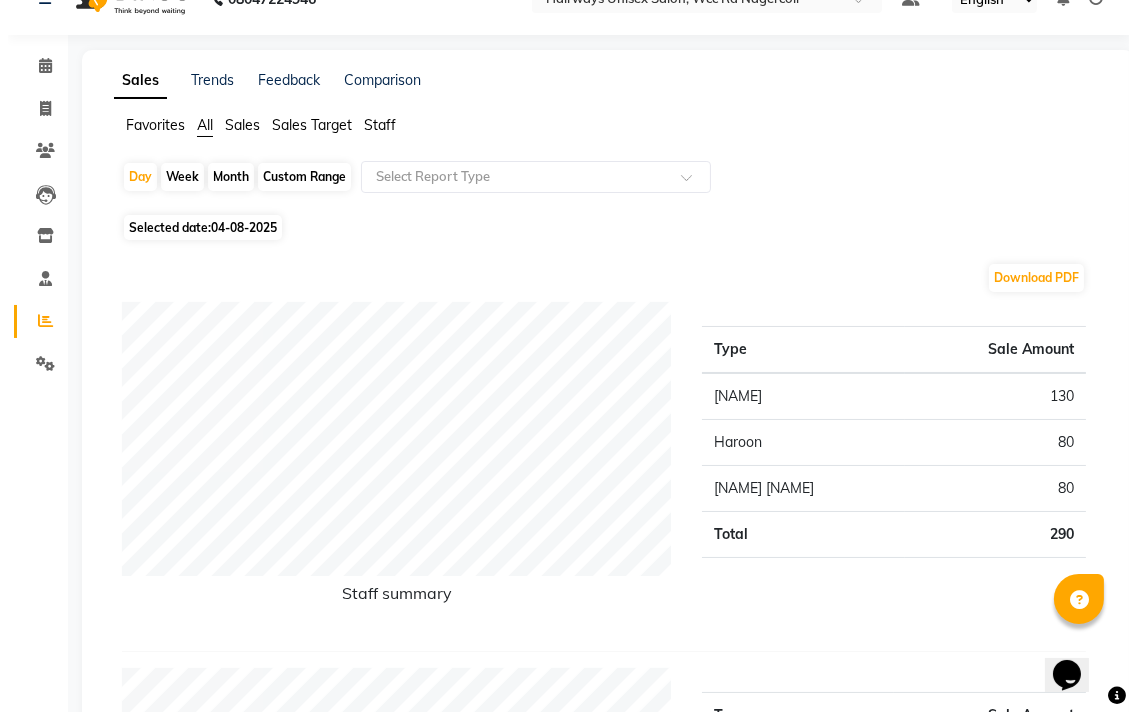 scroll, scrollTop: 0, scrollLeft: 0, axis: both 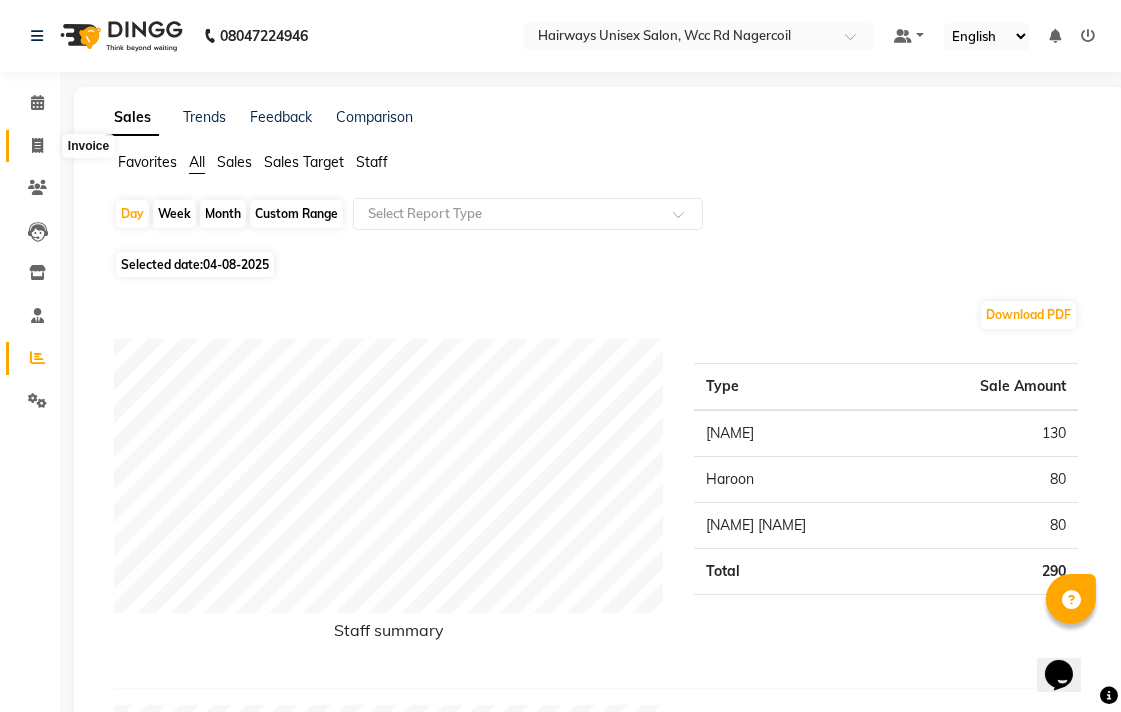 click 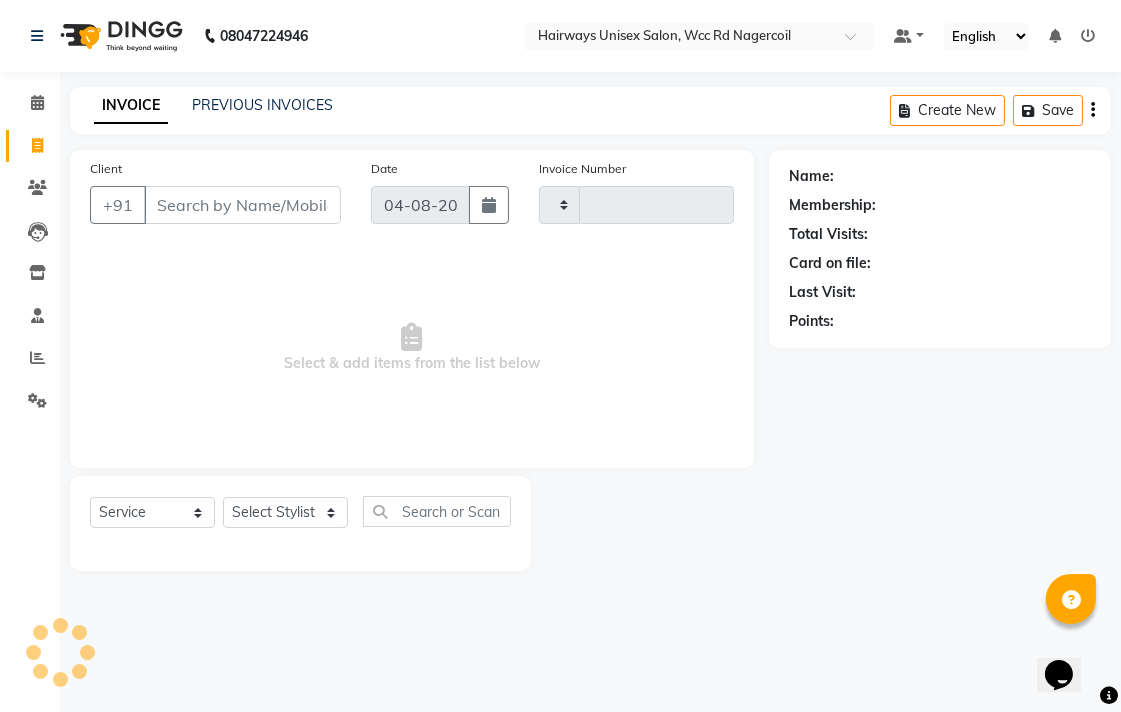 type on "5299" 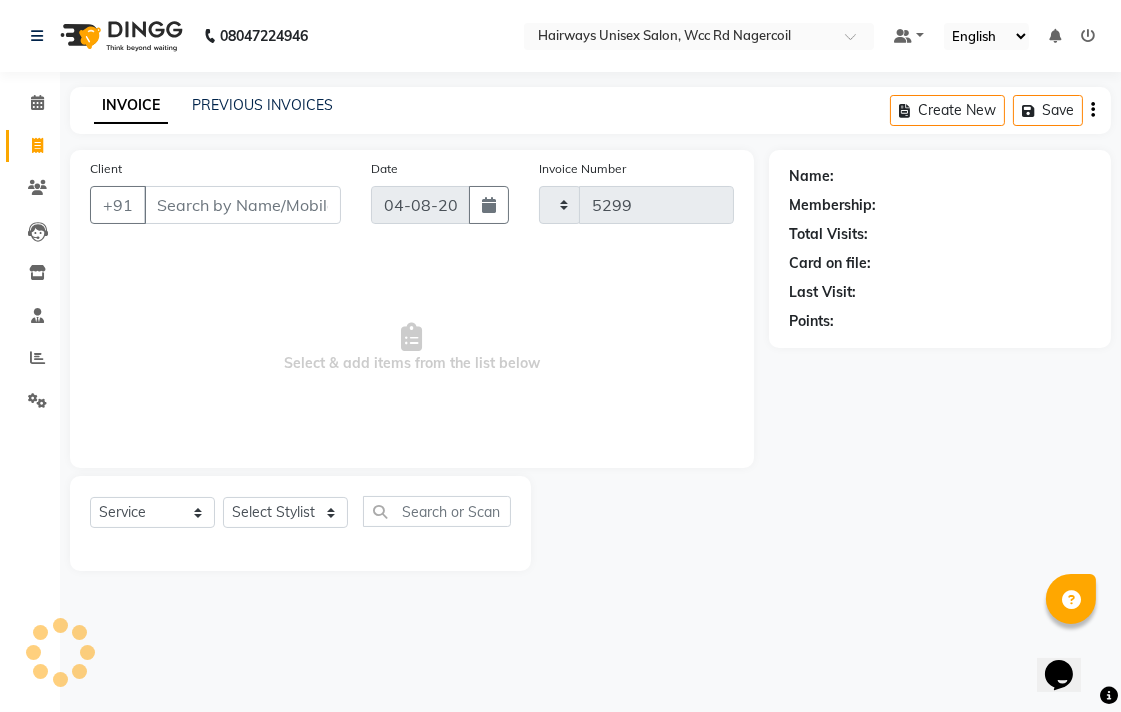 select on "6523" 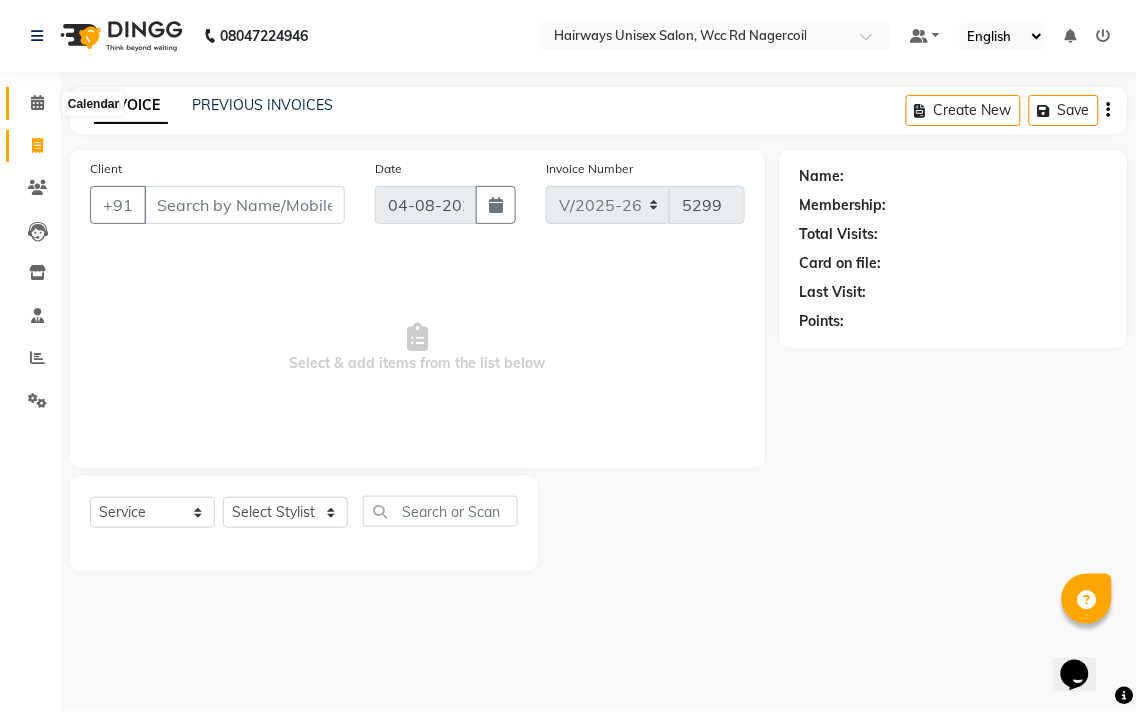 click 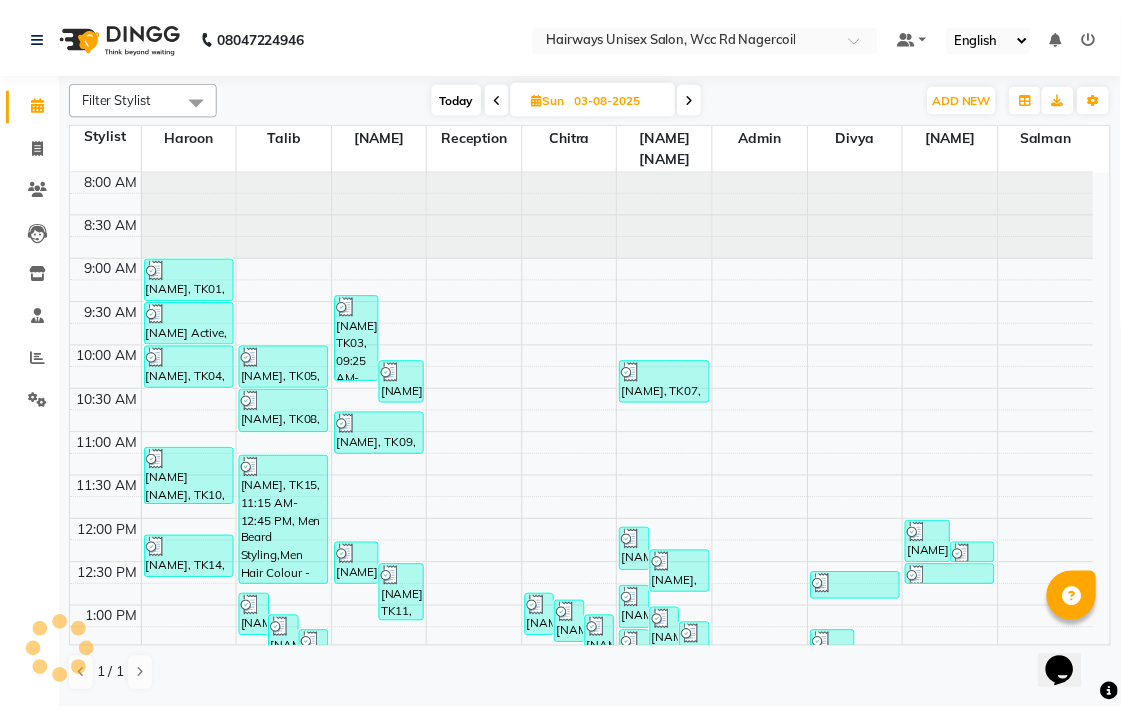 scroll, scrollTop: 0, scrollLeft: 0, axis: both 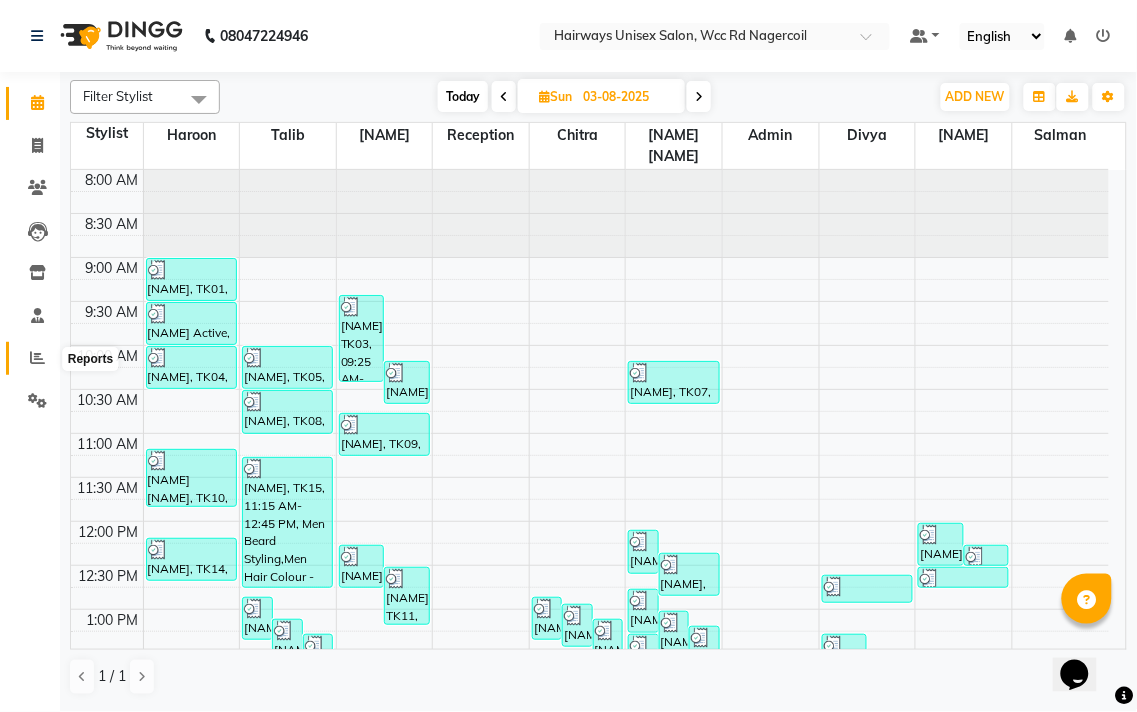click 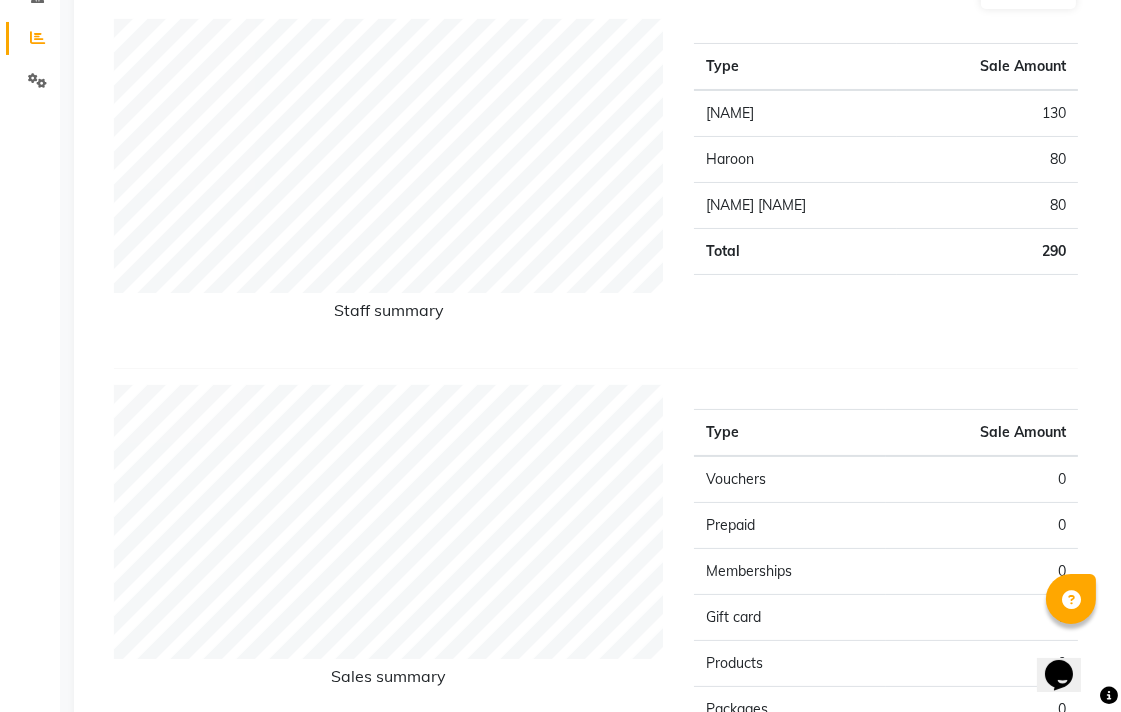 scroll, scrollTop: 0, scrollLeft: 0, axis: both 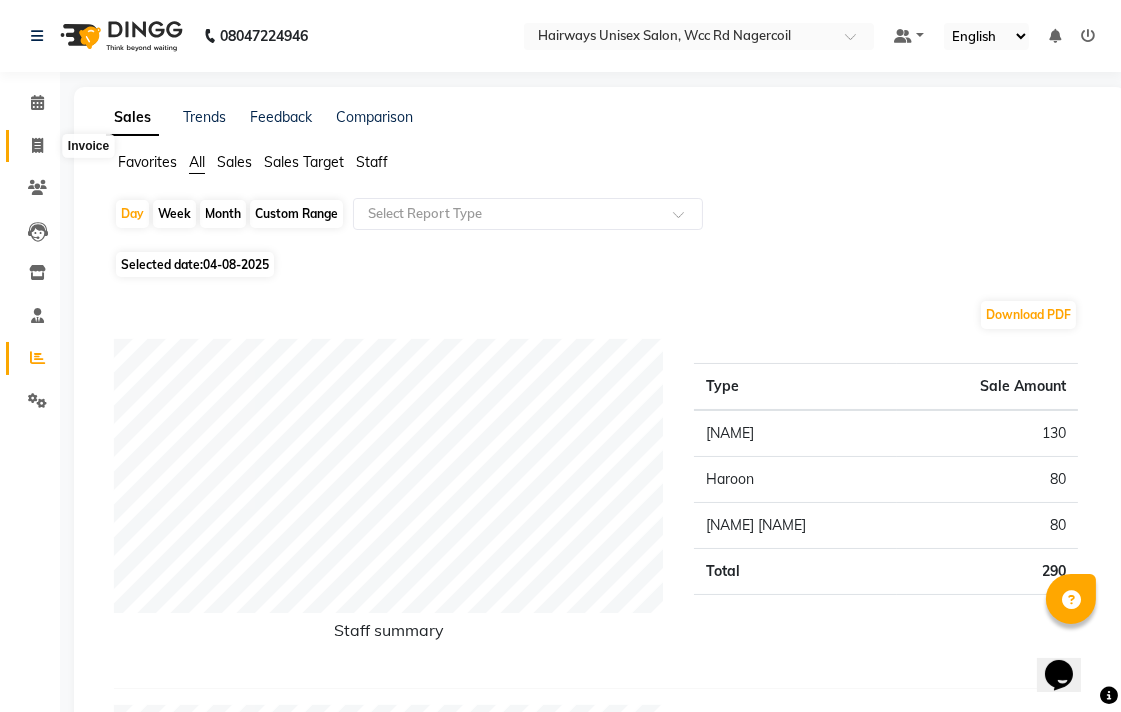 click 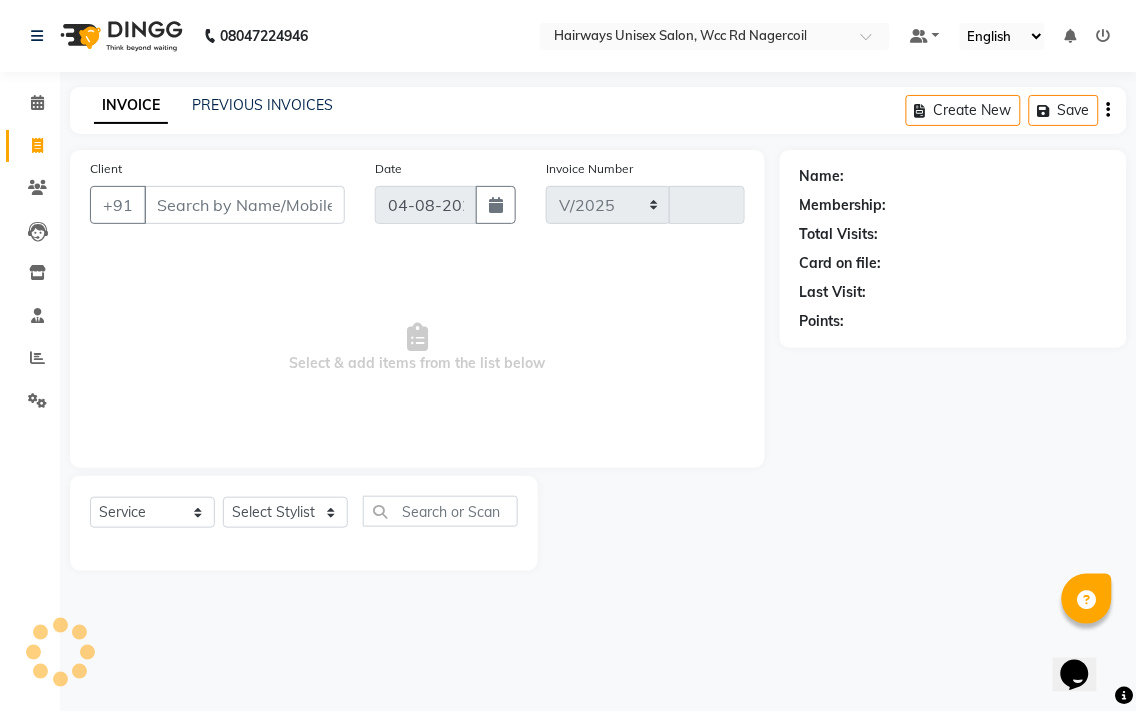 select on "6523" 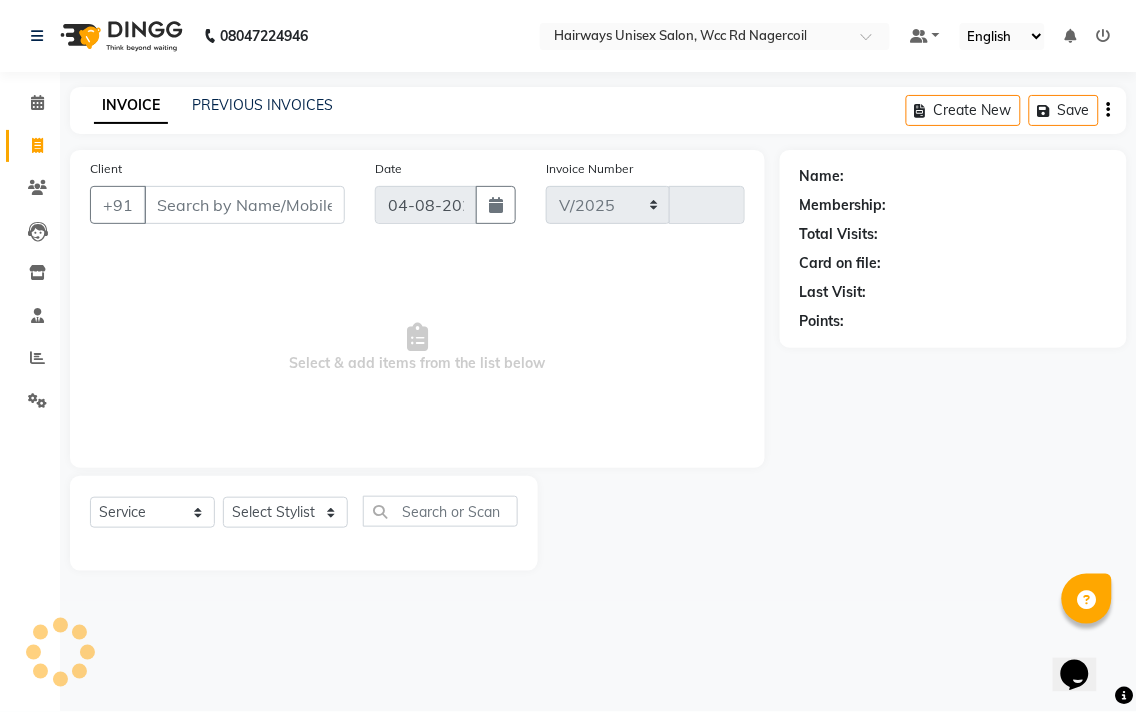 type on "5299" 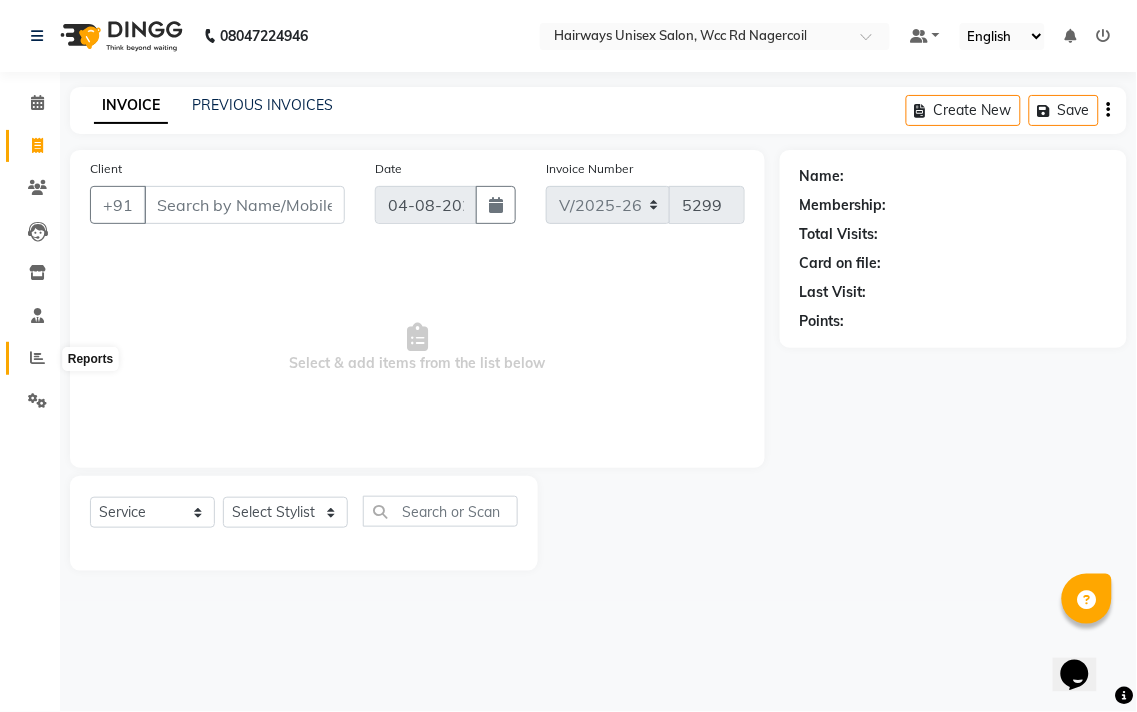 click 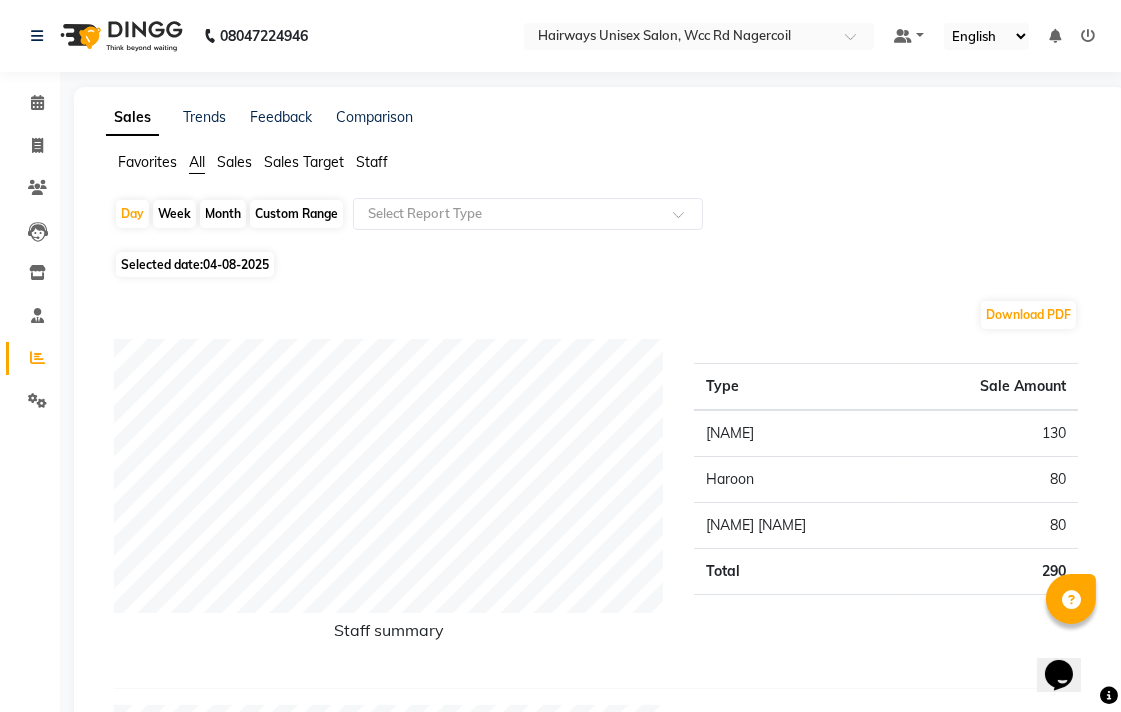 click on "Month" 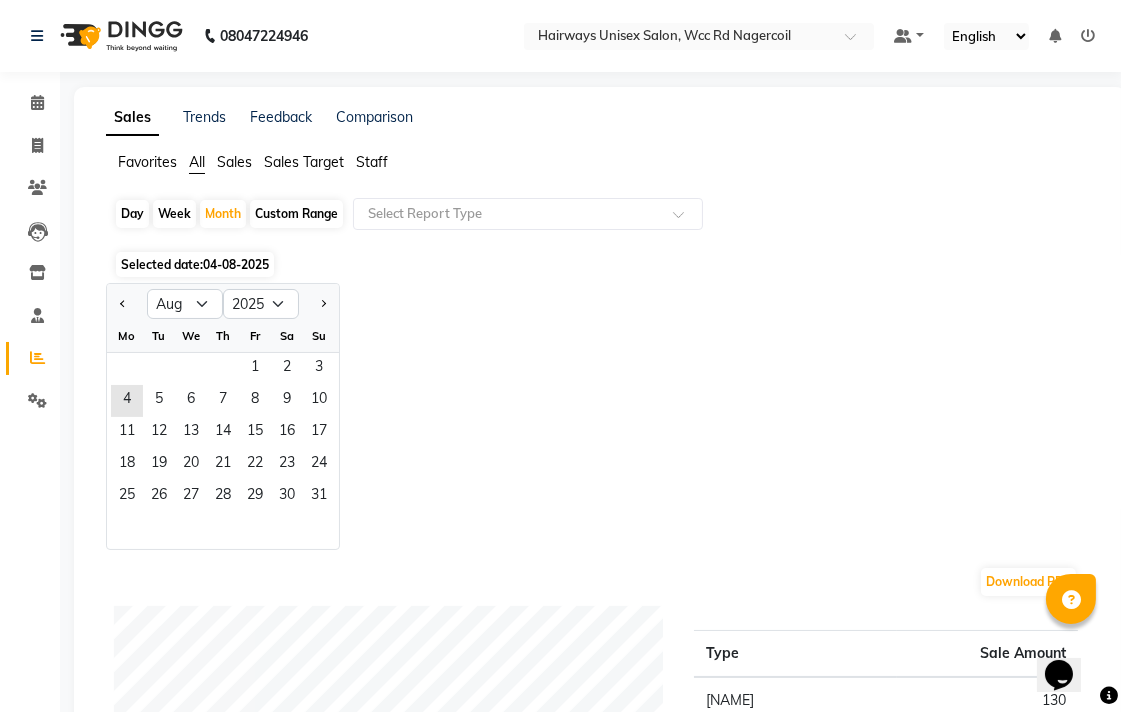 click on "Week" 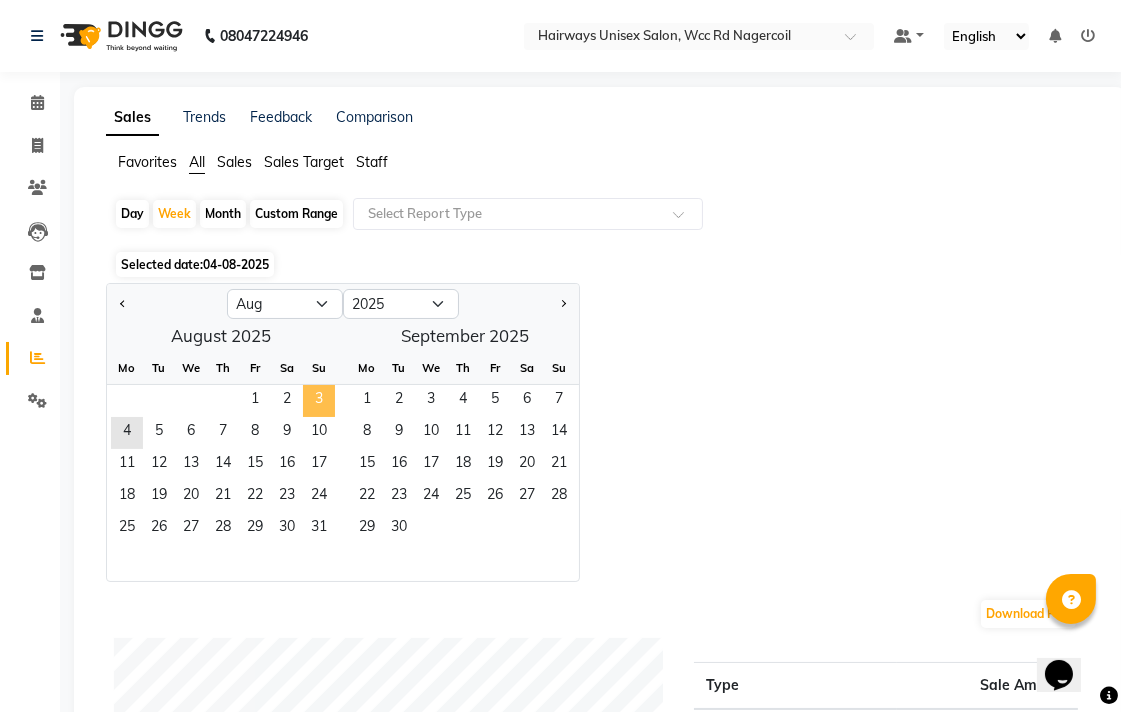 click on "3" 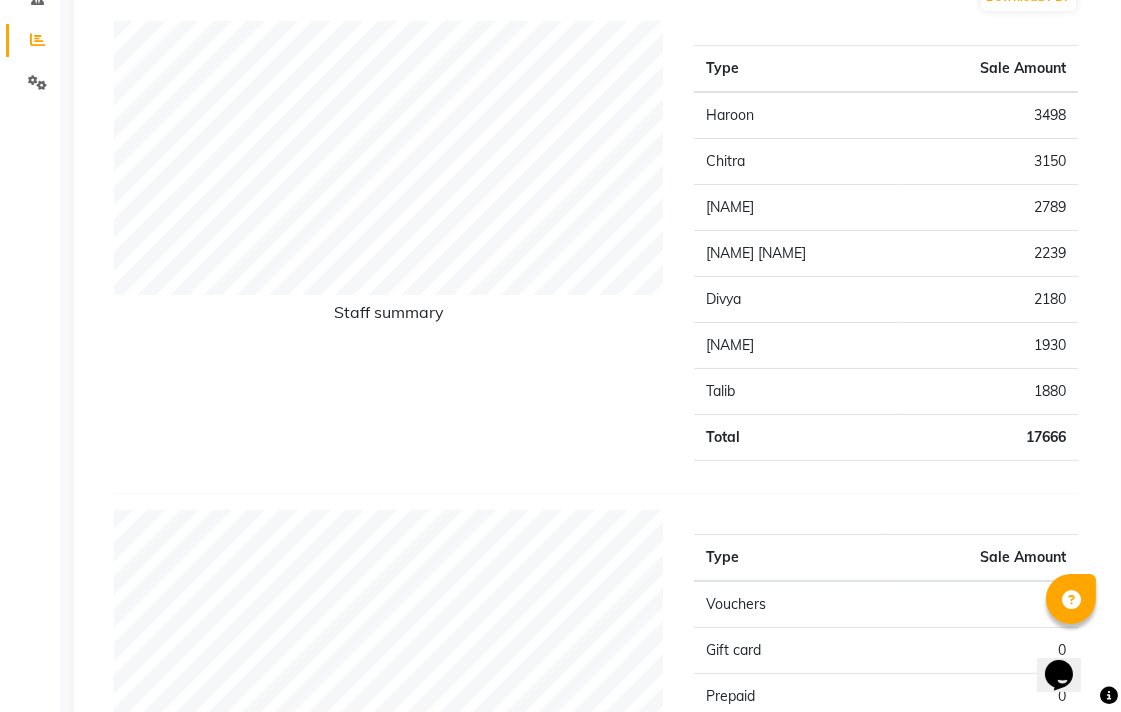 scroll, scrollTop: 0, scrollLeft: 0, axis: both 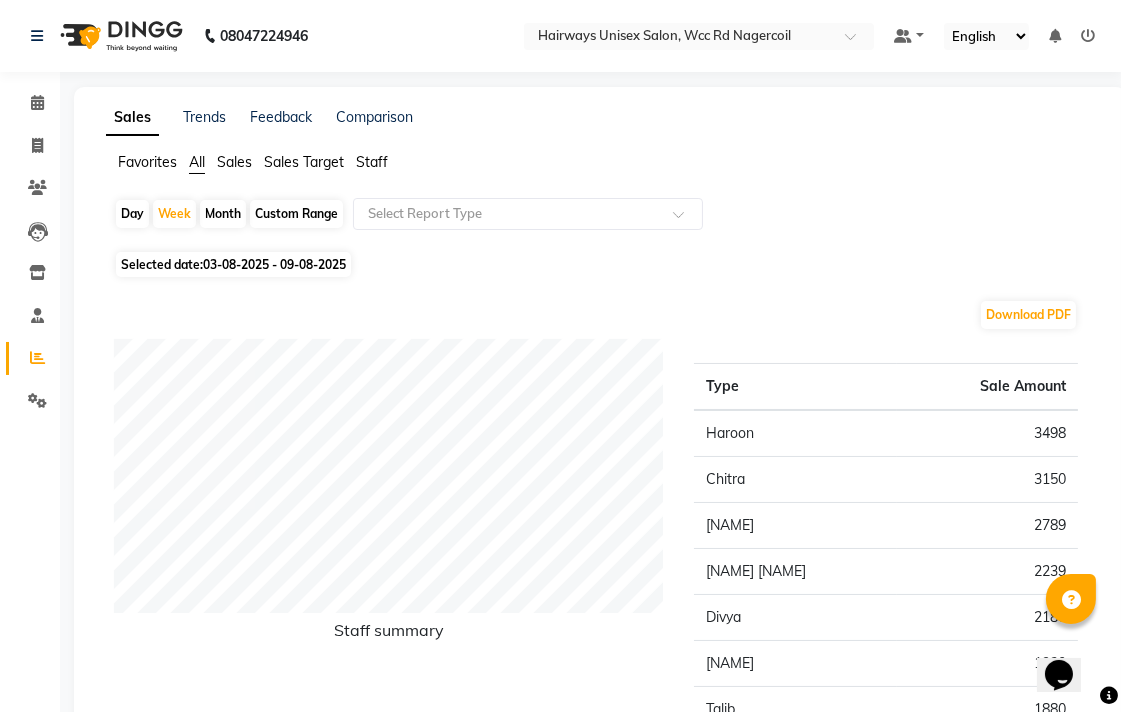 click on "Month" 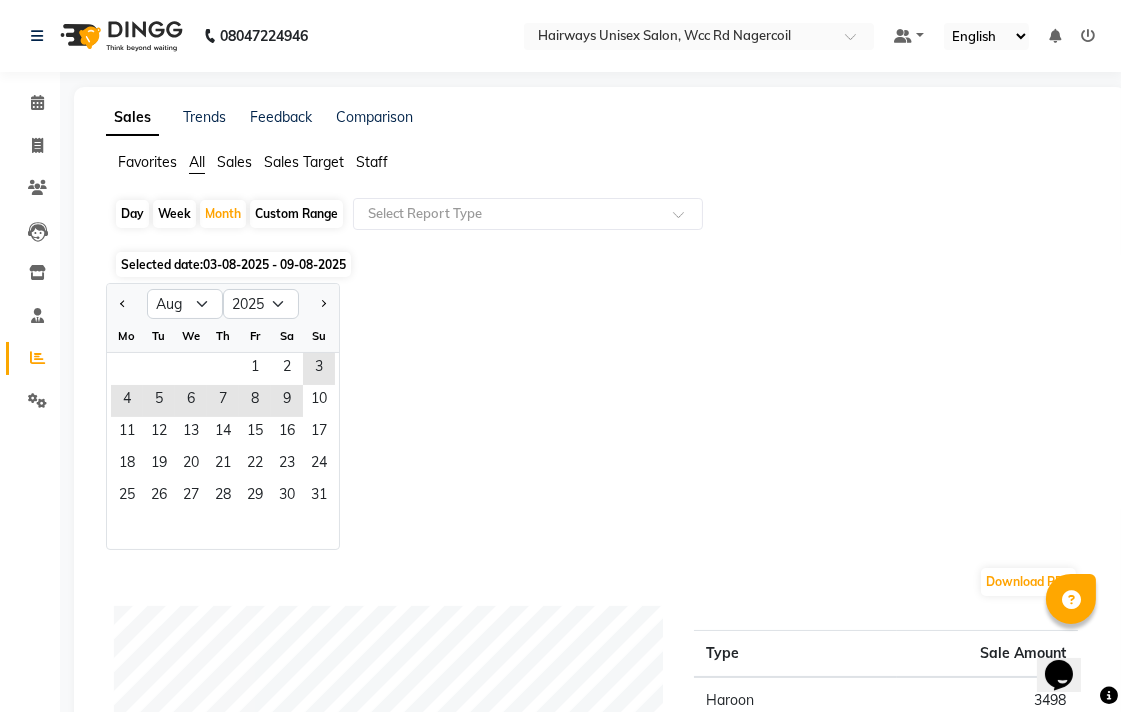 click on "Week" 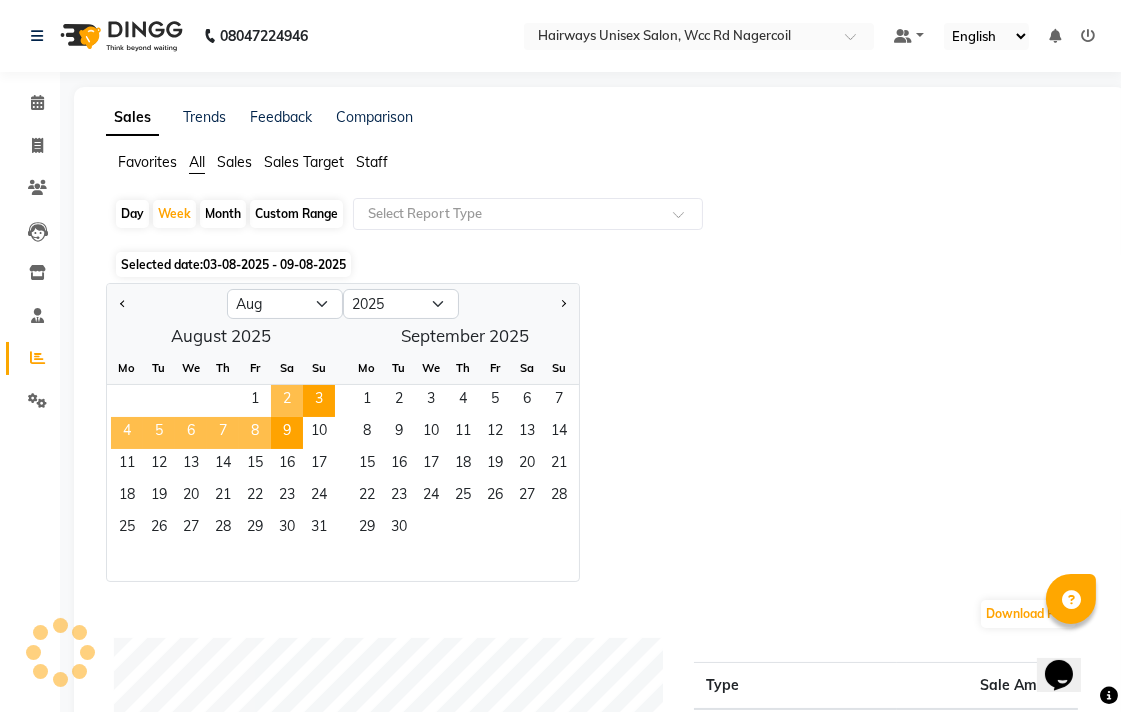 click on "2" 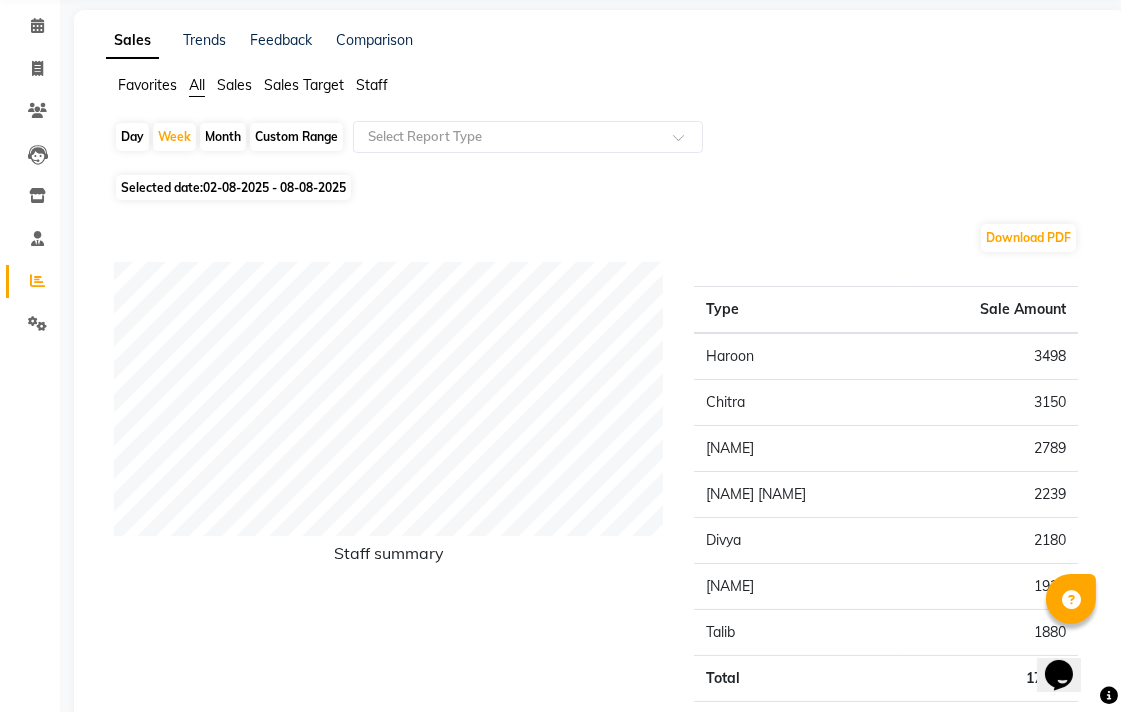 scroll, scrollTop: 0, scrollLeft: 0, axis: both 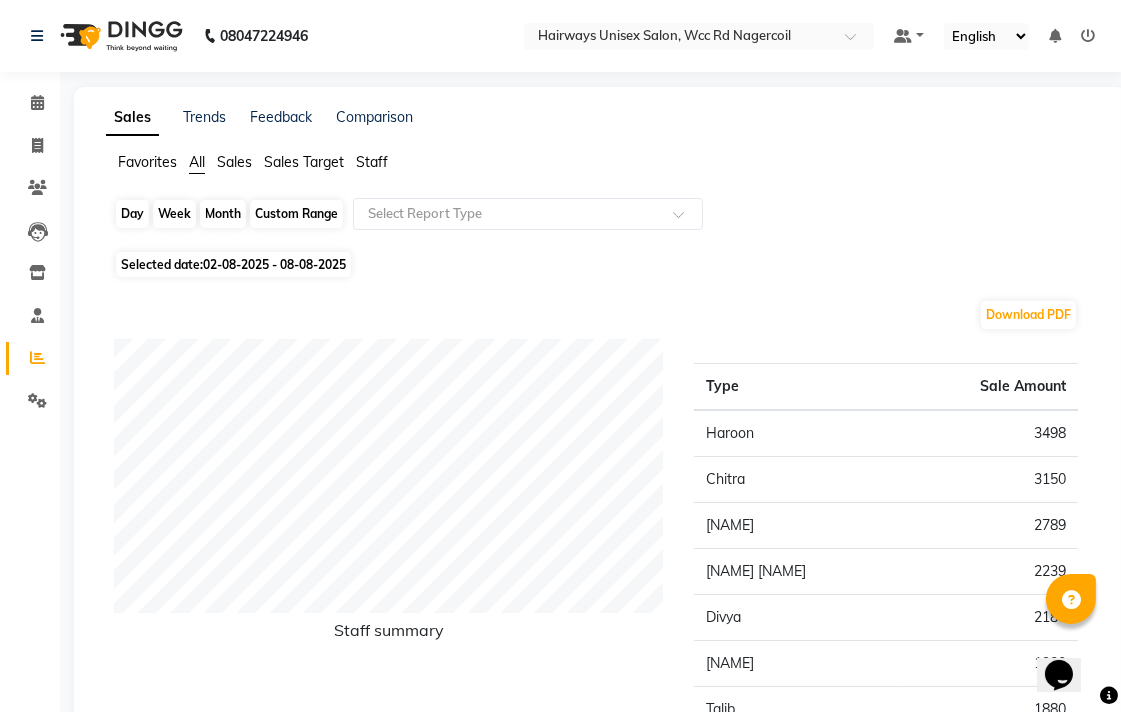 click on "Week" 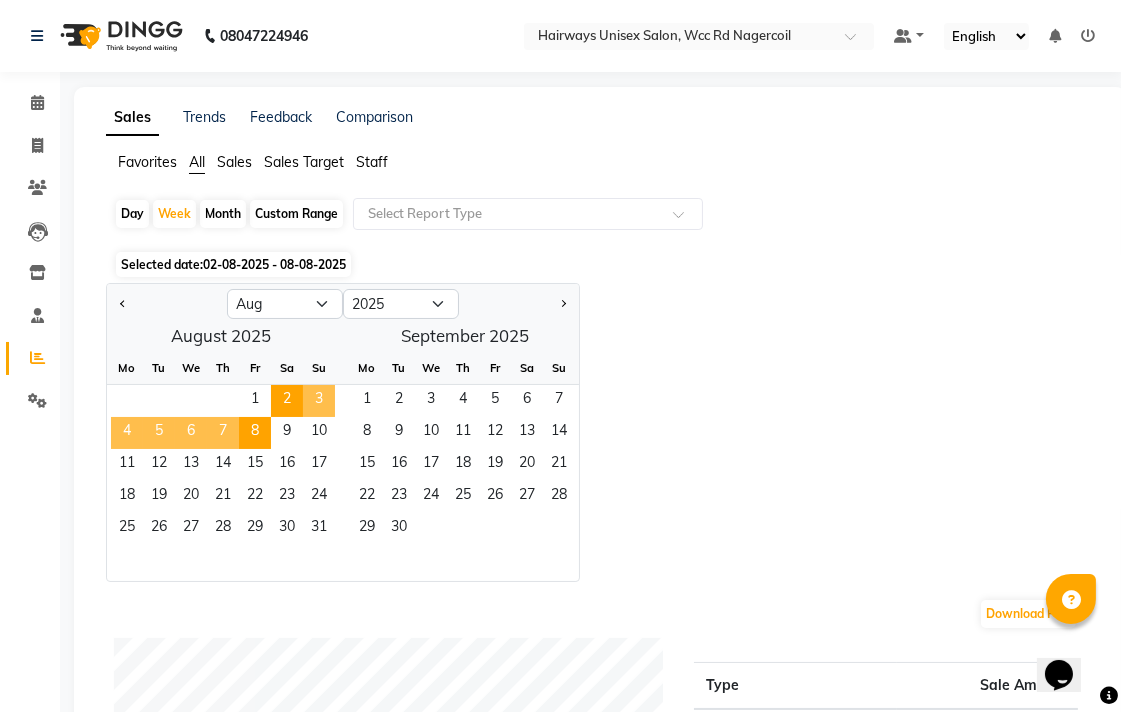 click on "3" 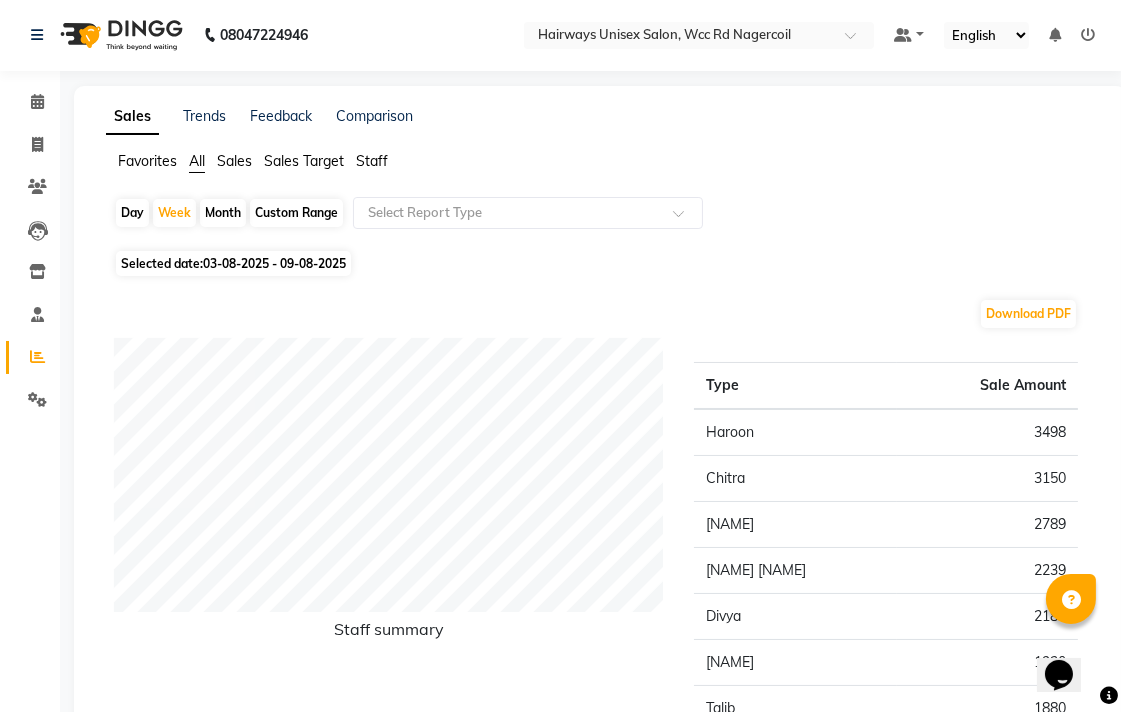 scroll, scrollTop: 0, scrollLeft: 0, axis: both 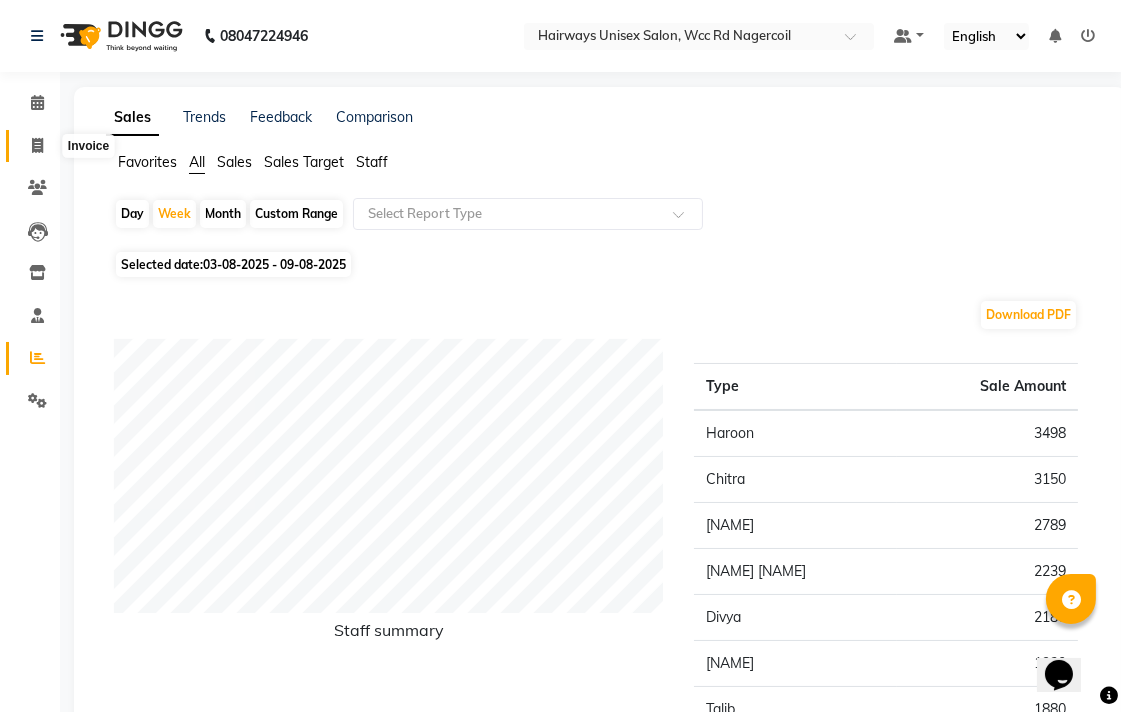 click 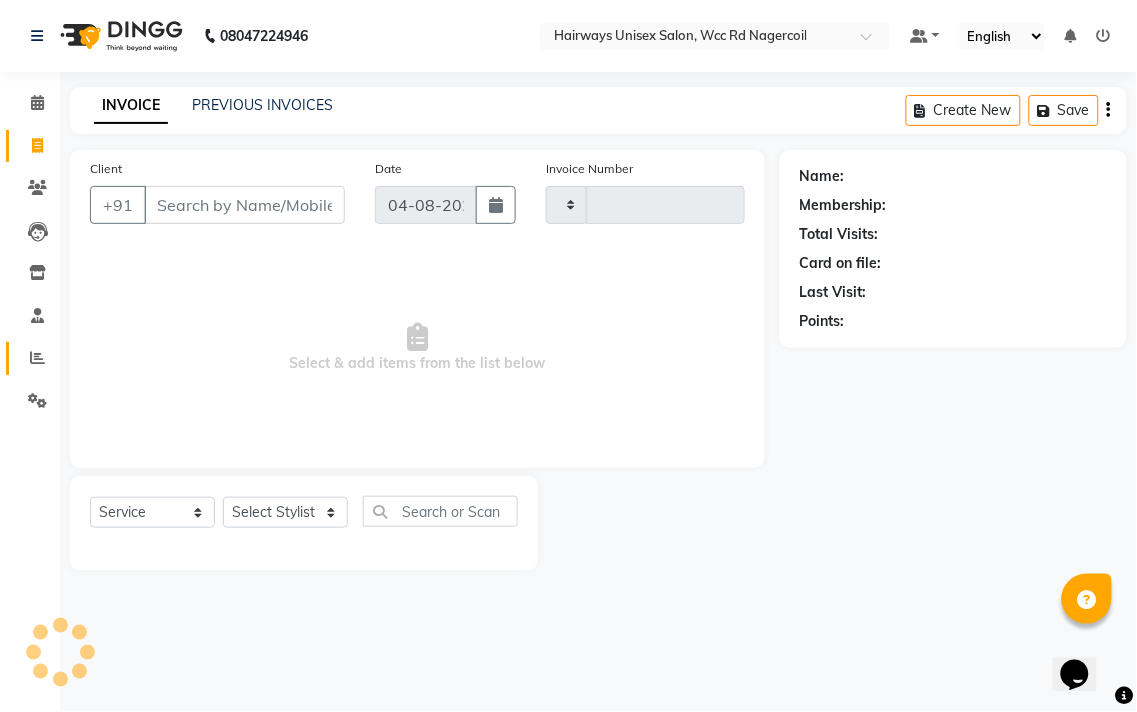 type on "5299" 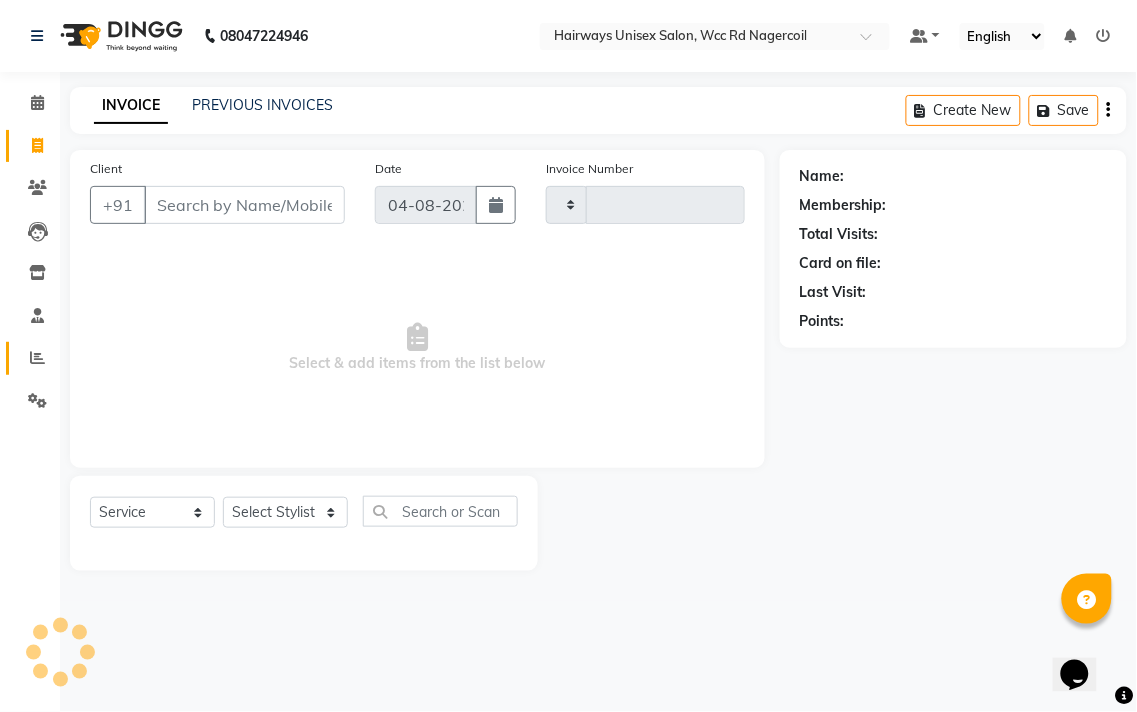 select on "6523" 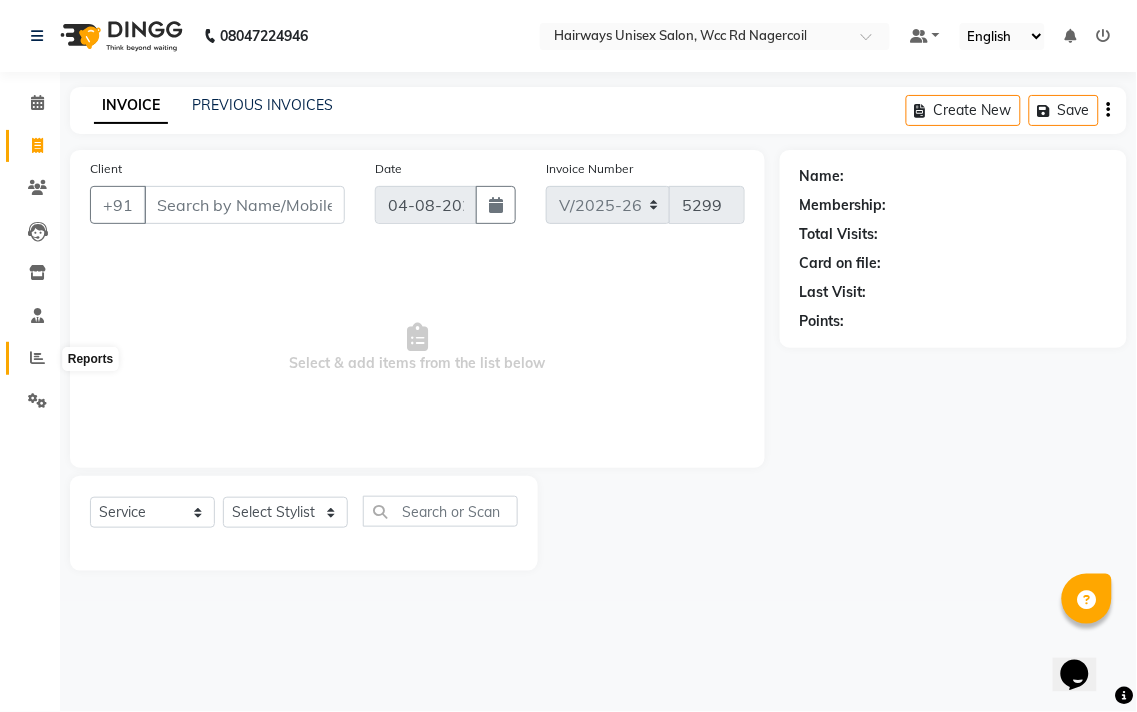 click 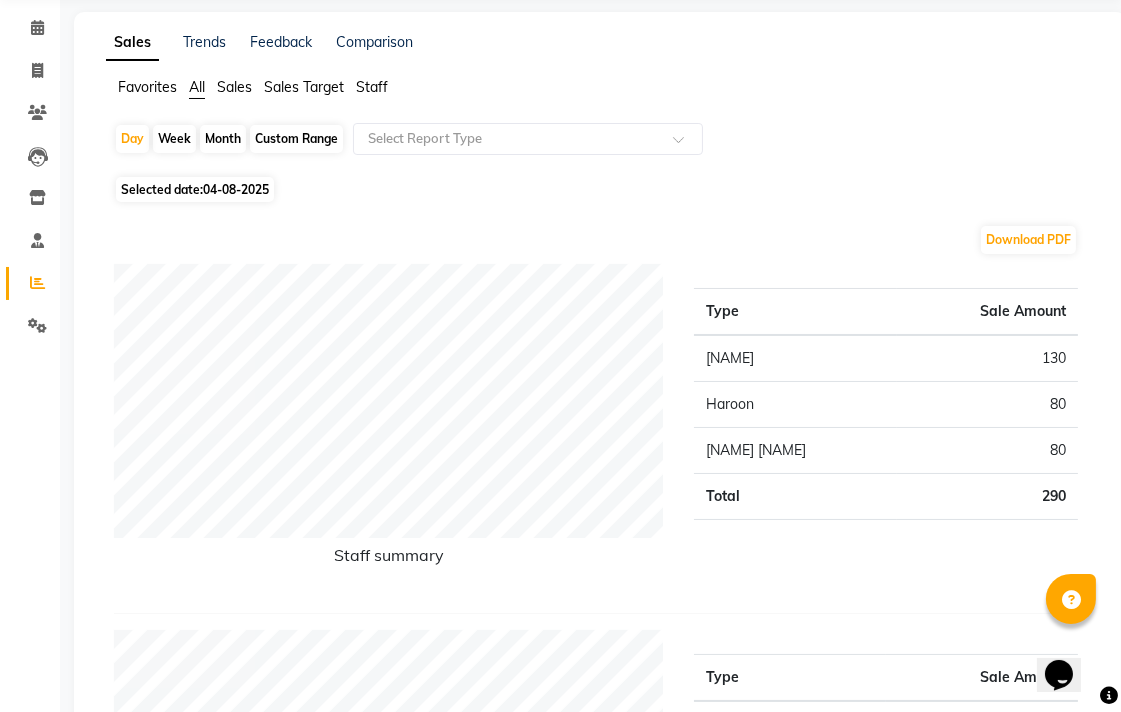 scroll, scrollTop: 0, scrollLeft: 0, axis: both 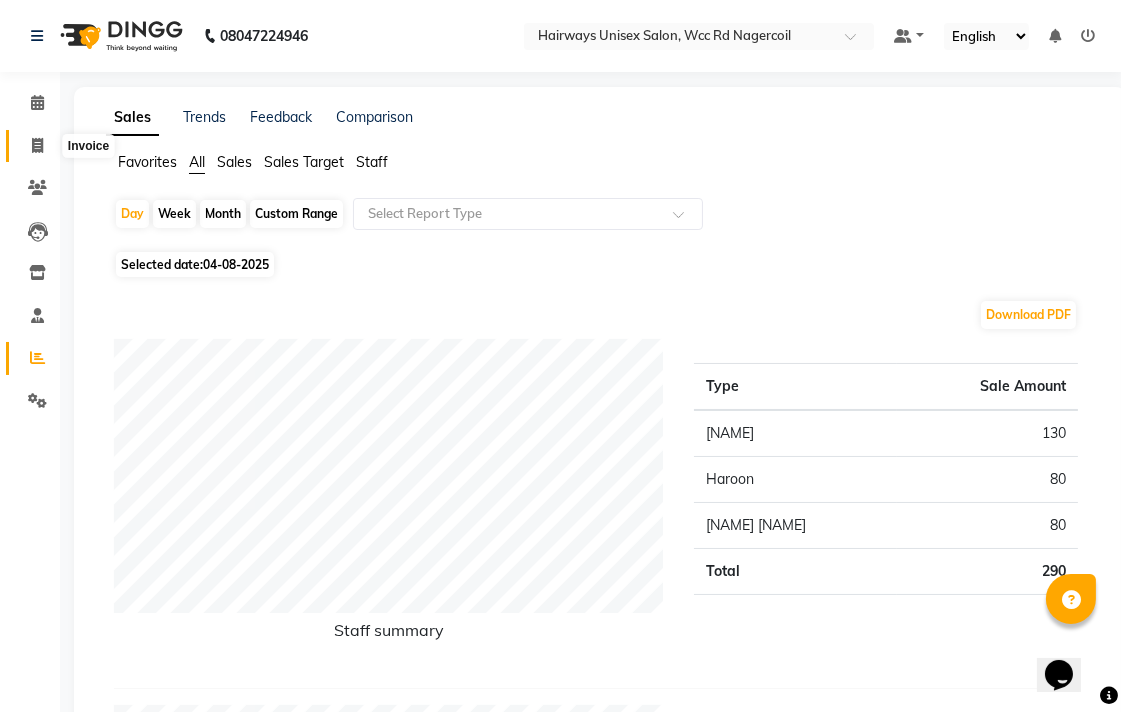 click 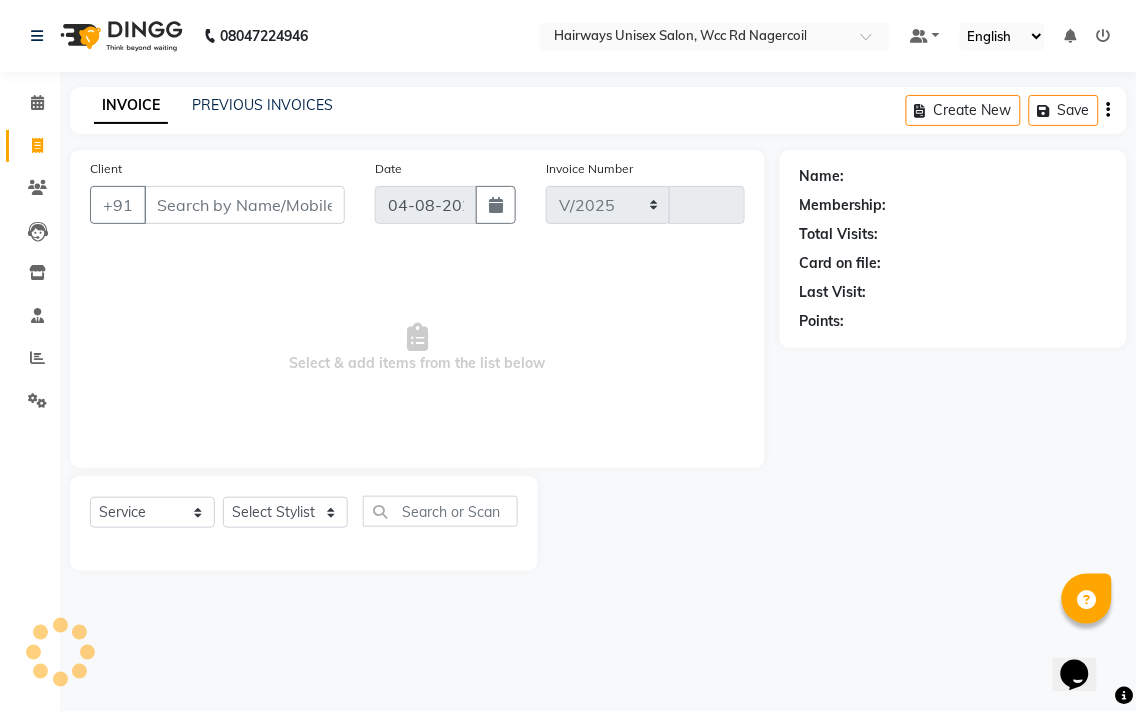 select on "6523" 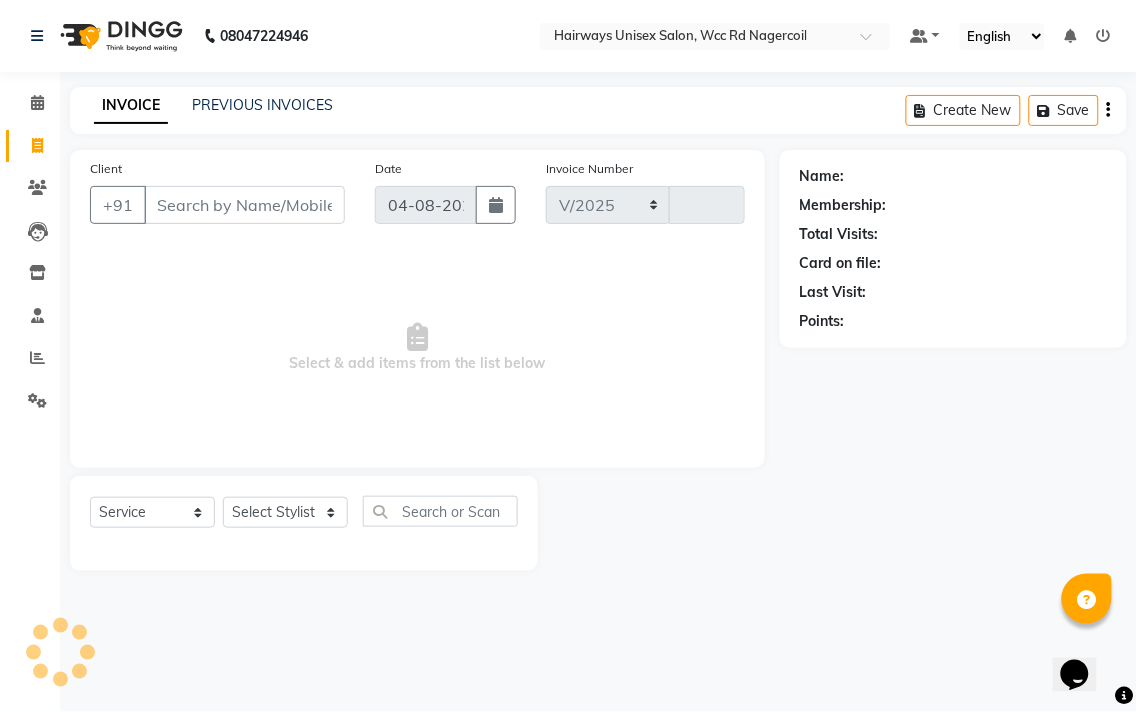 type on "5299" 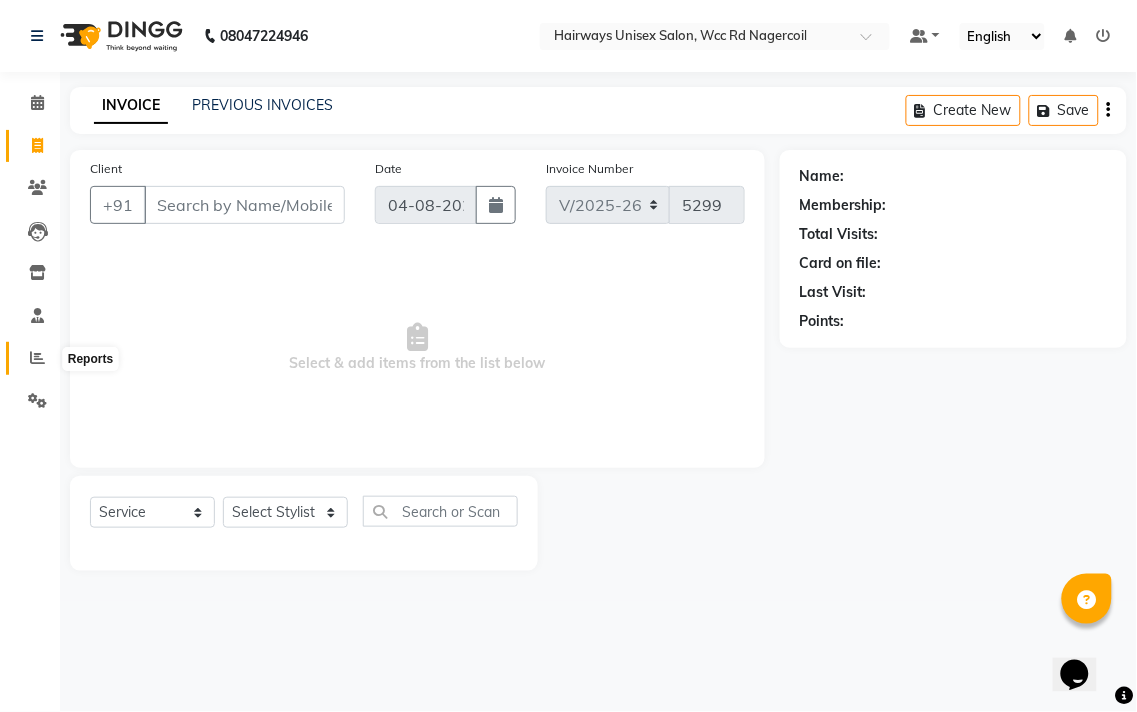 click 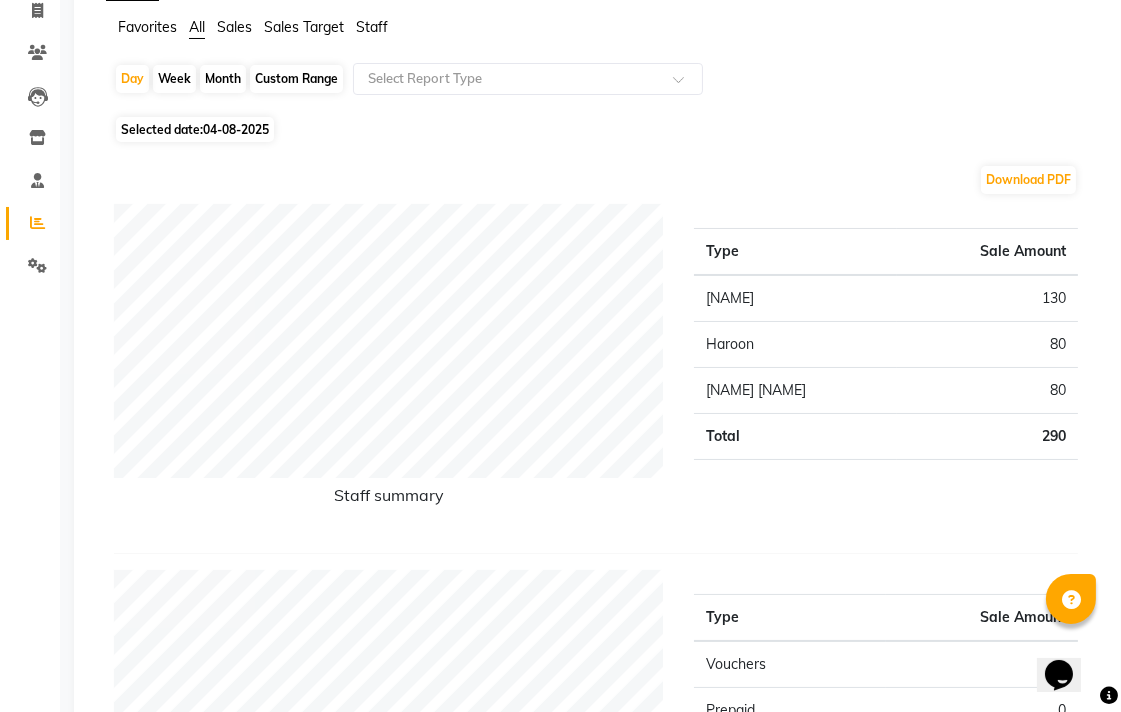 scroll, scrollTop: 0, scrollLeft: 0, axis: both 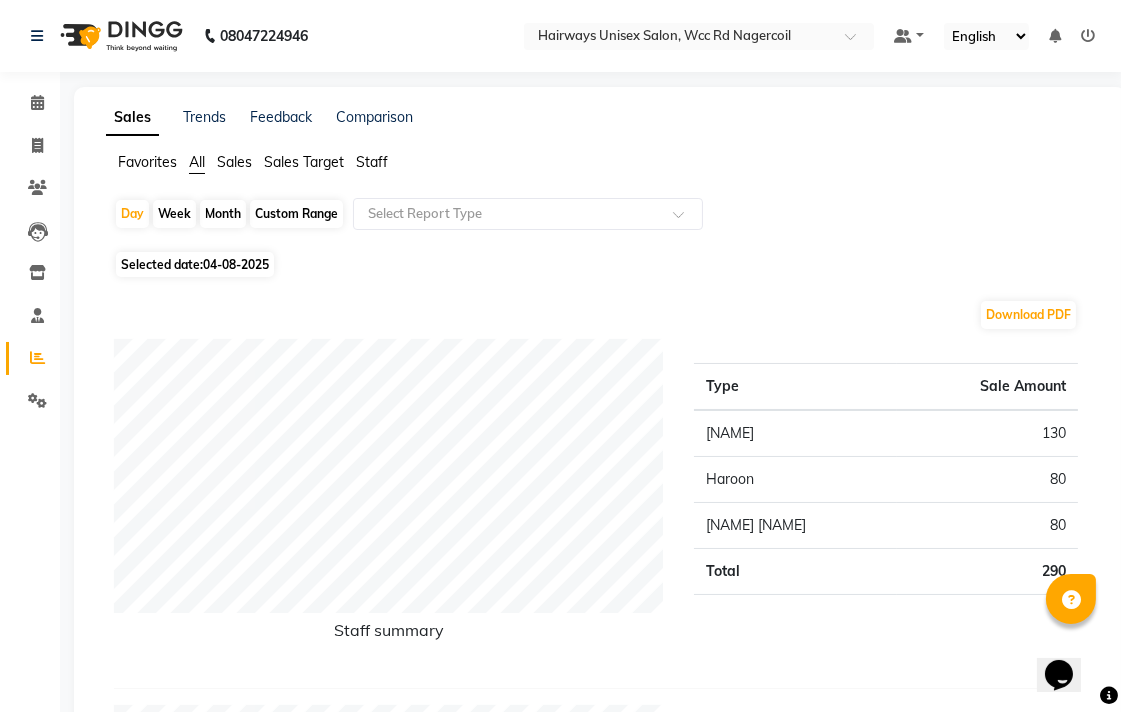 click on "Week" 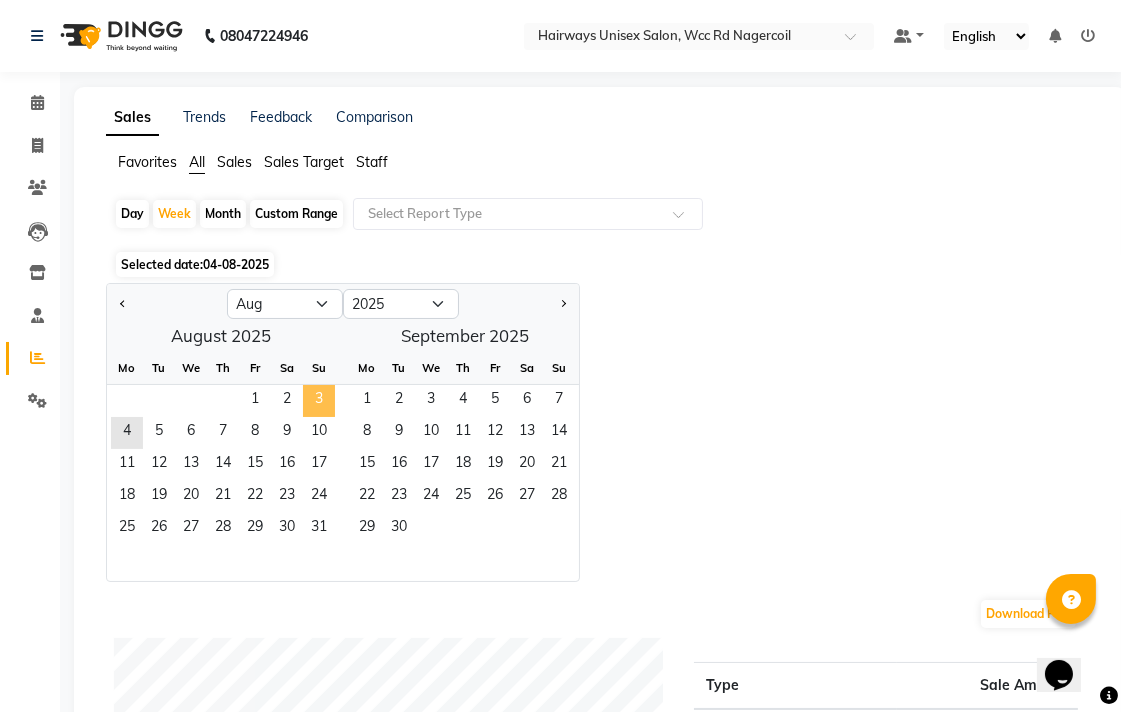 click on "3" 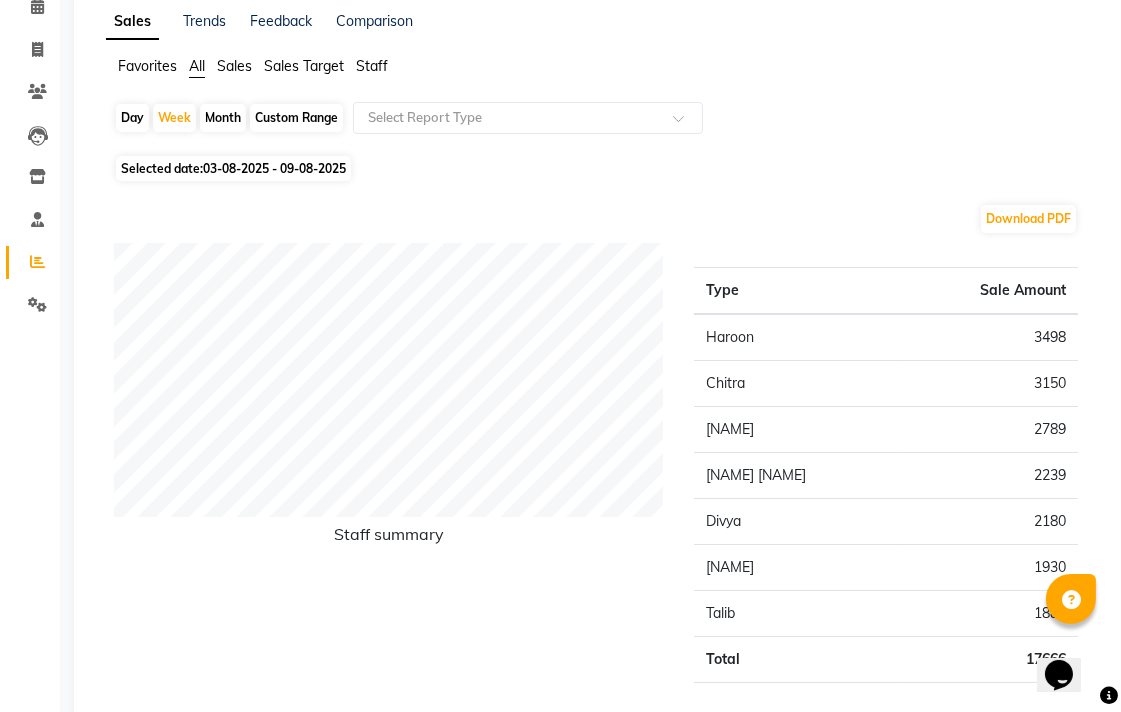 scroll, scrollTop: 0, scrollLeft: 0, axis: both 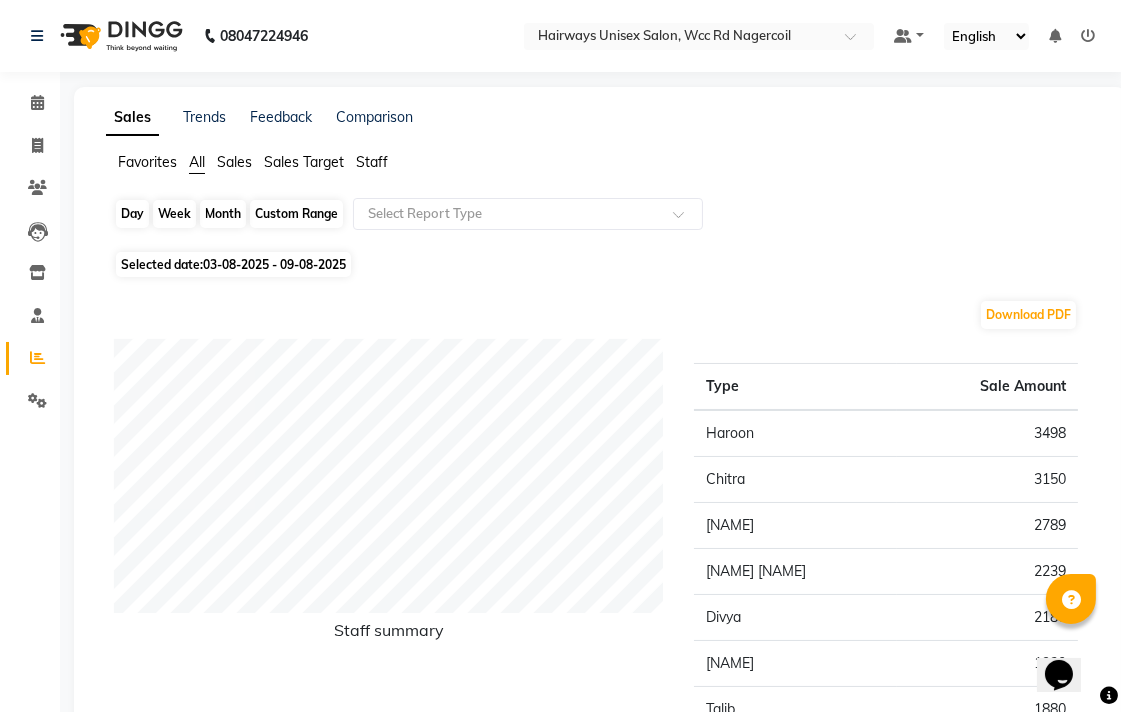 click on "Week" 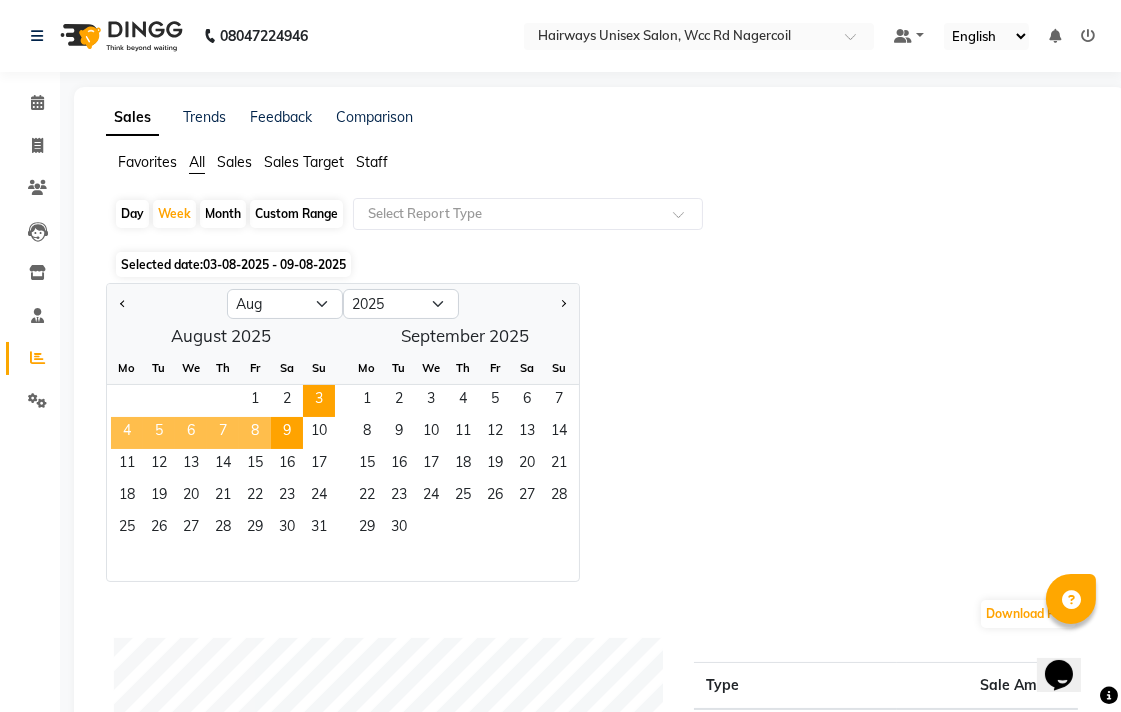 click on "4" 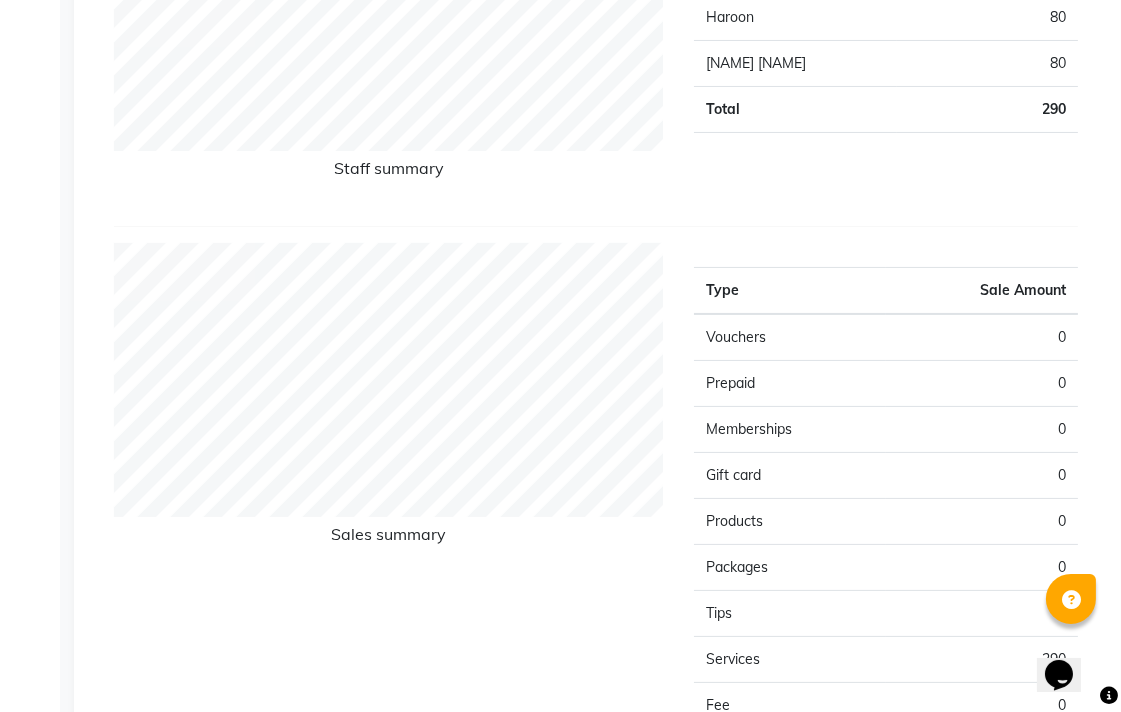 scroll, scrollTop: 84, scrollLeft: 0, axis: vertical 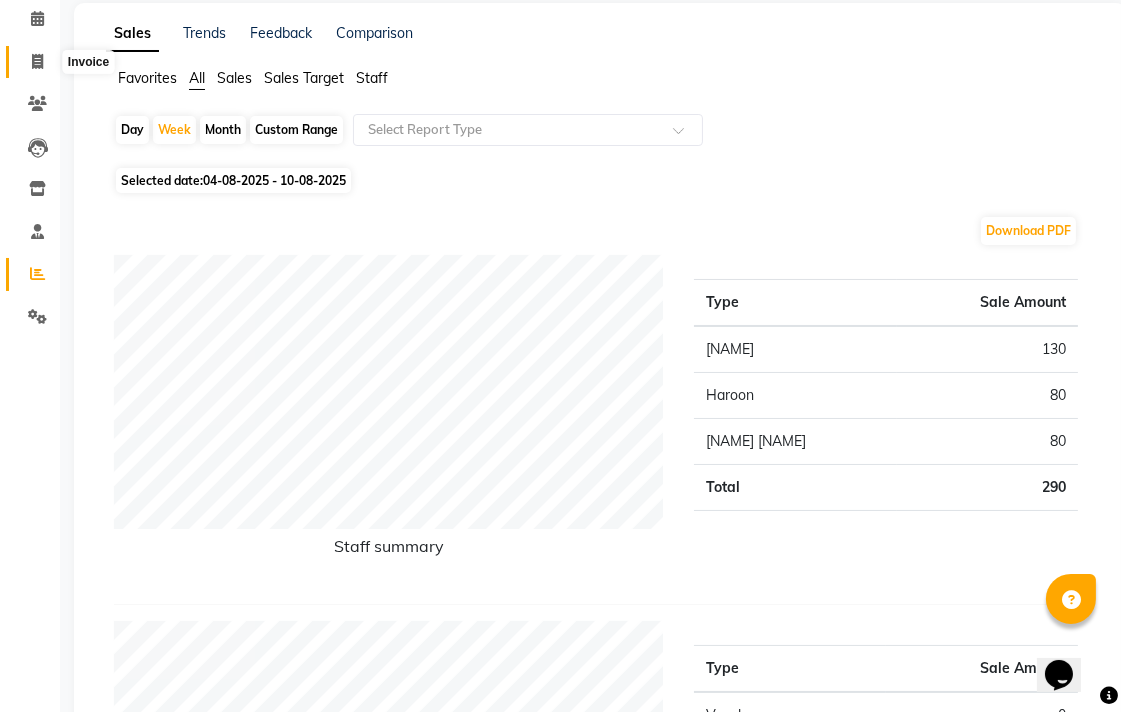 click 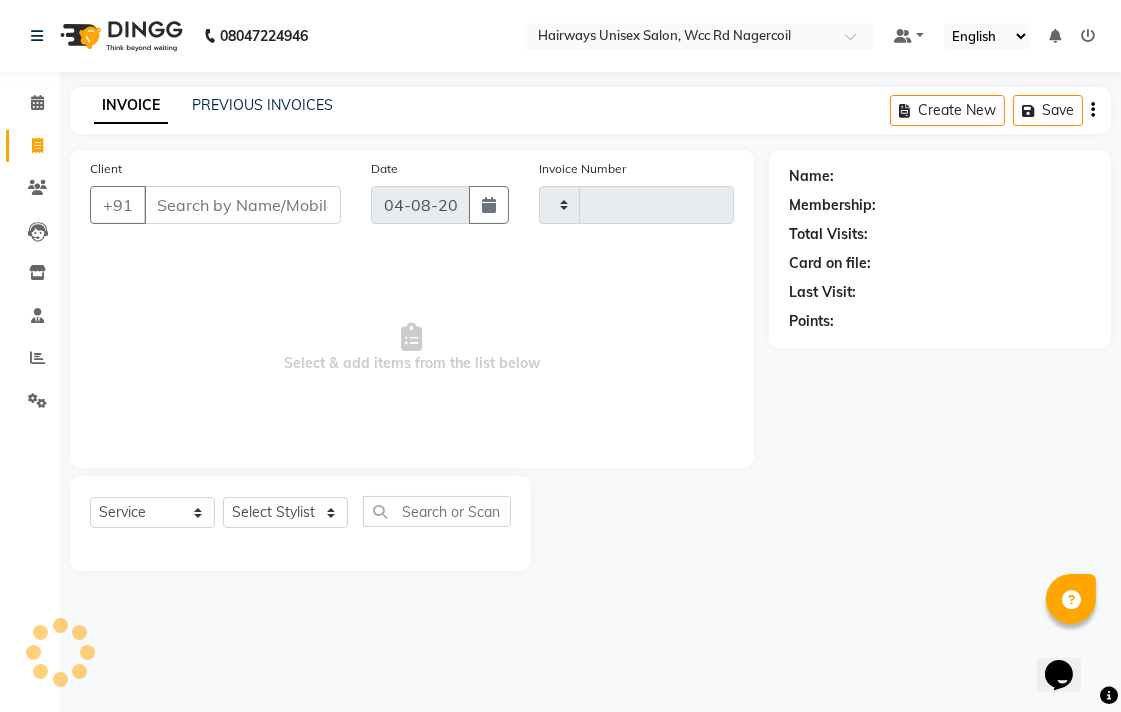 scroll, scrollTop: 0, scrollLeft: 0, axis: both 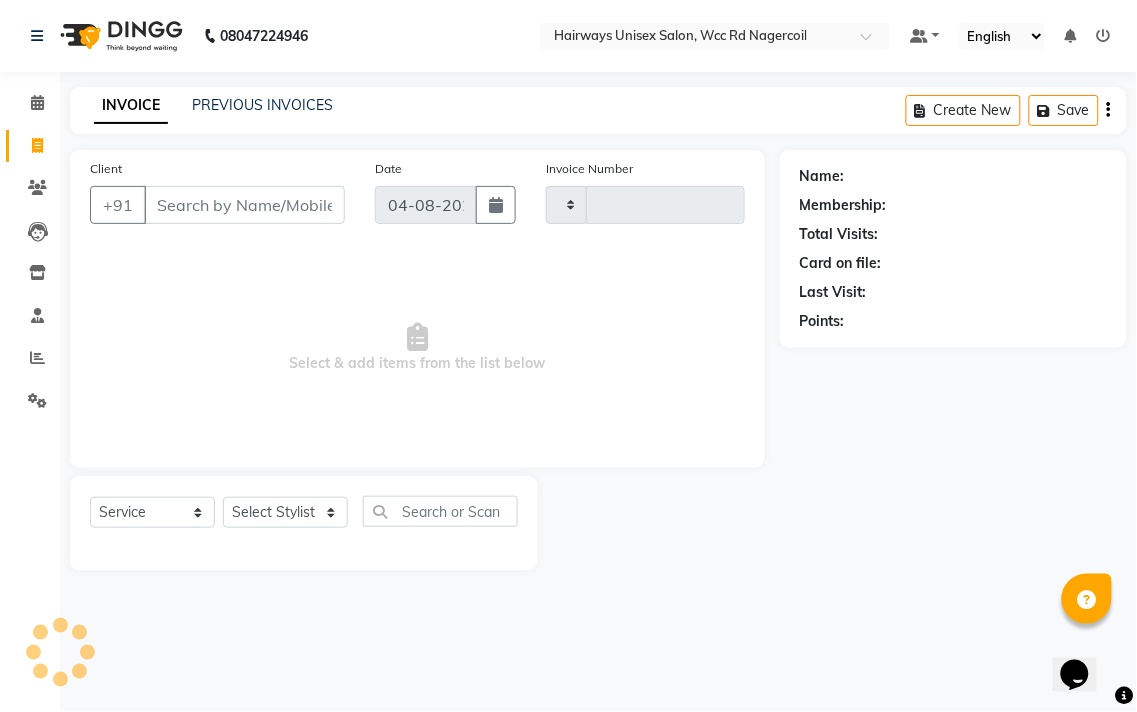 type on "5299" 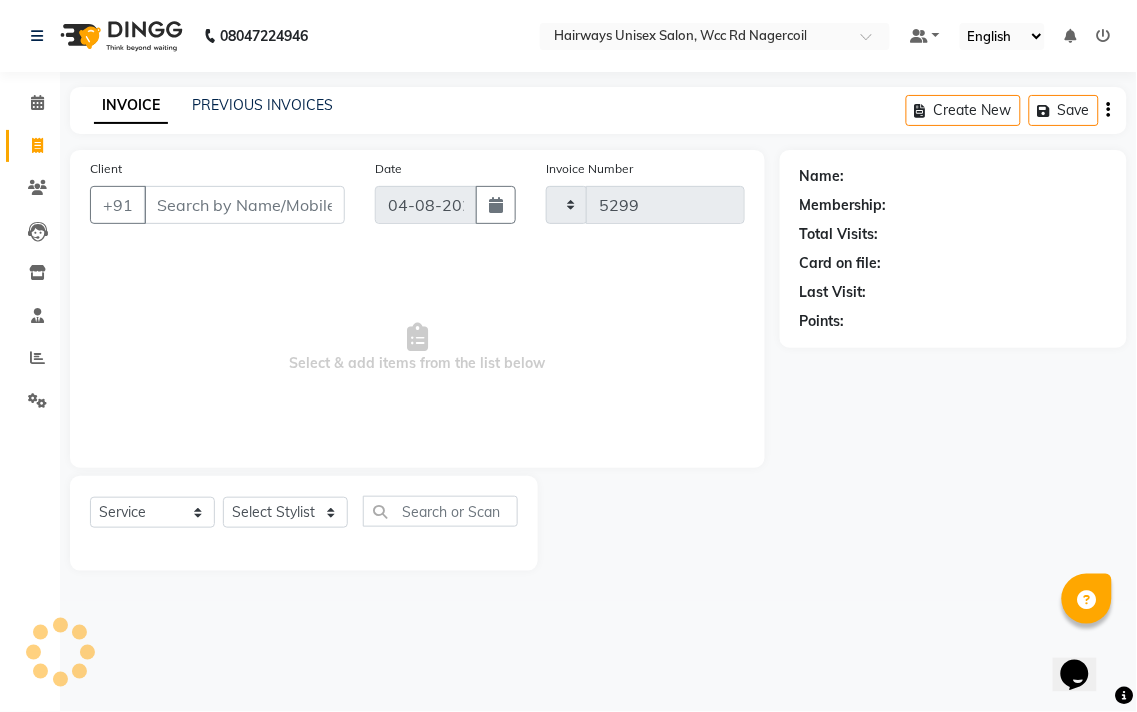 select on "6523" 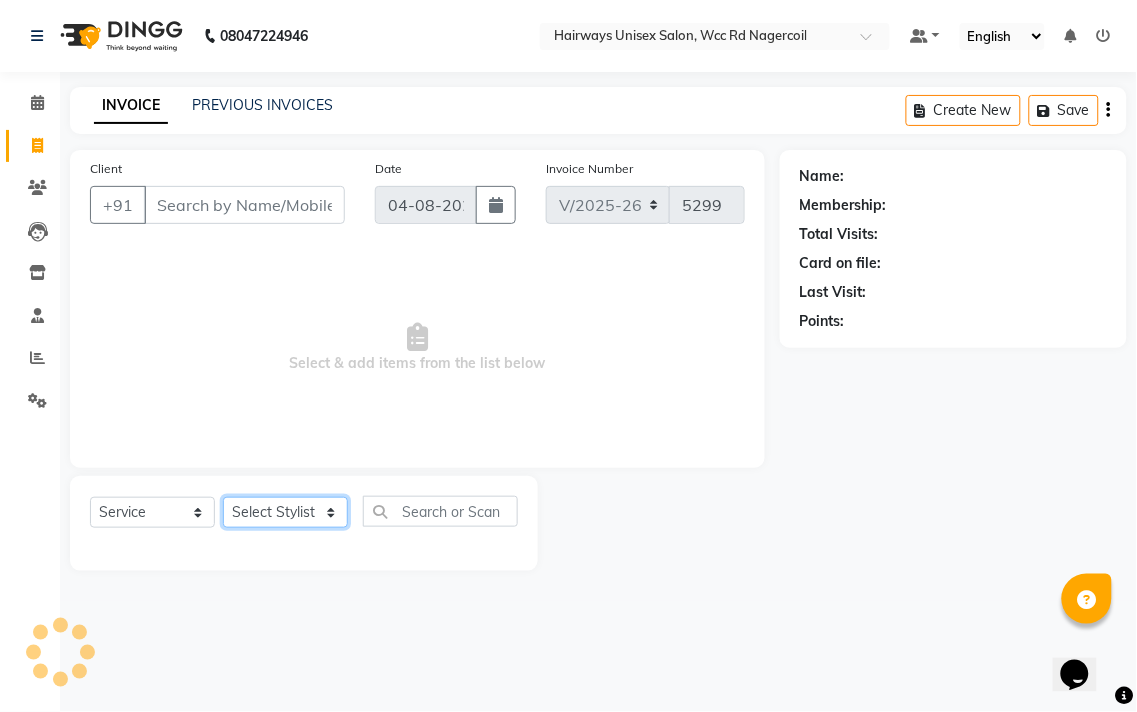 click on "Select Stylist Admin Chitra divya Gokila Haroon Imran Reception Salman Sartaj Khan Talib" 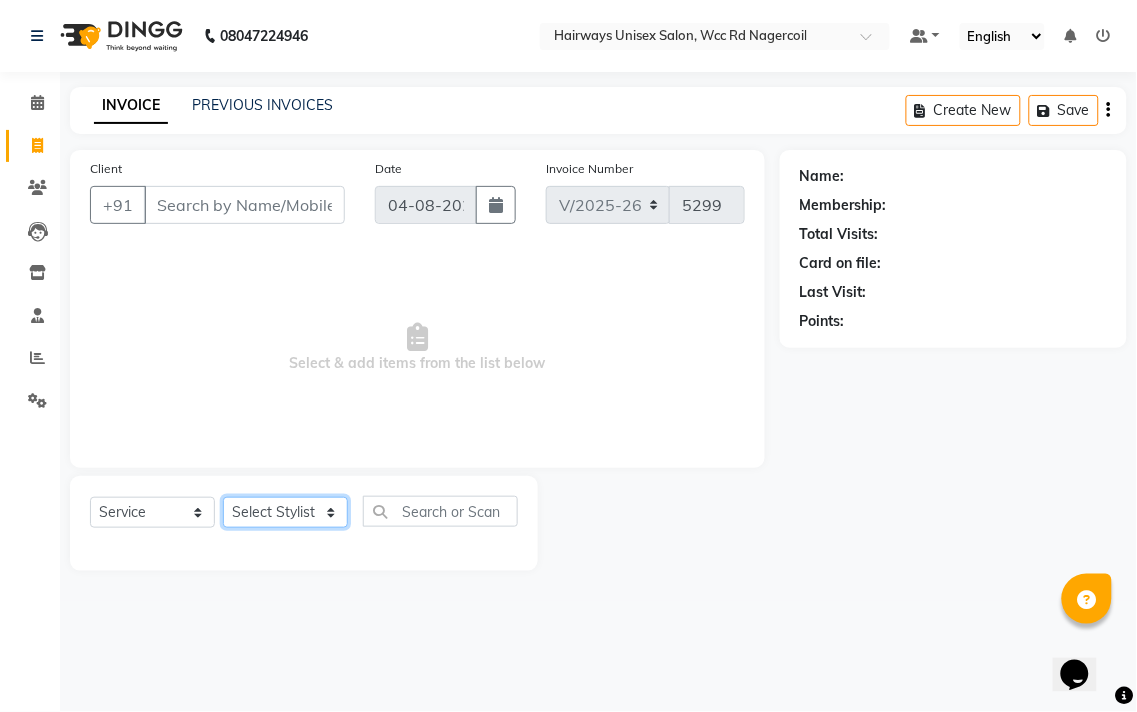 select on "49916" 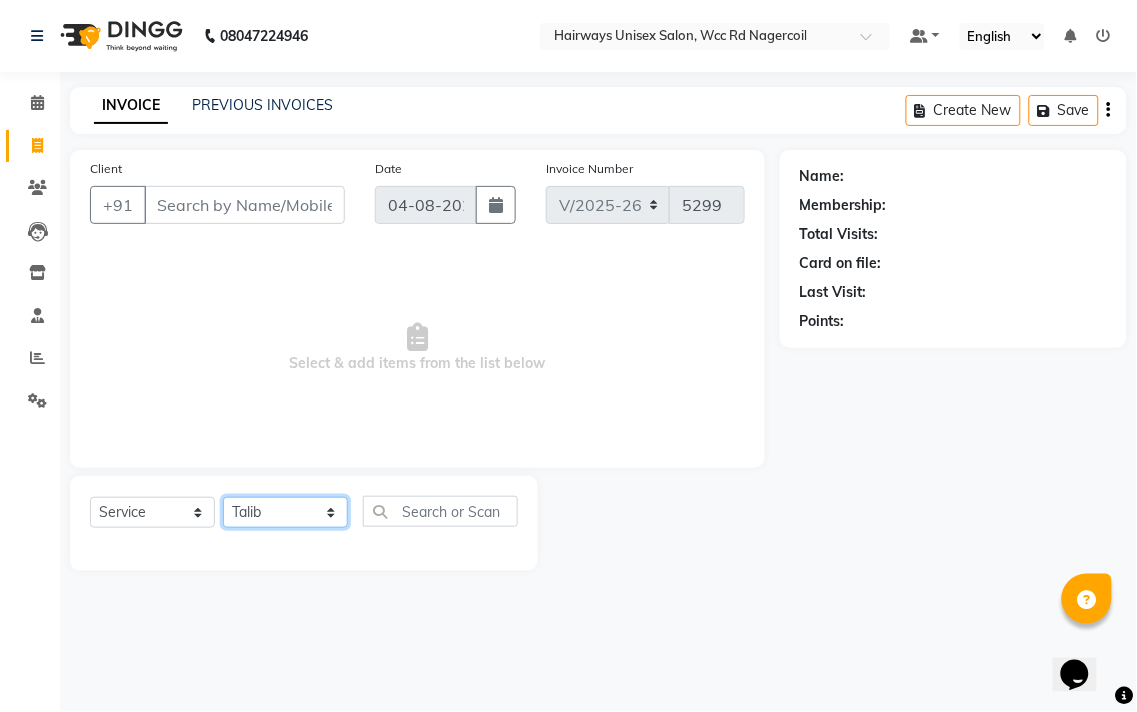 click on "Select Stylist Admin Chitra divya Gokila Haroon Imran Reception Salman Sartaj Khan Talib" 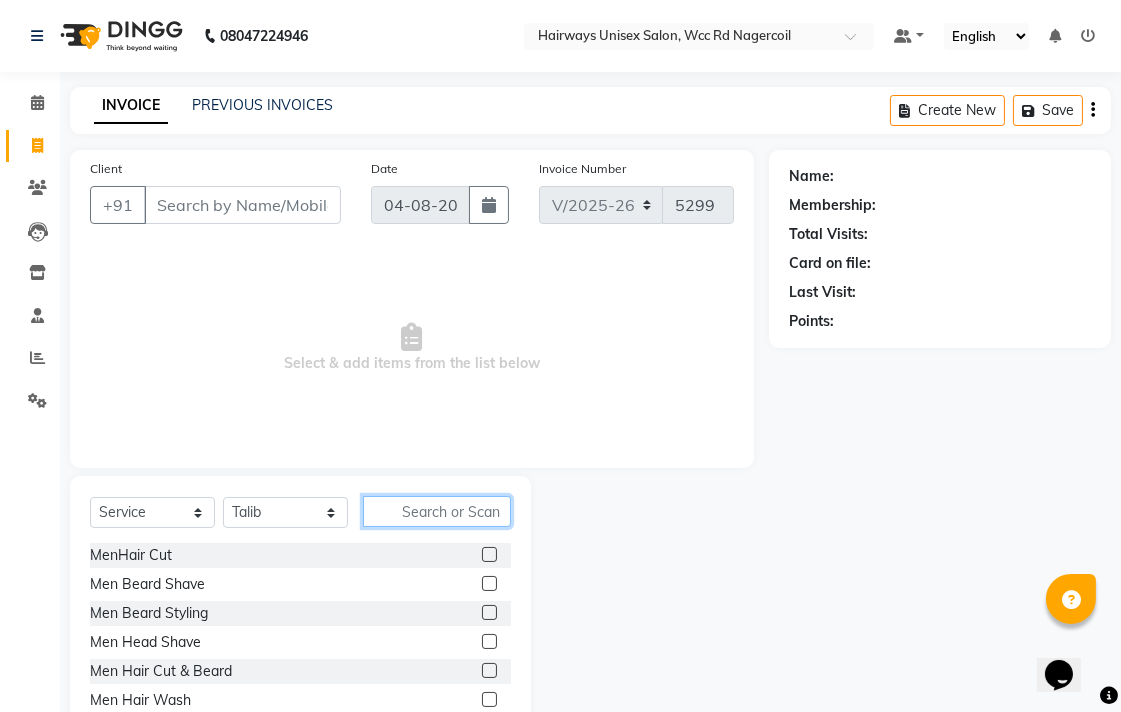 click 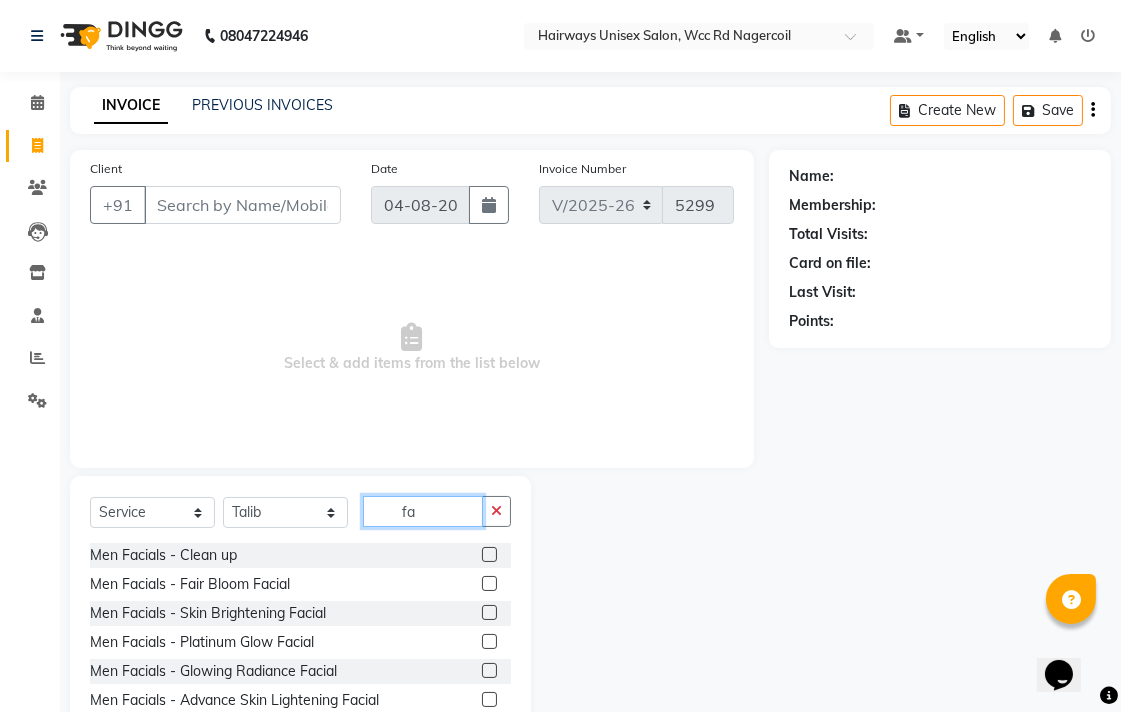 type on "f" 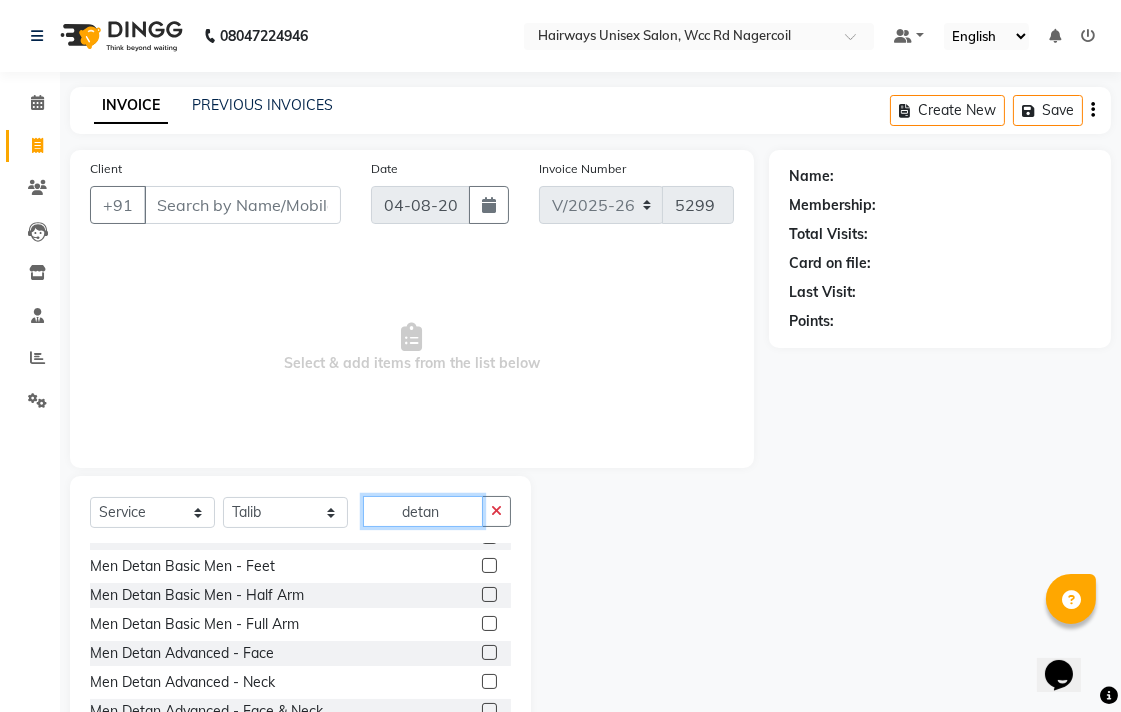 scroll, scrollTop: 222, scrollLeft: 0, axis: vertical 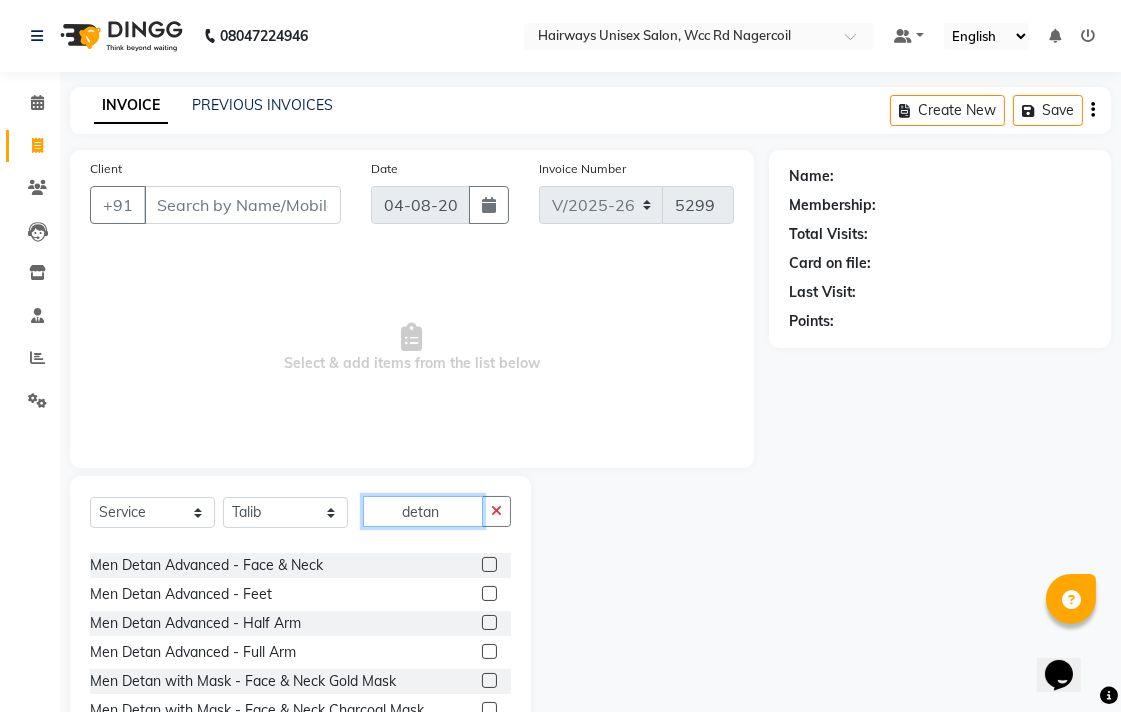 type on "detan" 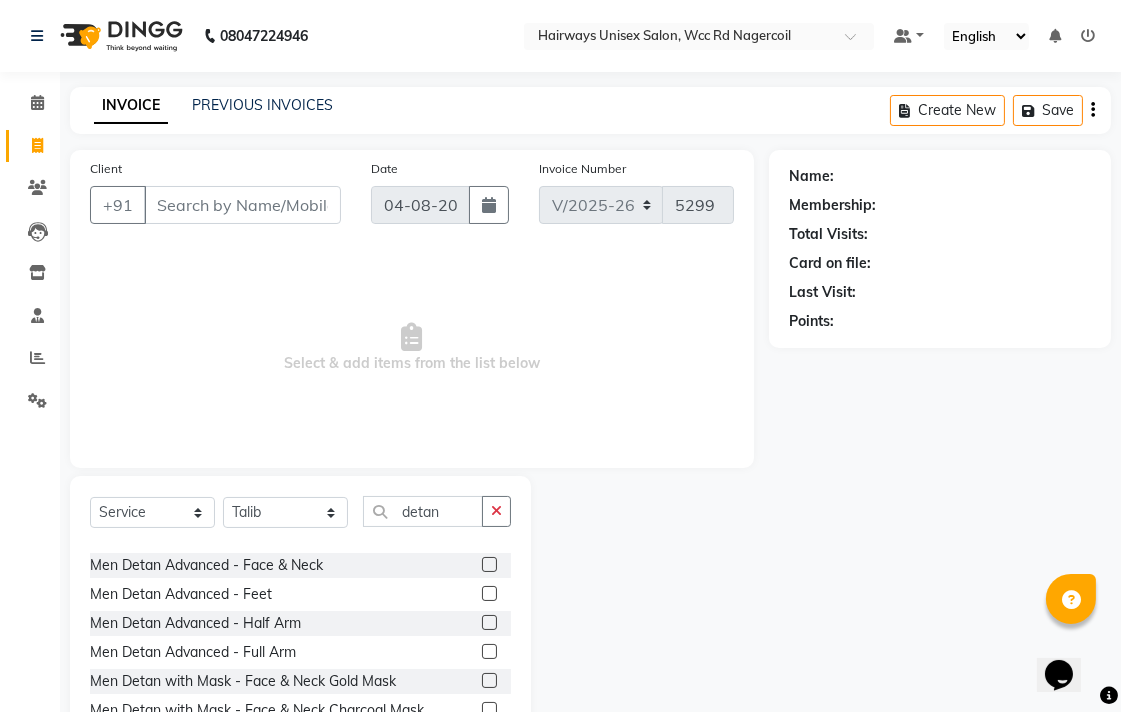 click 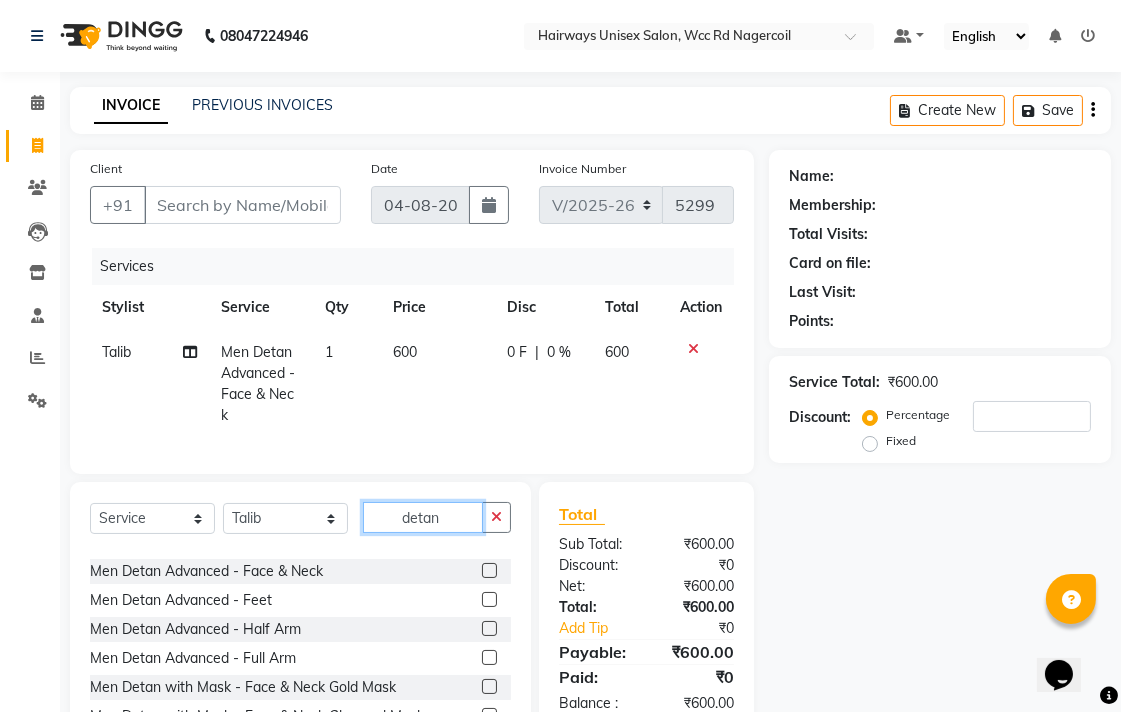 checkbox on "false" 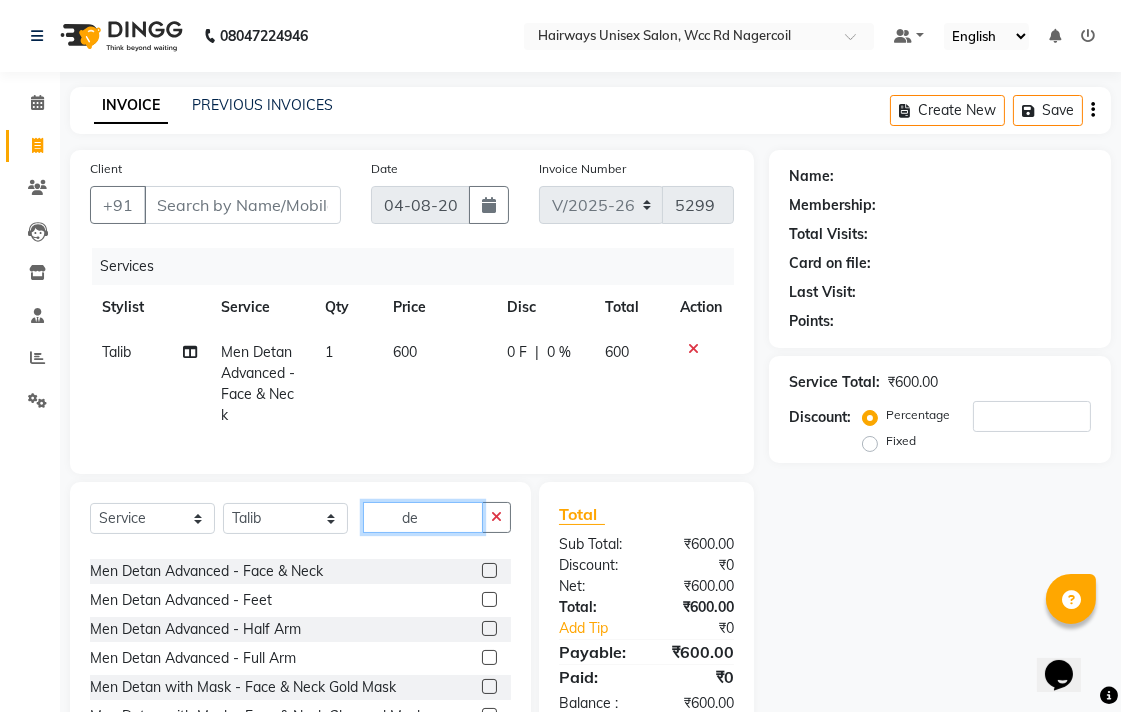 type on "d" 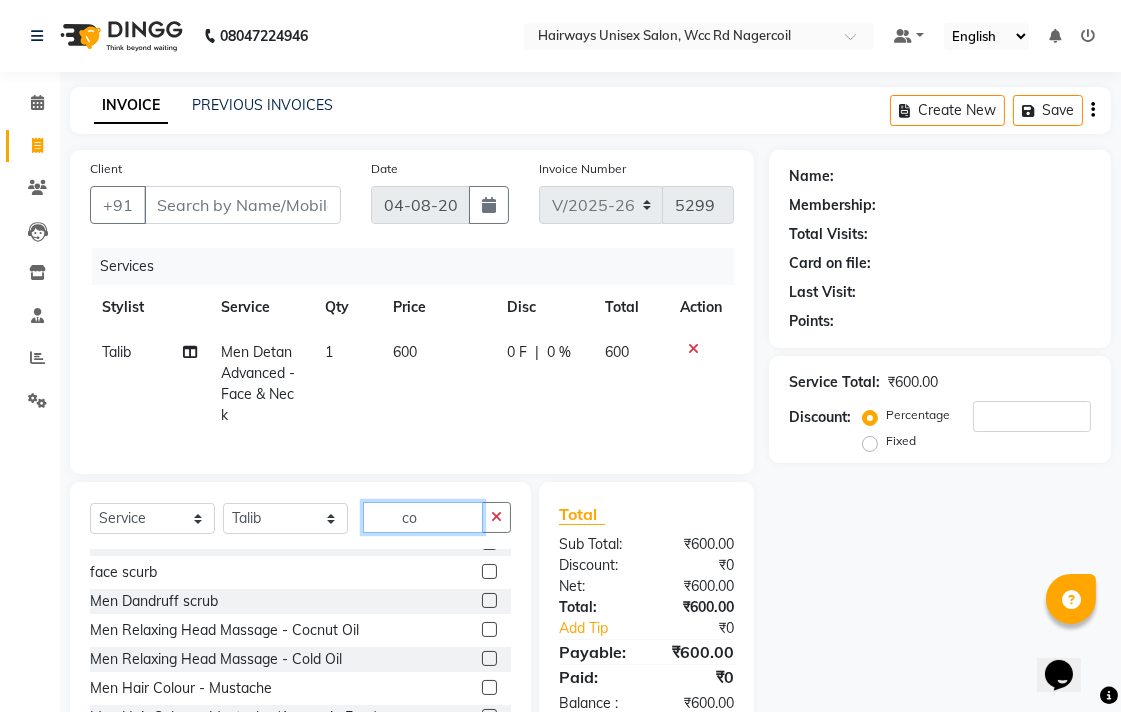 scroll, scrollTop: 0, scrollLeft: 0, axis: both 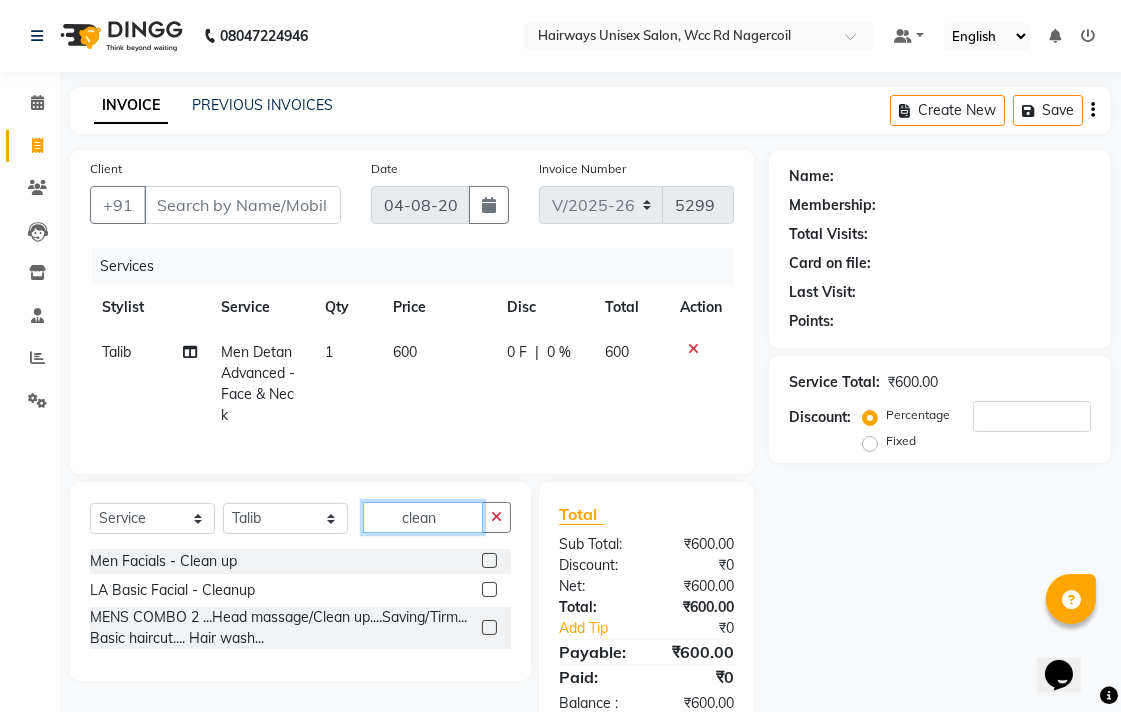 type on "clean" 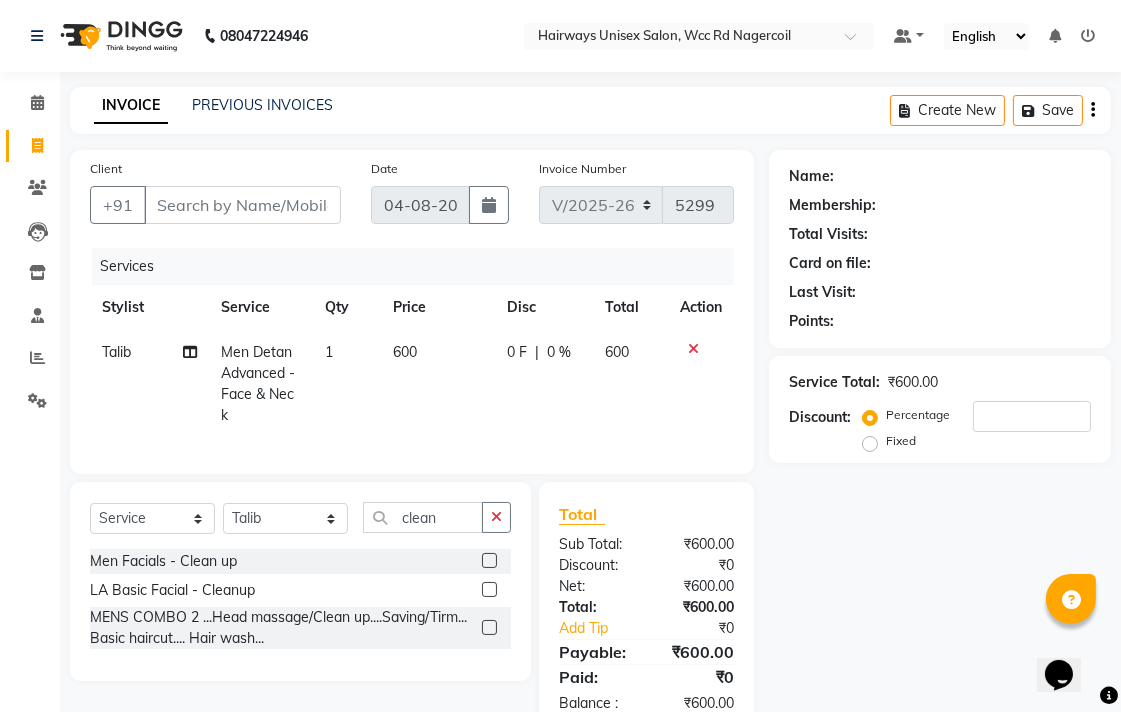 click 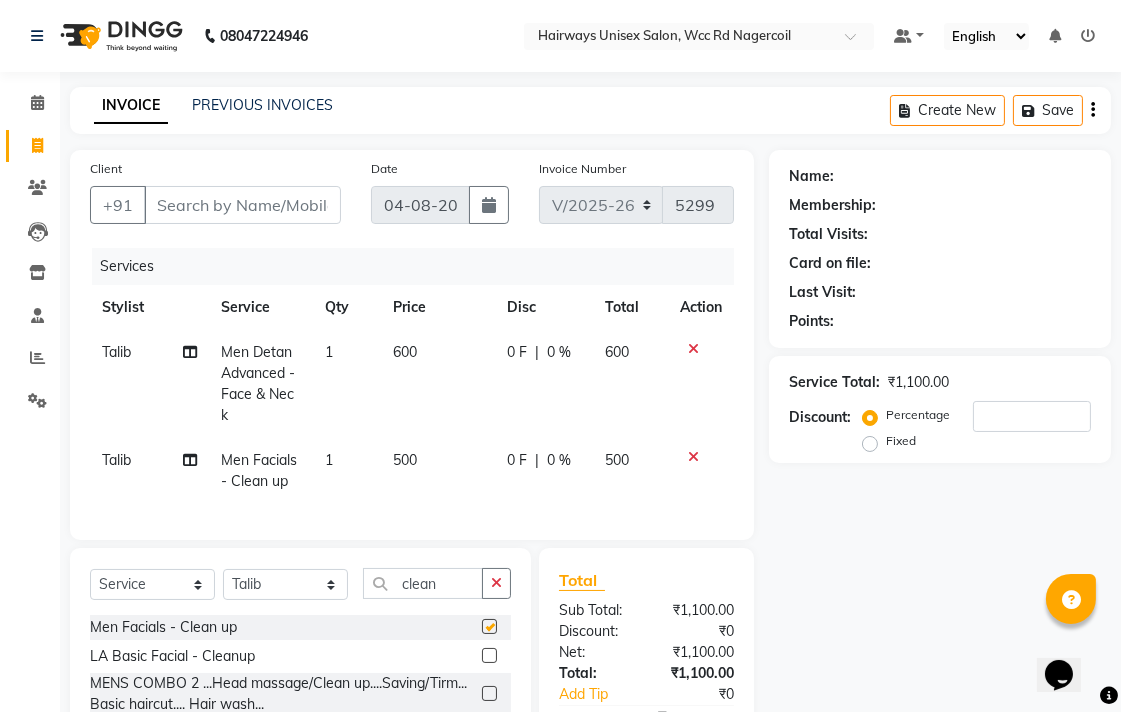 checkbox on "false" 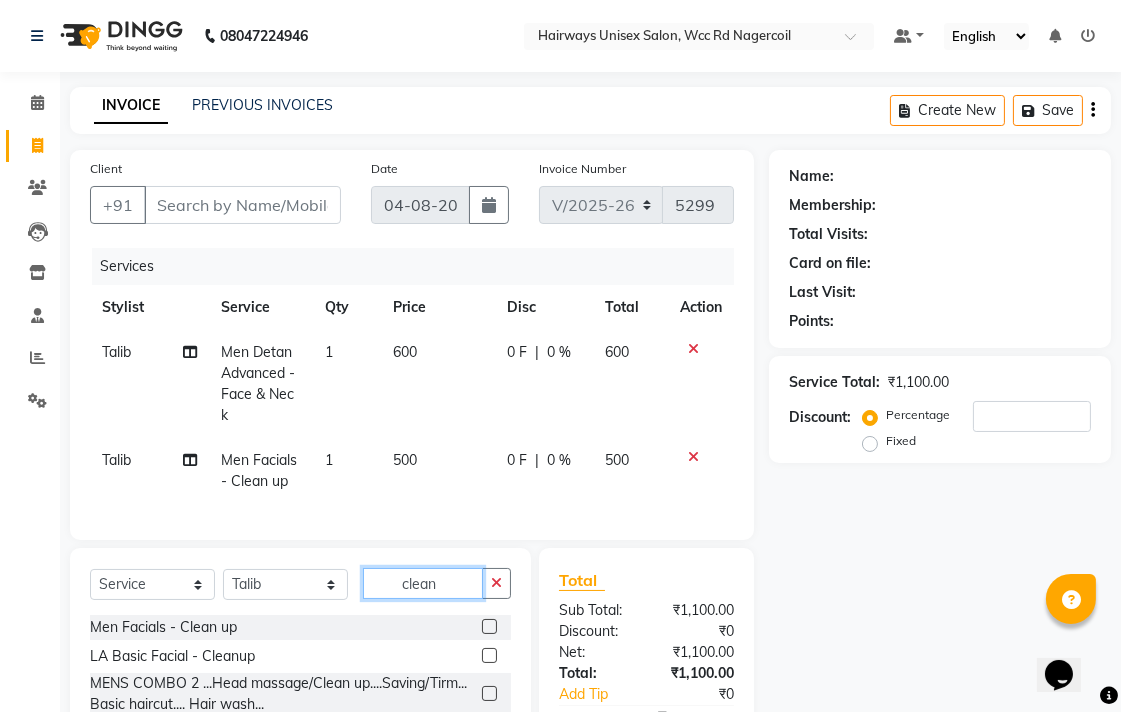 click on "clean" 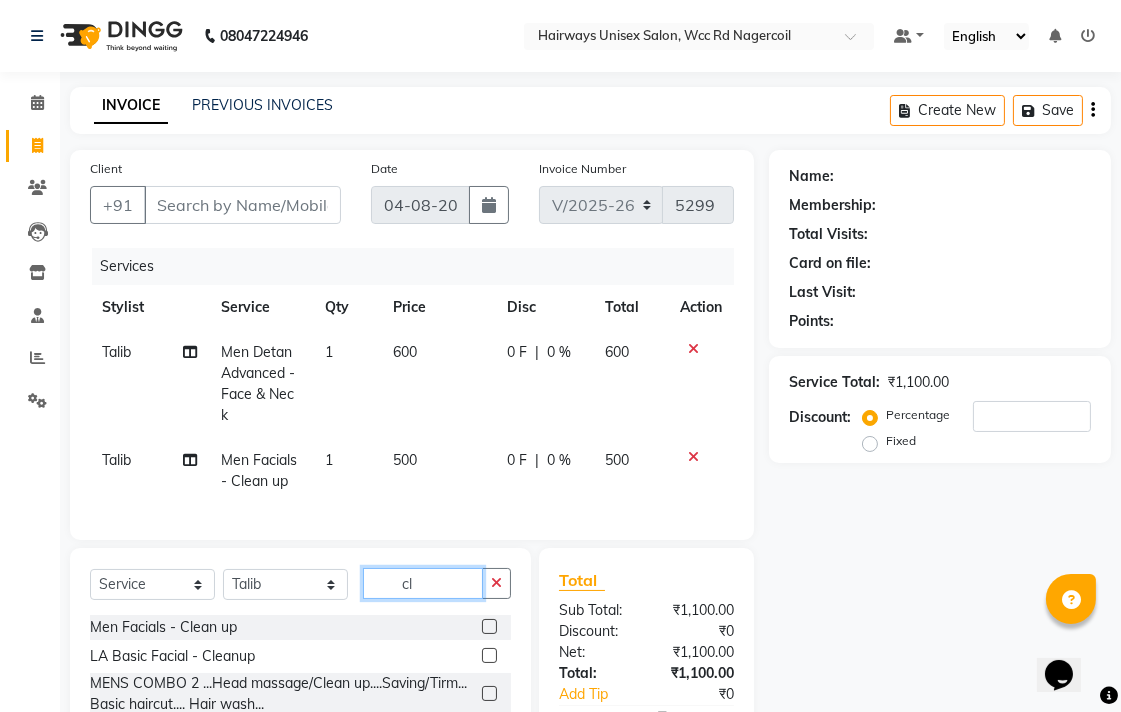 type on "c" 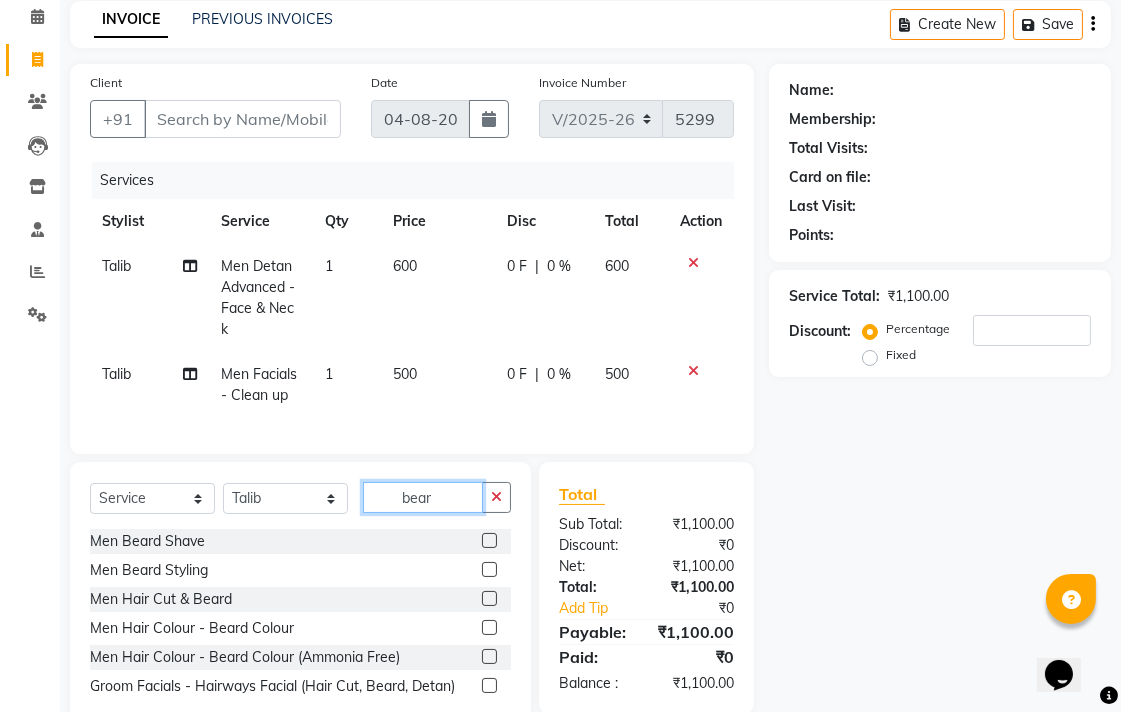scroll, scrollTop: 151, scrollLeft: 0, axis: vertical 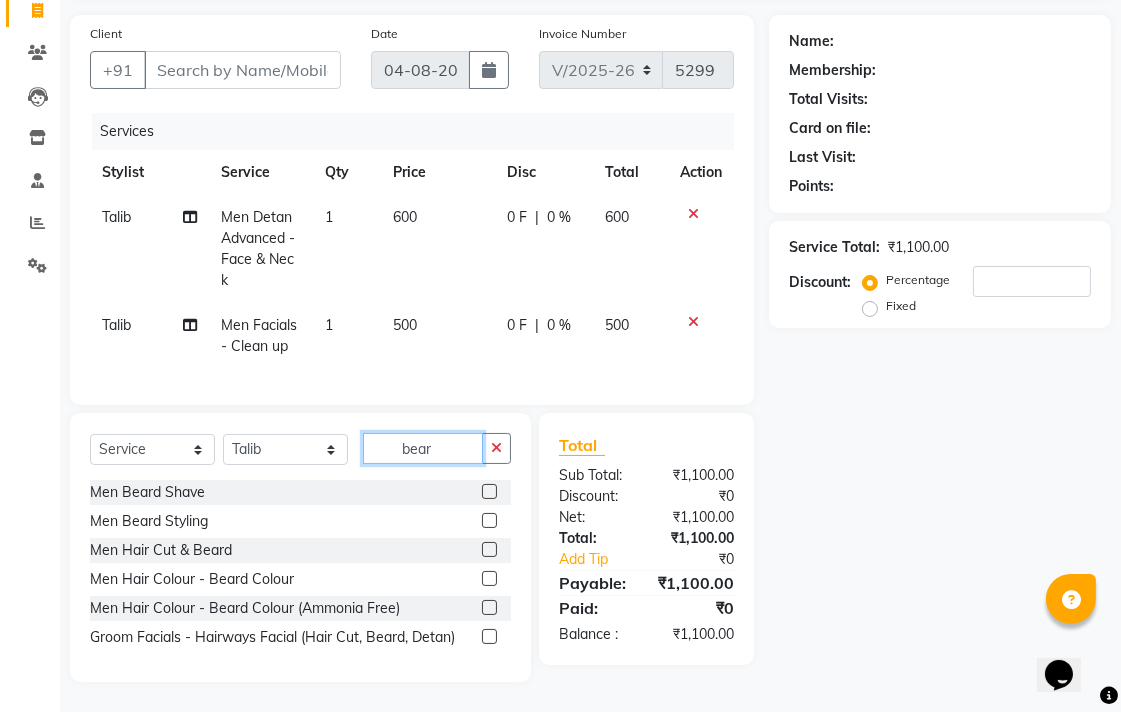 type on "bear" 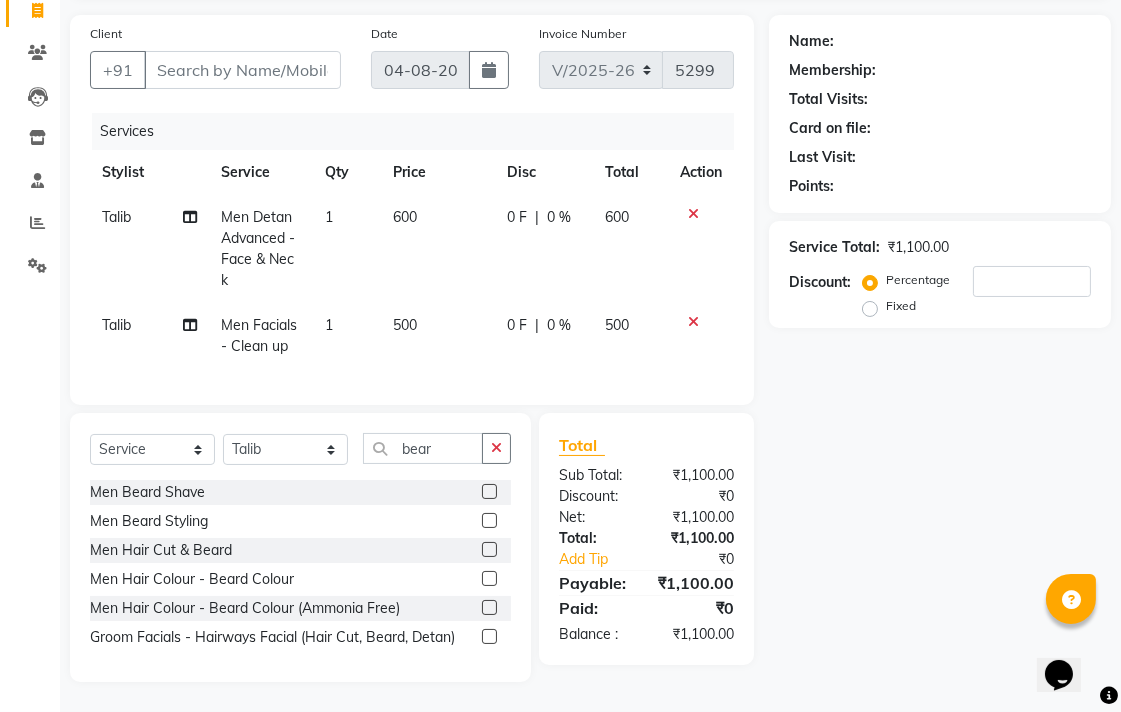click 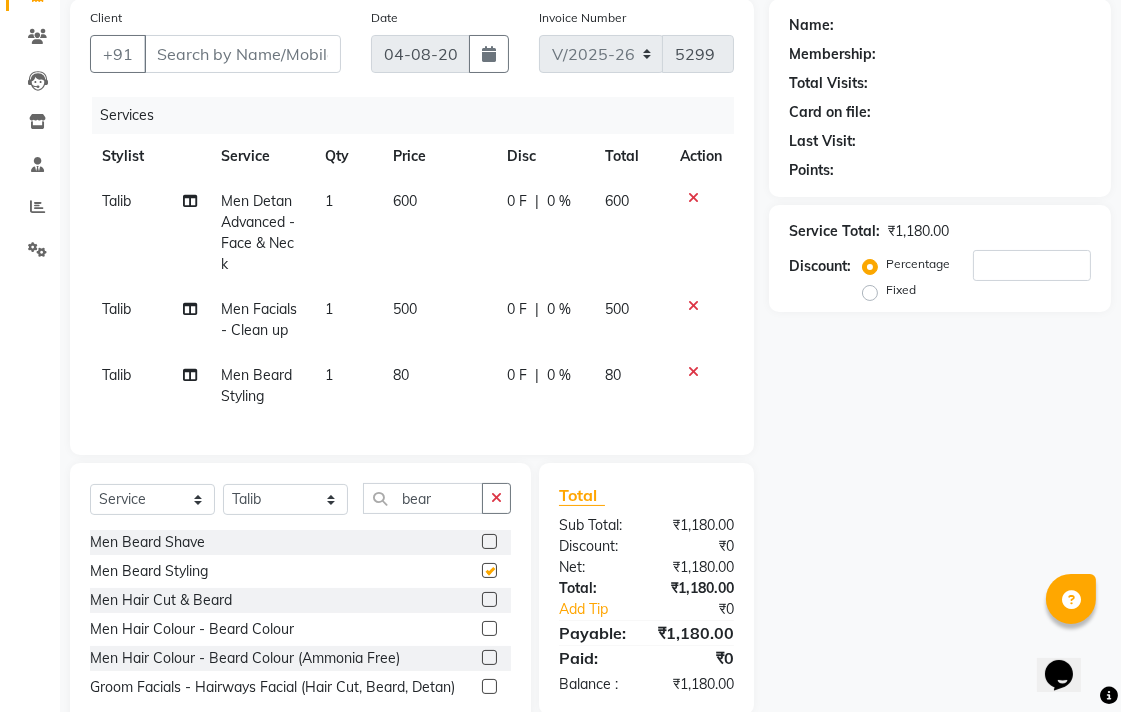 checkbox on "false" 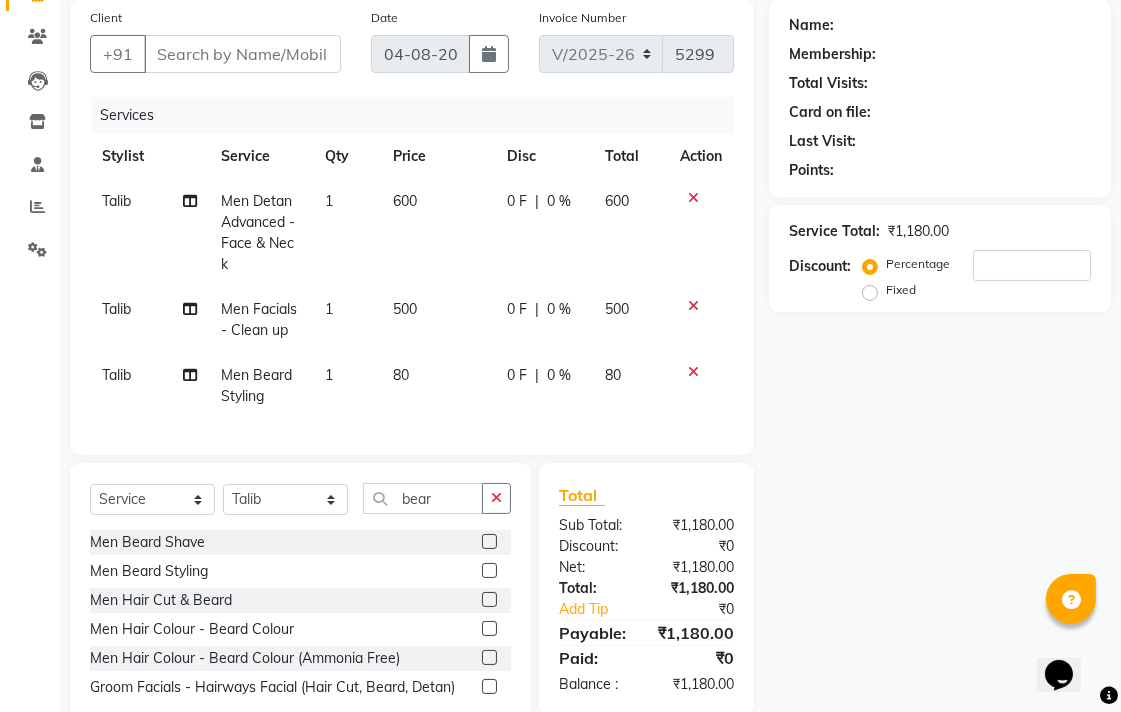 click 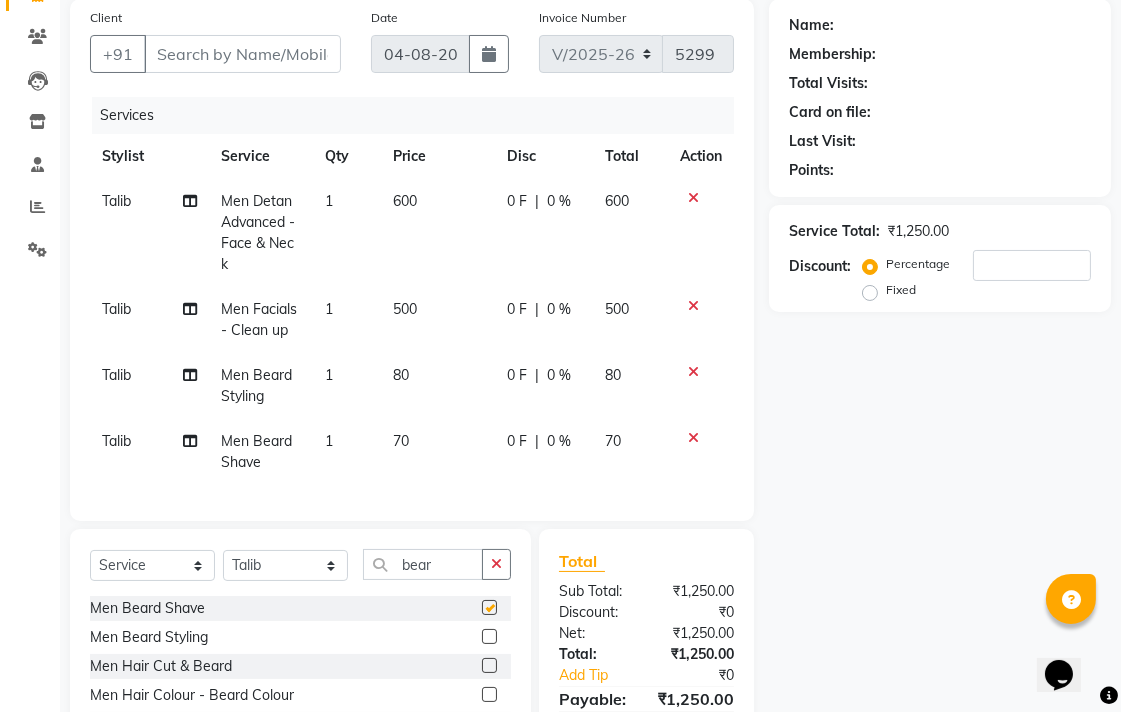 checkbox on "false" 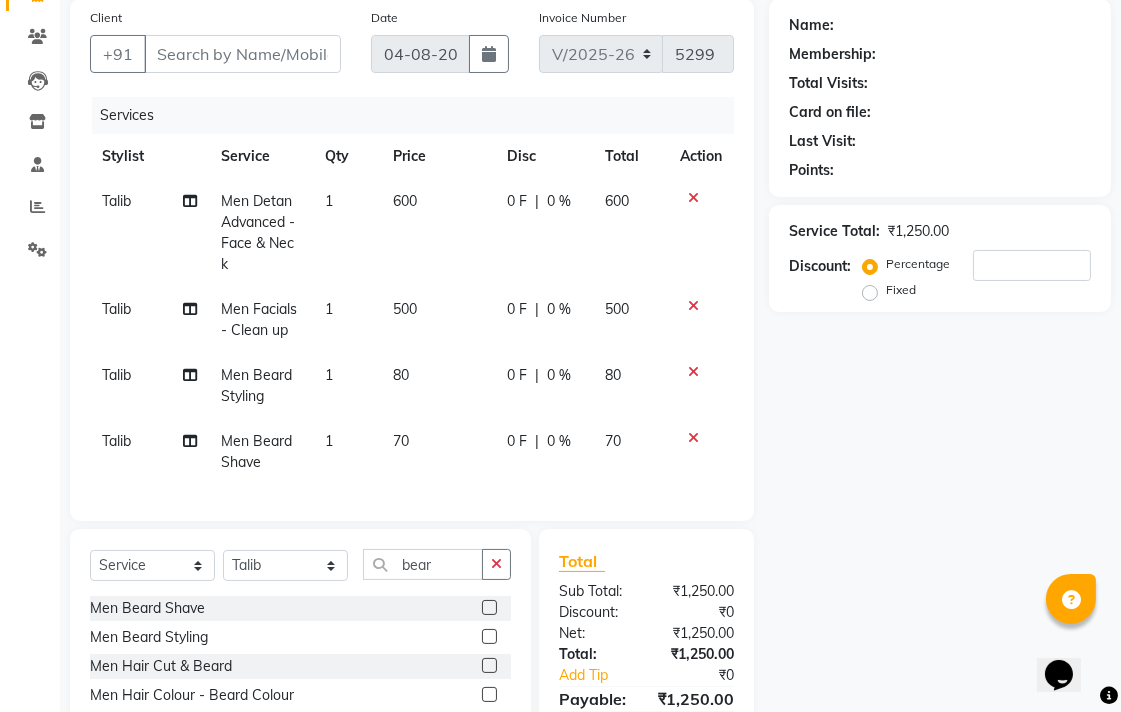 click 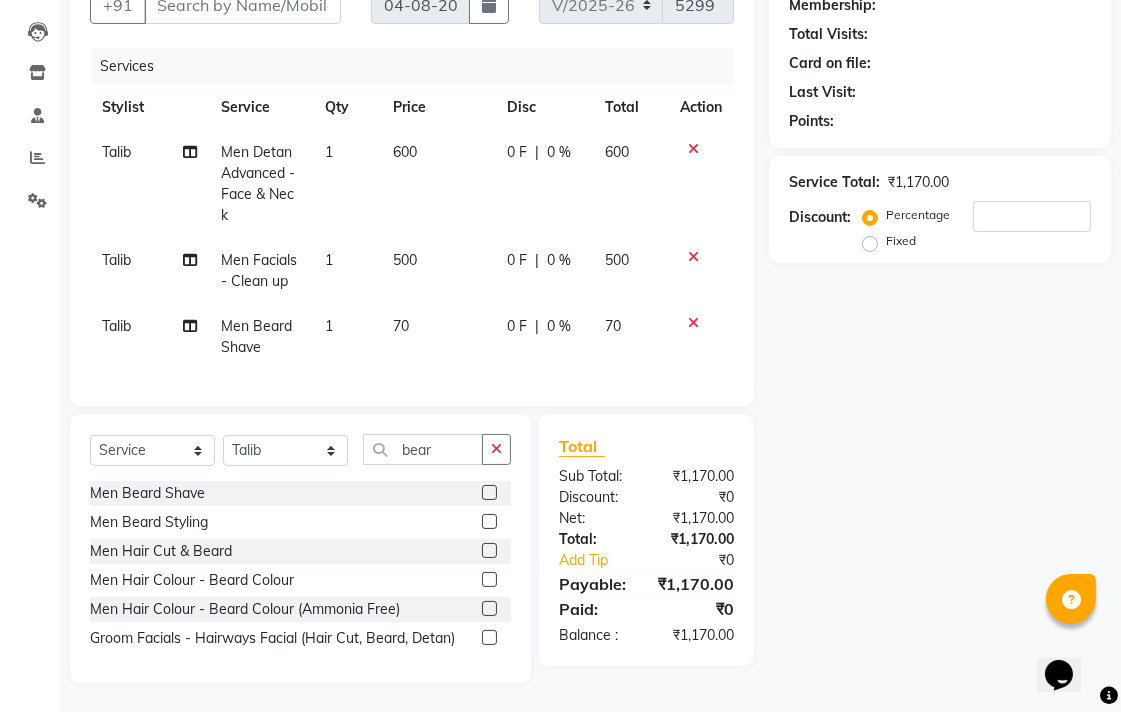 scroll, scrollTop: 217, scrollLeft: 0, axis: vertical 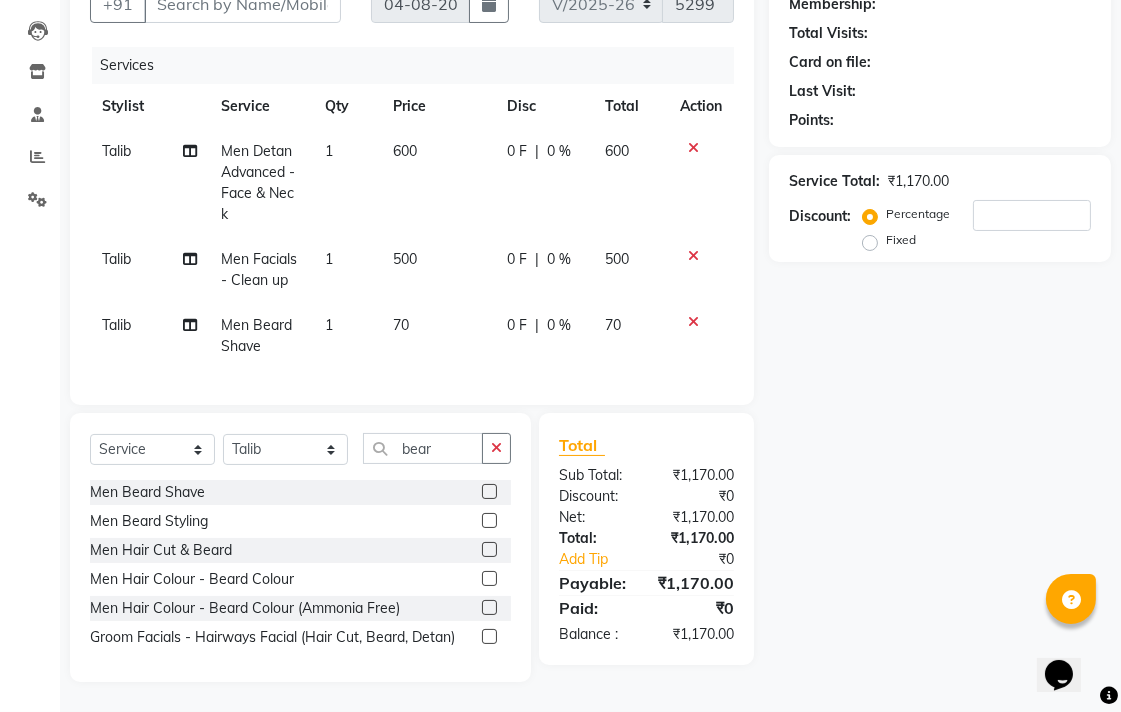 click on "600" 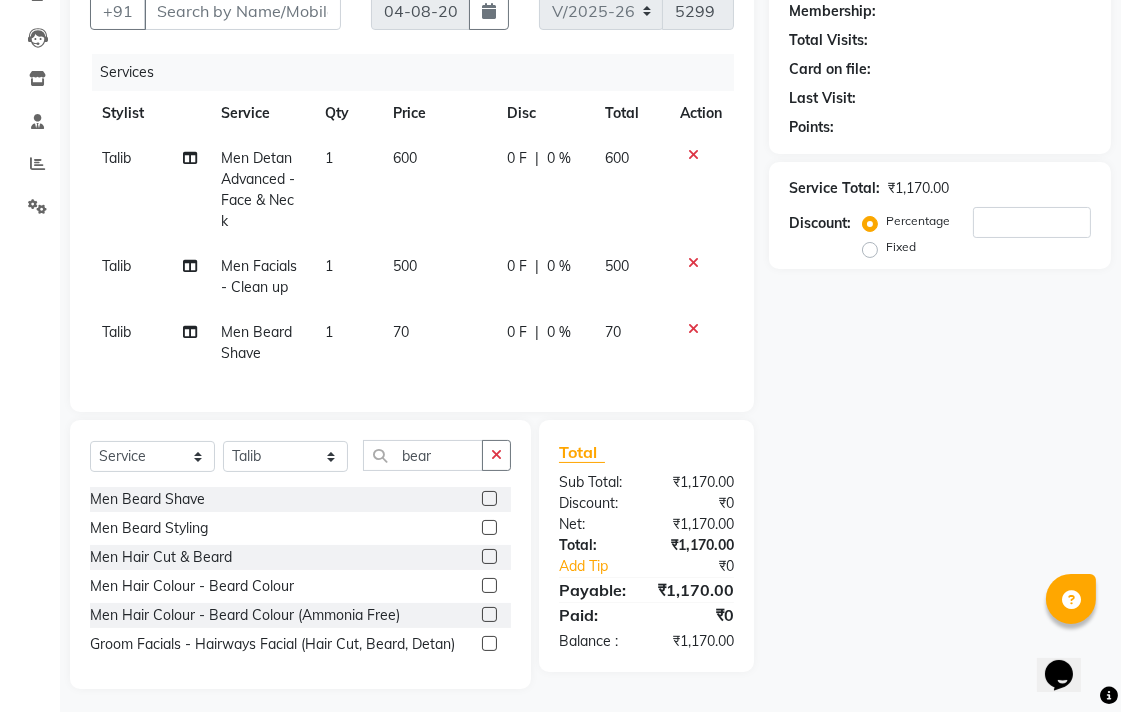 select on "49916" 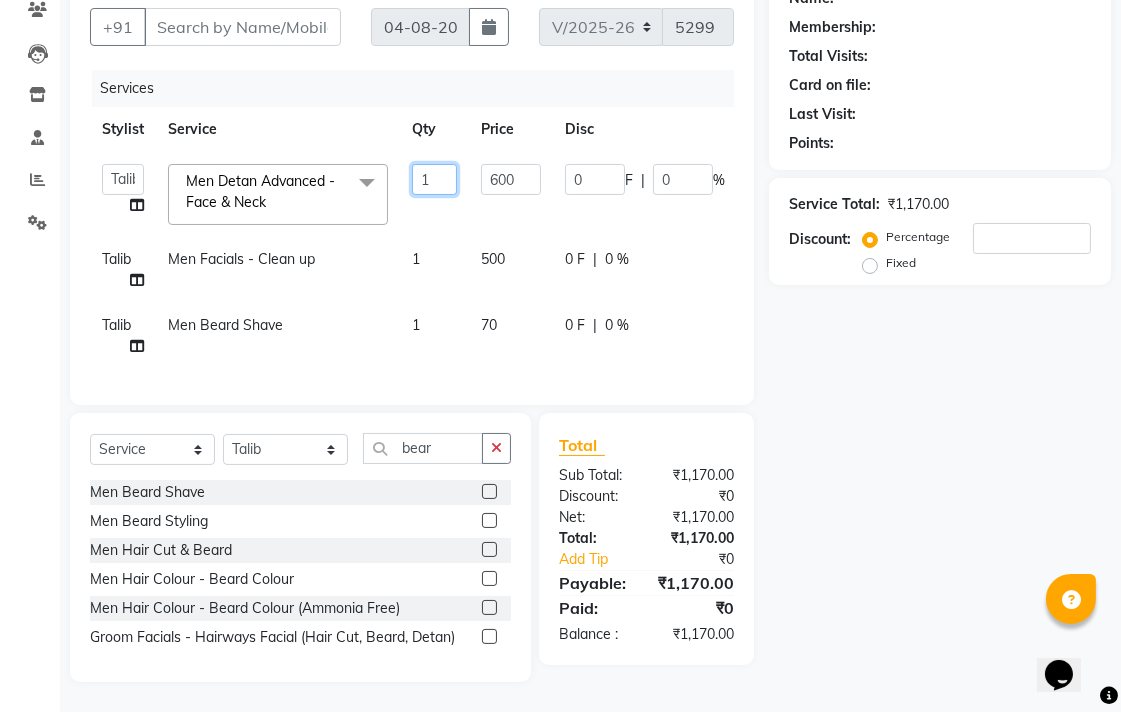click on "1" 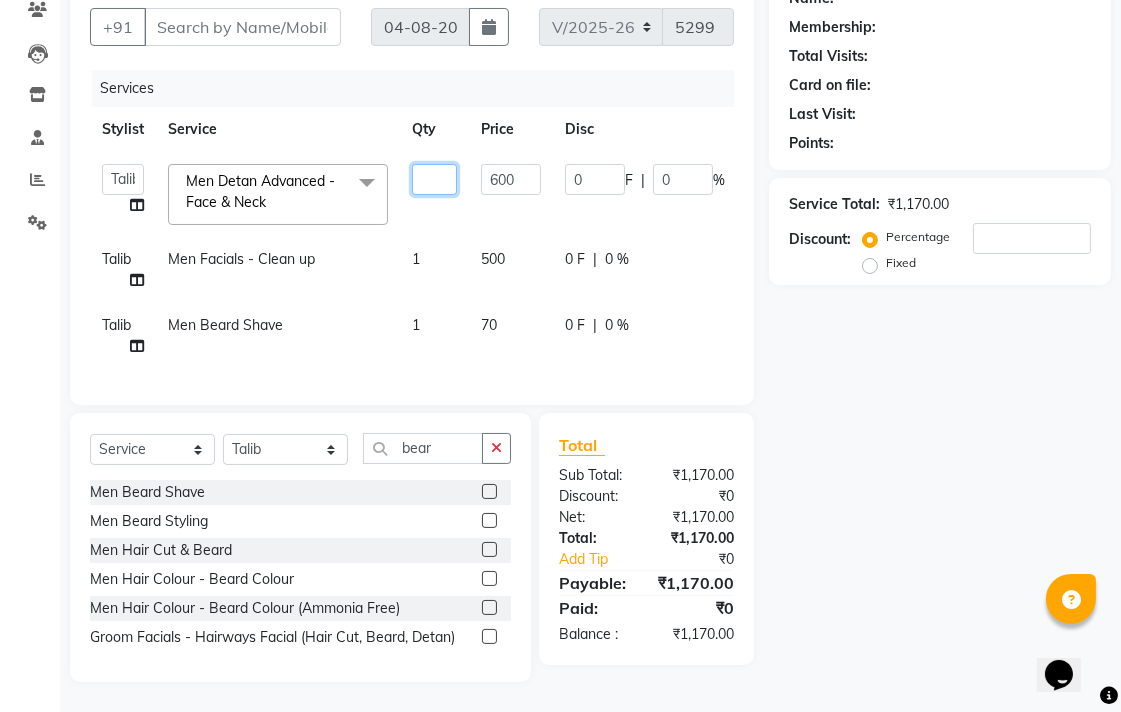 type on "2" 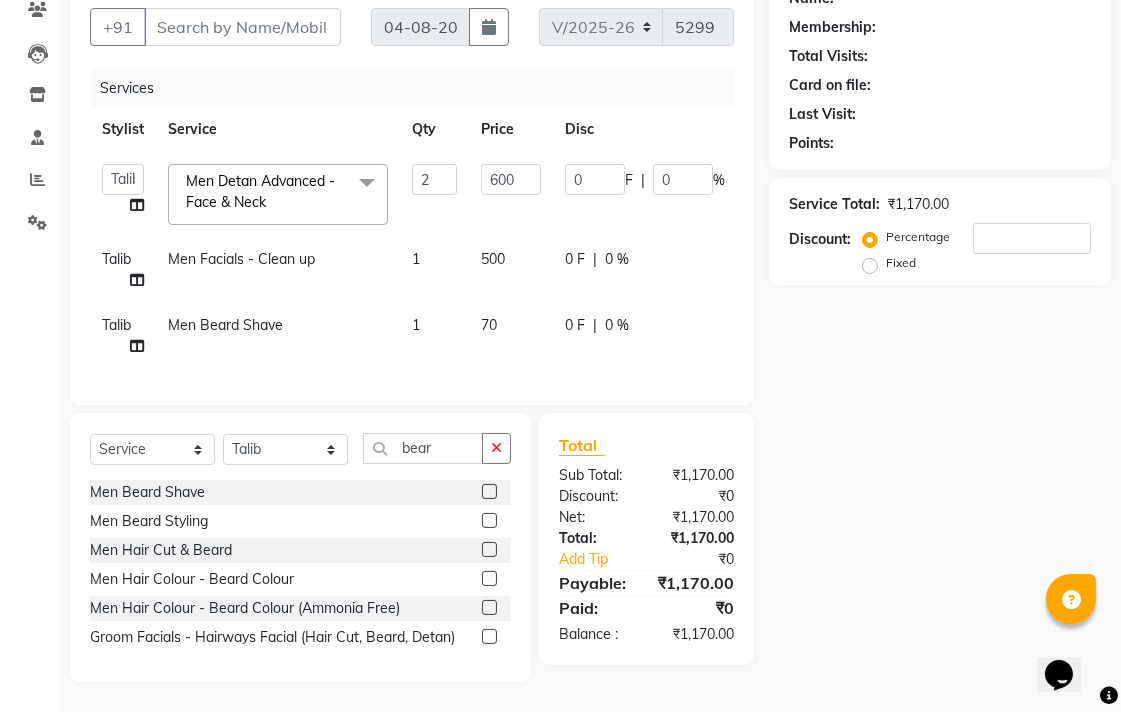 click on "Admin   [NAME]   [NAME]   [NAME]   [NAME]   [NAME]   Reception   [NAME]   [NAME]  Men Detan Advanced - Face & Neck  x MenHair Cut Men Beard Shave Men Beard Styling Men Head Shave Men Hair Cut & Beard Men Hair Wash Men Kids Hair Cut Men Threading face scurb Men Straighterning, Smoothening - Front Men Straightening, Smoothening - Half Men Straightening, Smoothening - Full Men Grown  smoothening- straightening Men Dandruff Treatment - Da0ndruff Treatment (short hair) Men Dandruff Treatment - Dandruff Treatment (Medium hair) Men Dandruff Treatment - Dandruff Treatment (Long hair) Men Dandruff scrub Men Relaxing Head Massage - Cocnut Oil Men Relaxing Head Massage - Navaratna Oil Men Relaxing Head Massage - Cold Oil Men Relaxing Head Massage - Almond Oil Men Relaxing olive oil massage  Men Hair Colour - Mustache Men Hair Colour - Mustache (Ammonia Free) Men Hair Colour - Beard Colour Men Hair Colour - Beard Colour (Ammonia Free) MenHair Colour - Premium Colour (inoa) Men Hair Colour - Head colour 2 600" 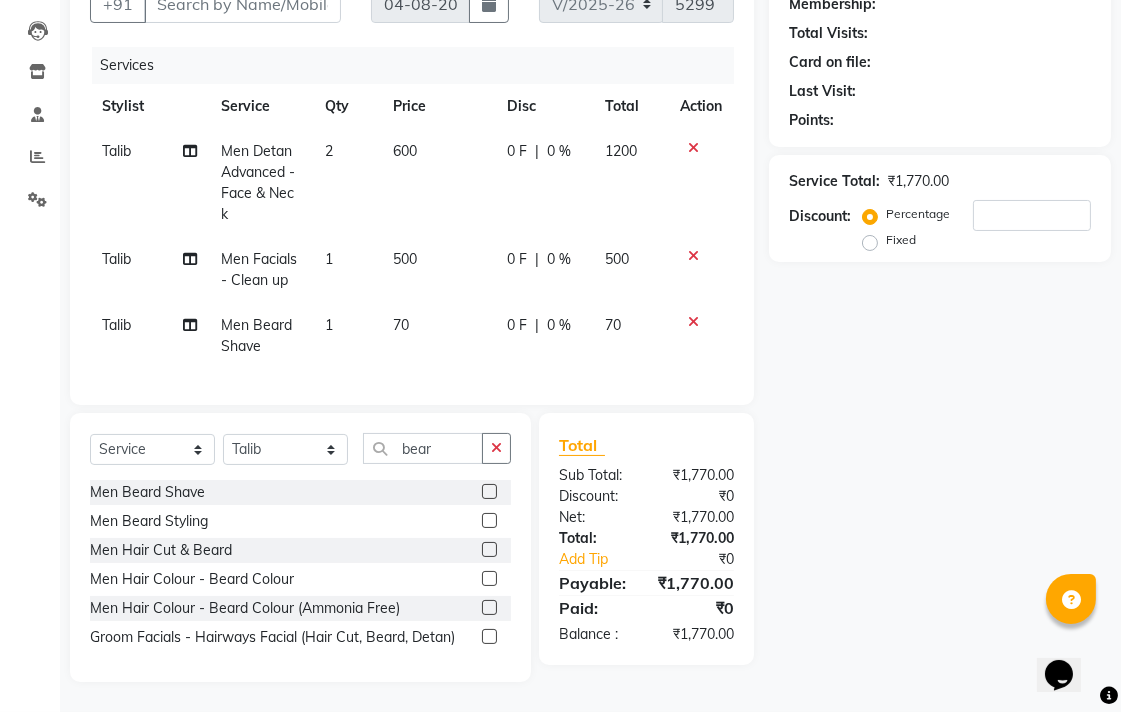 scroll, scrollTop: 0, scrollLeft: 0, axis: both 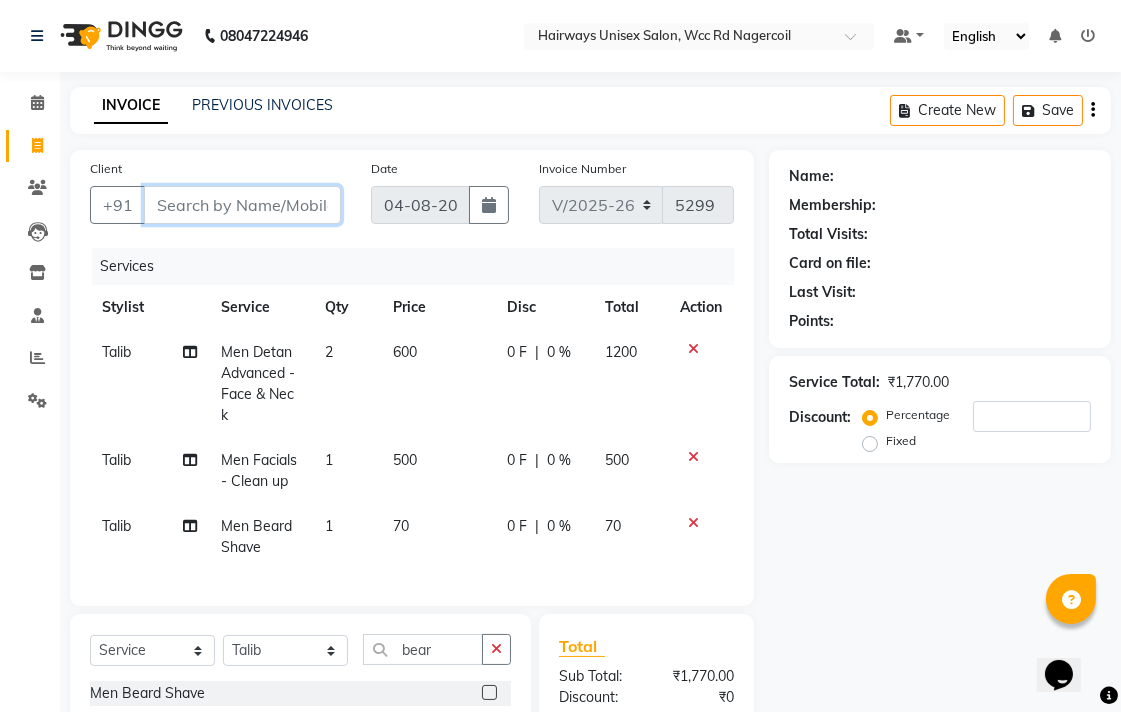 click on "Client" at bounding box center [242, 205] 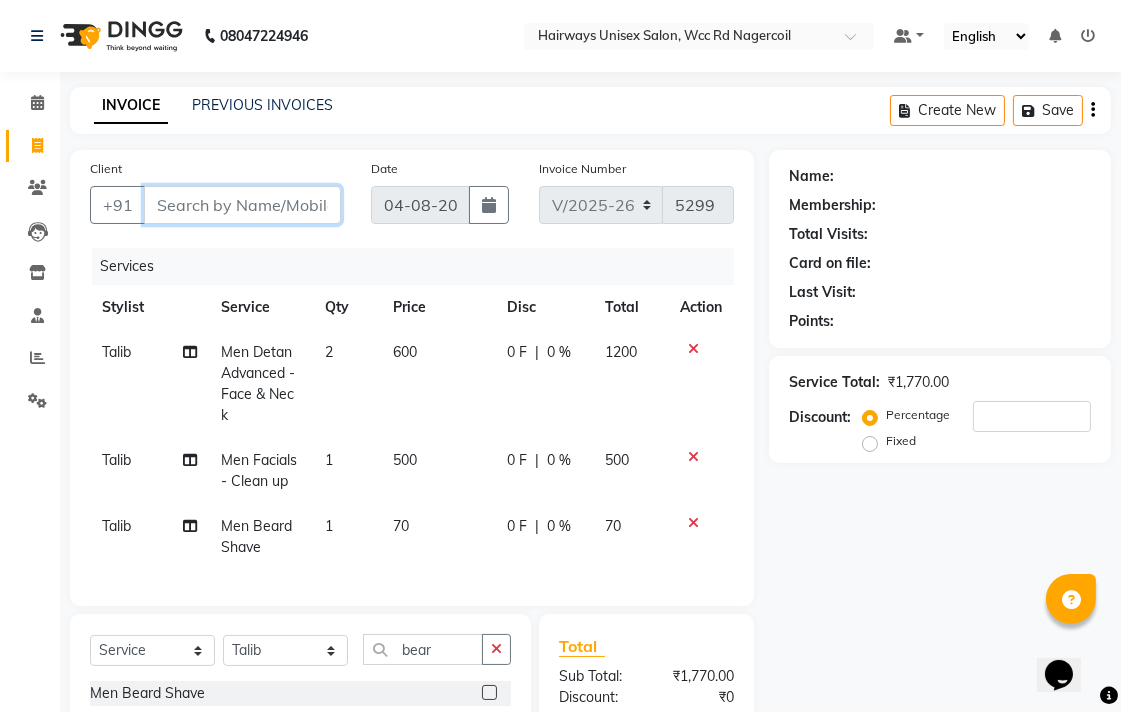 type on "9" 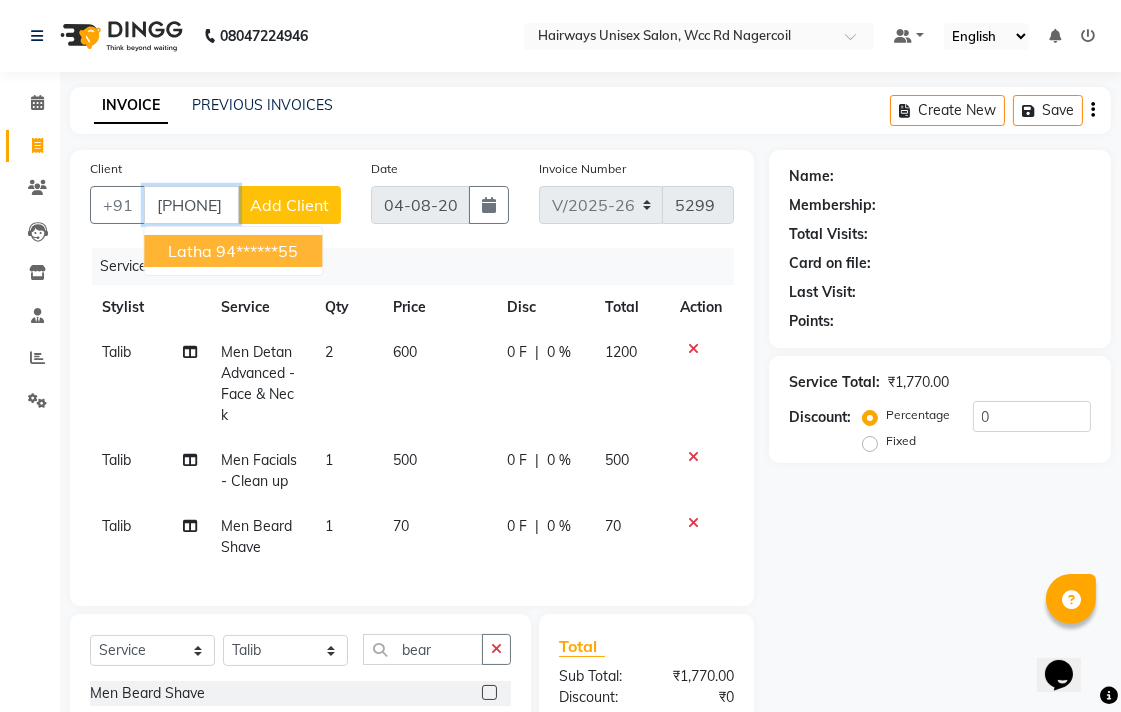 click on "94******55" at bounding box center [257, 251] 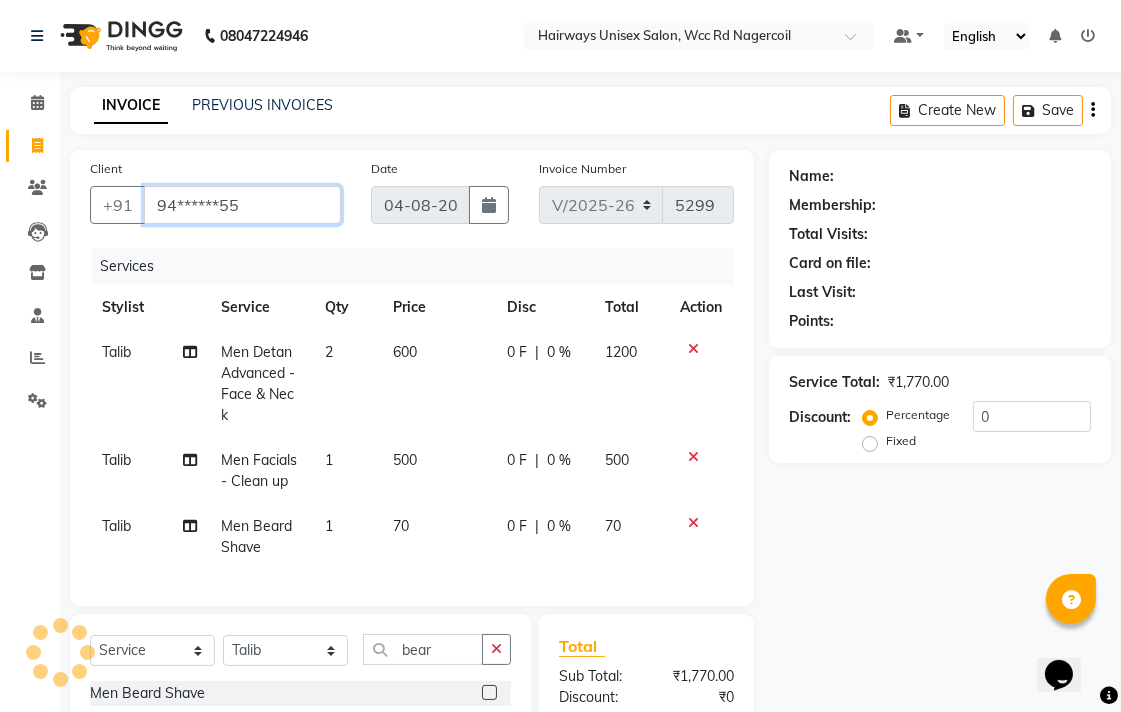 type on "94******55" 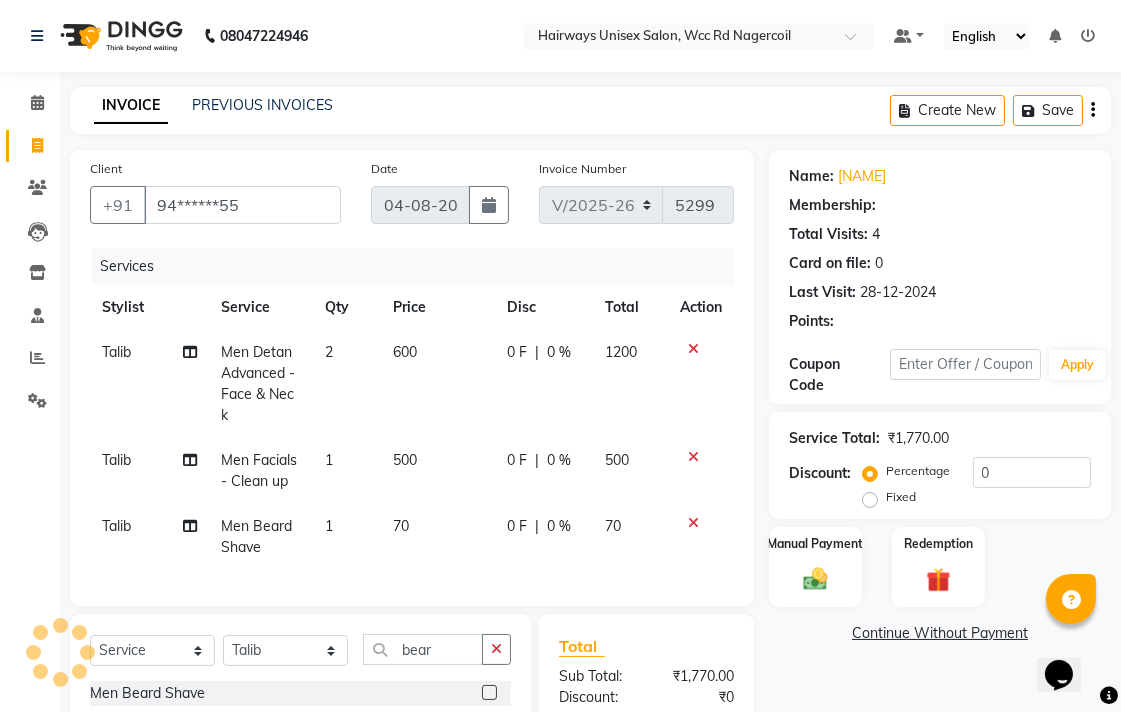 select on "1: Object" 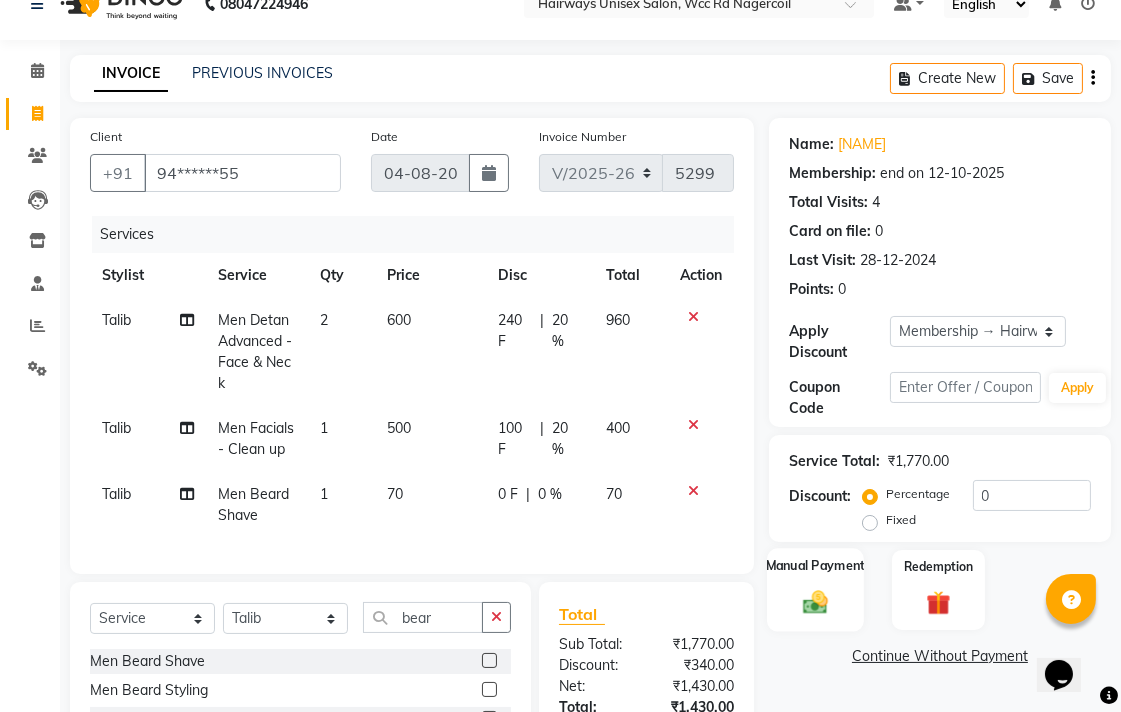 scroll, scrollTop: 217, scrollLeft: 0, axis: vertical 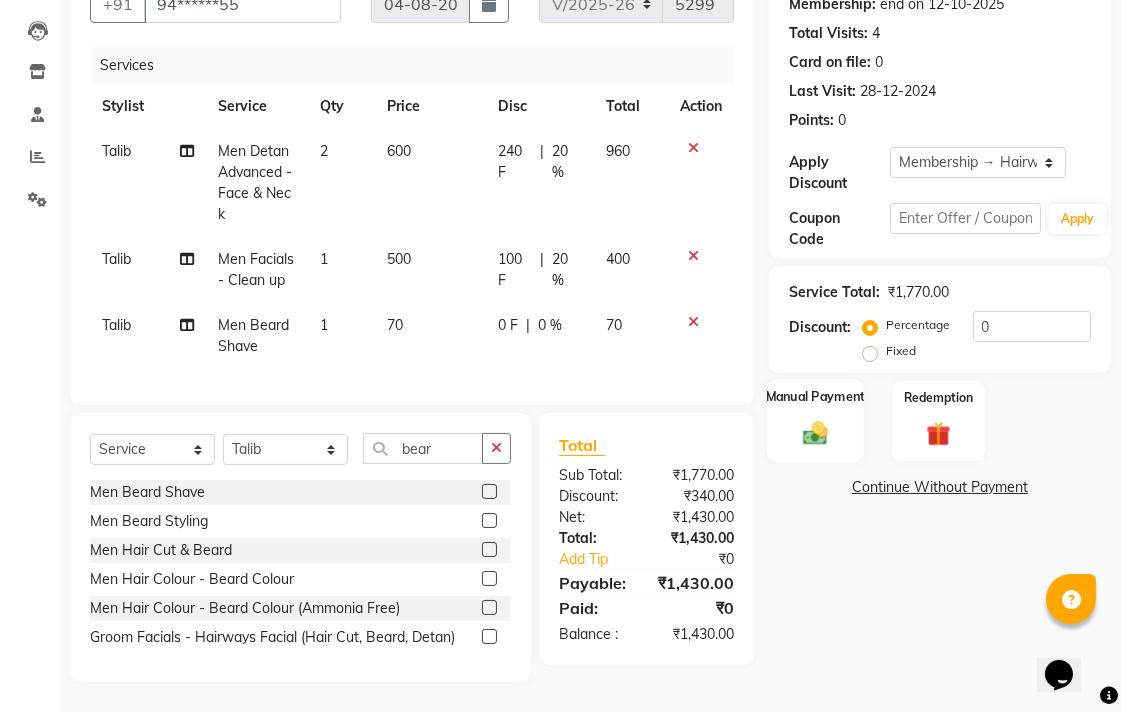click on "Manual Payment" 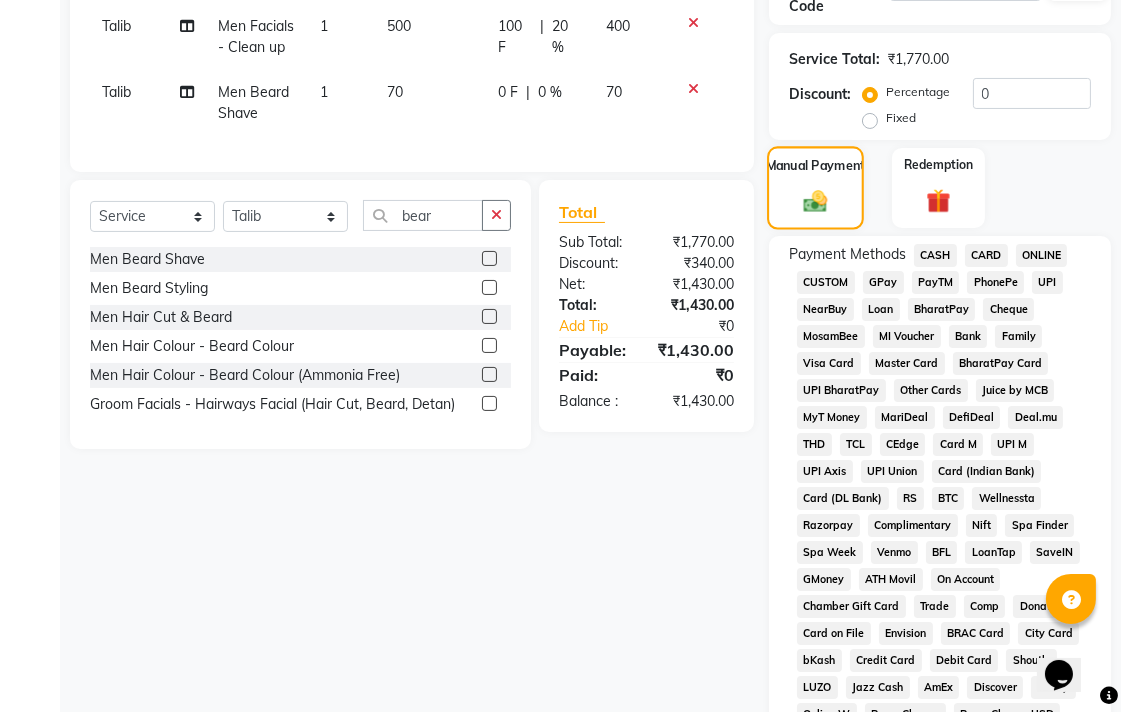 scroll, scrollTop: 440, scrollLeft: 0, axis: vertical 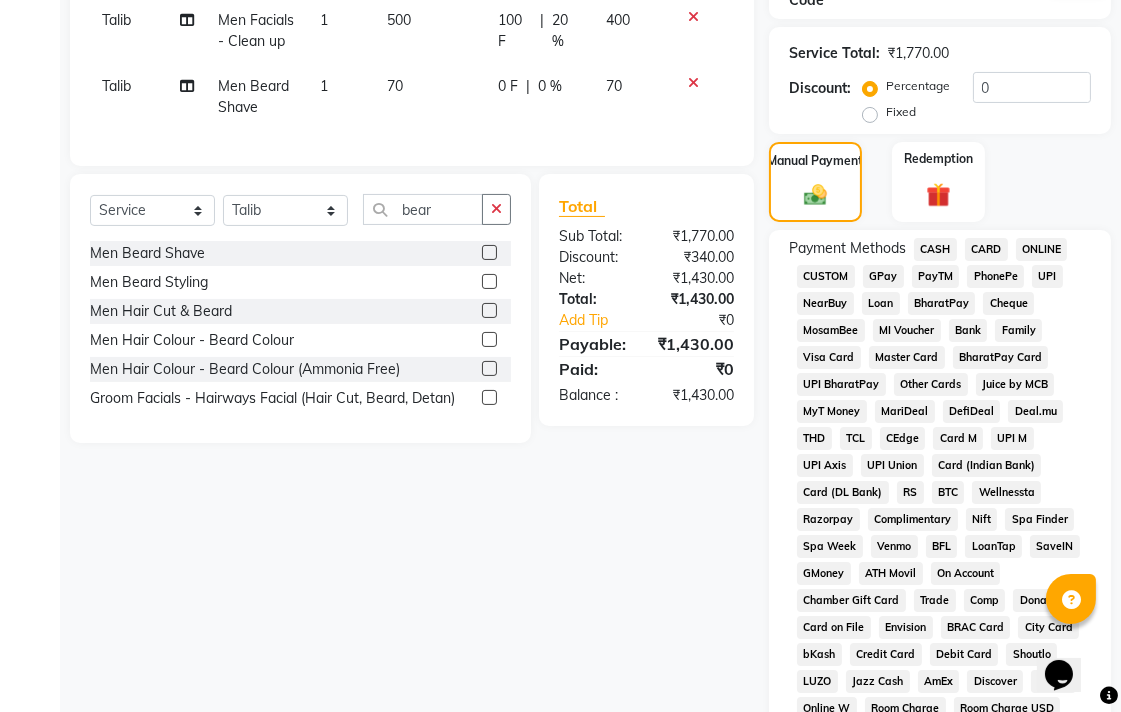 click on "CASH" 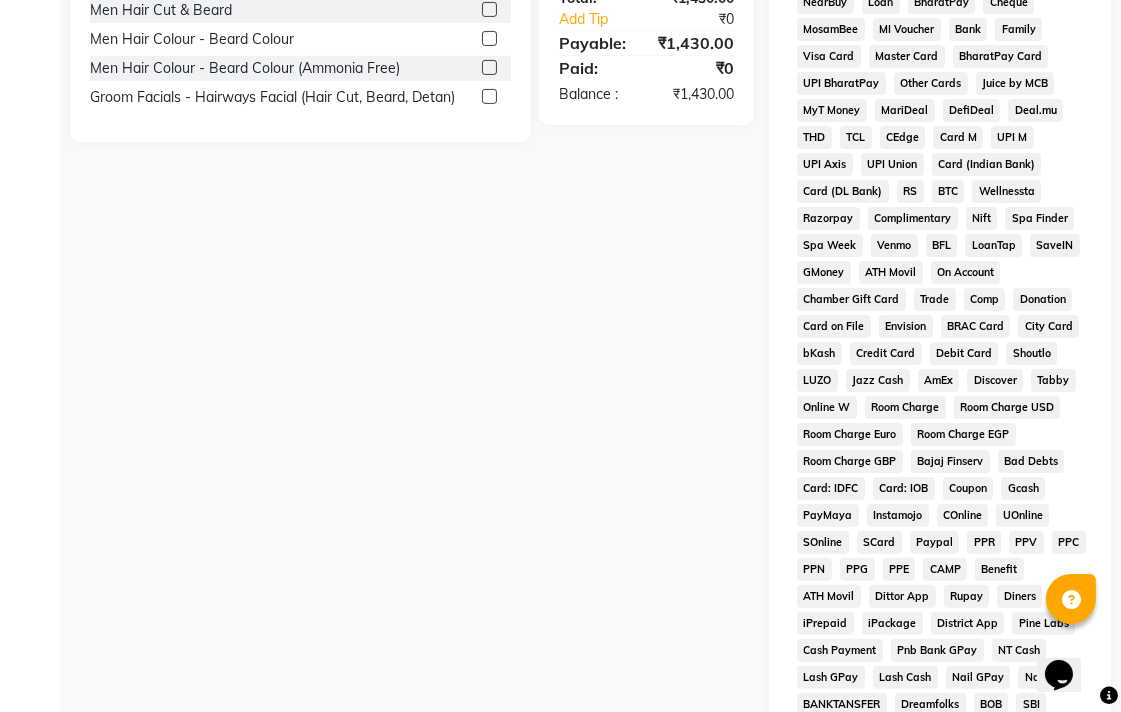 scroll, scrollTop: 968, scrollLeft: 0, axis: vertical 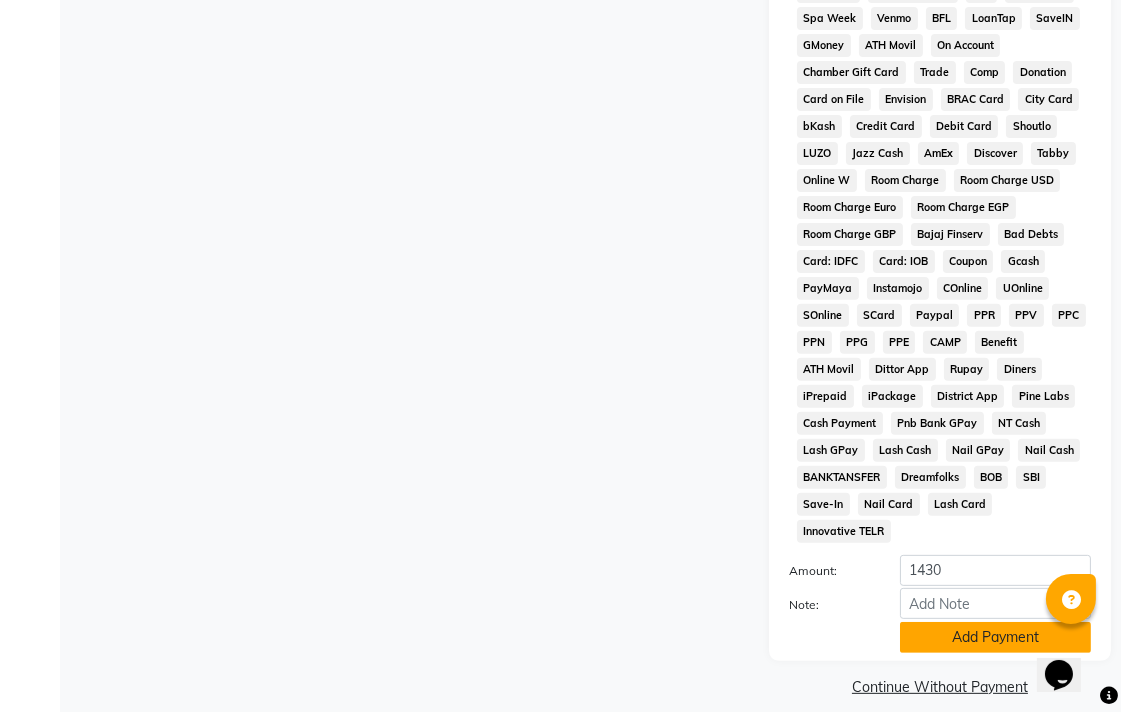 click on "Add Payment" 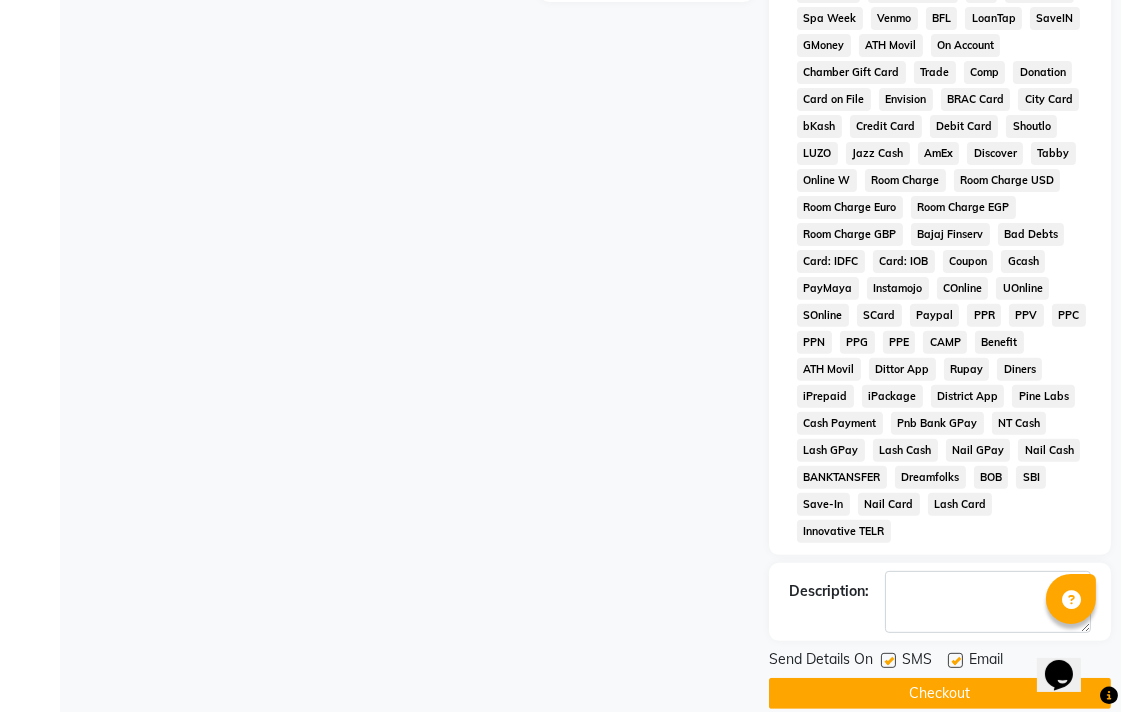 click on "Checkout" 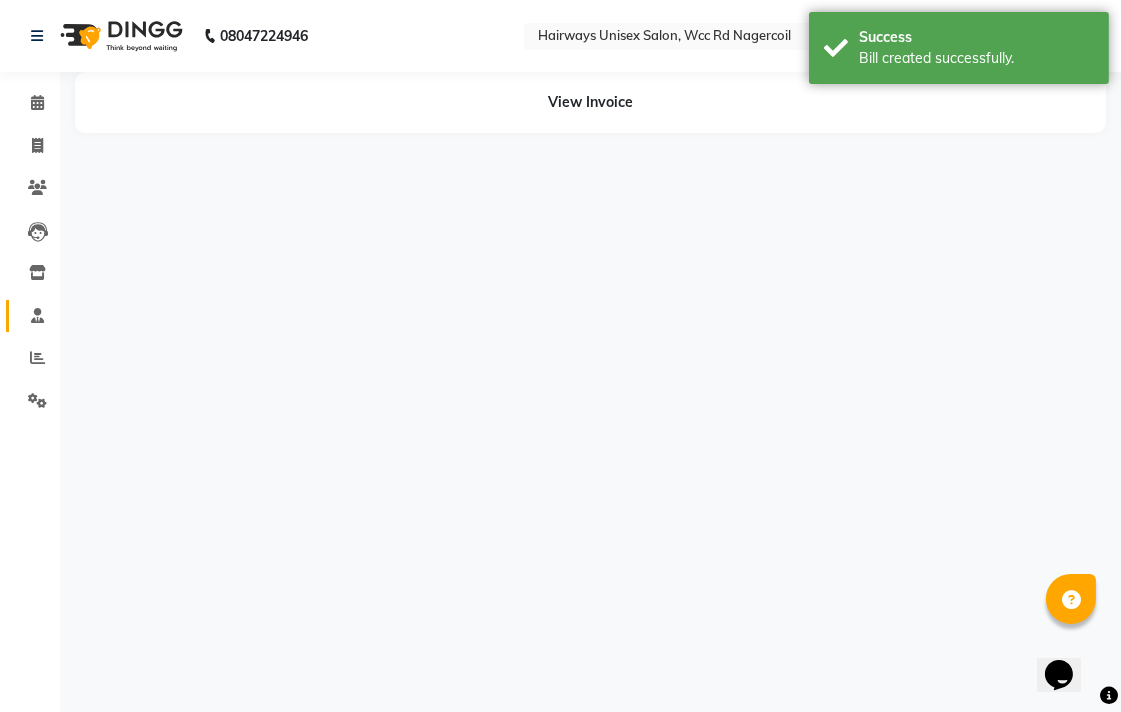 scroll, scrollTop: 0, scrollLeft: 0, axis: both 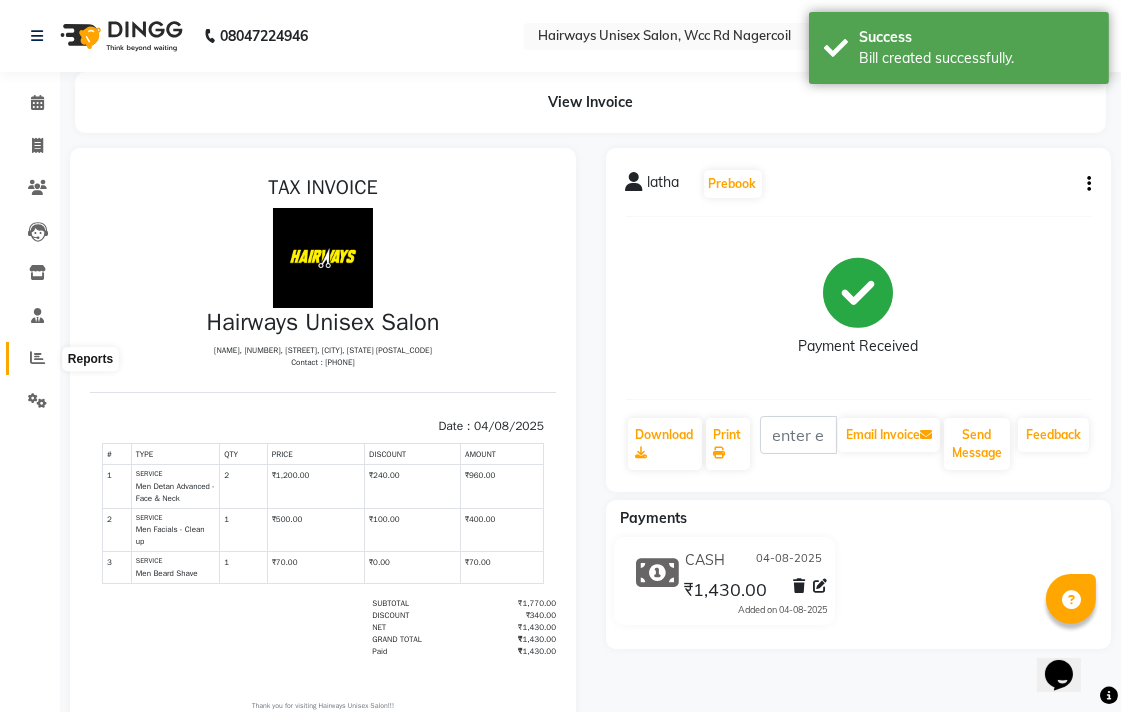 click 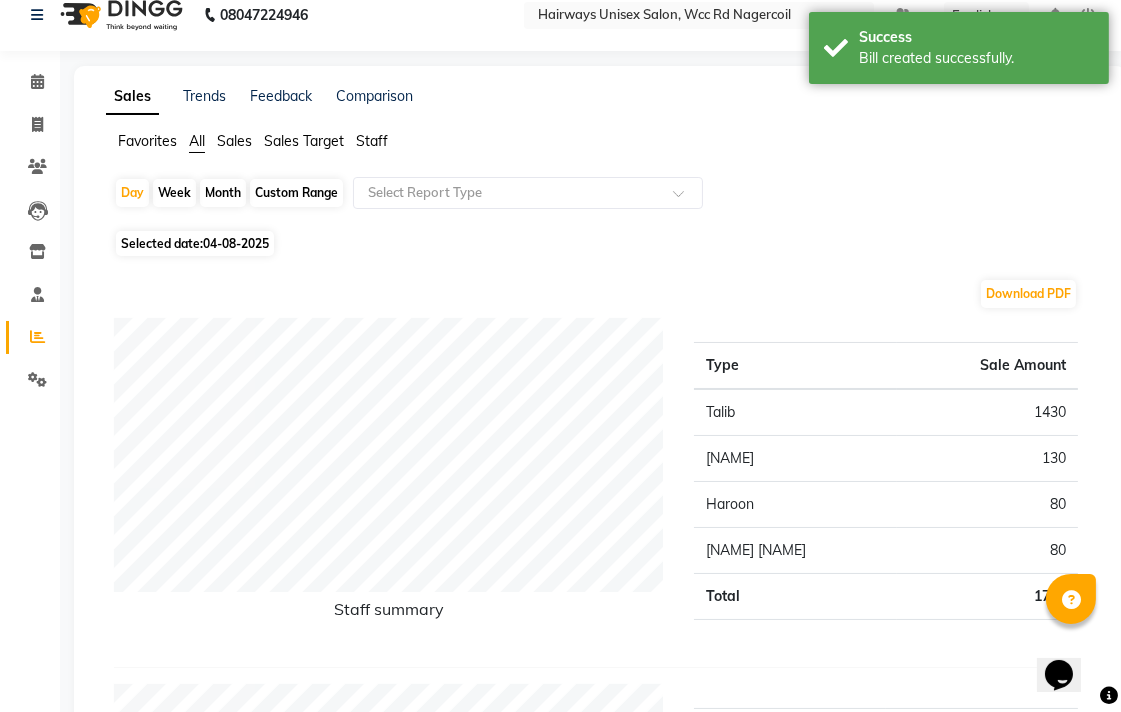 scroll, scrollTop: 0, scrollLeft: 0, axis: both 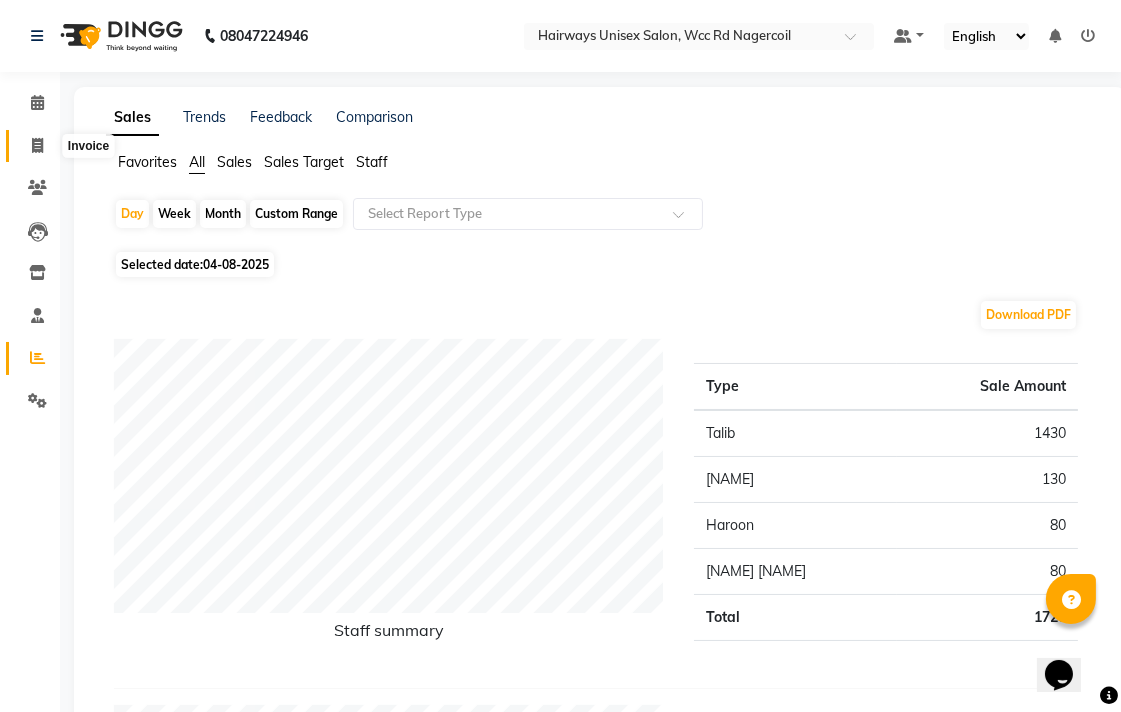 click 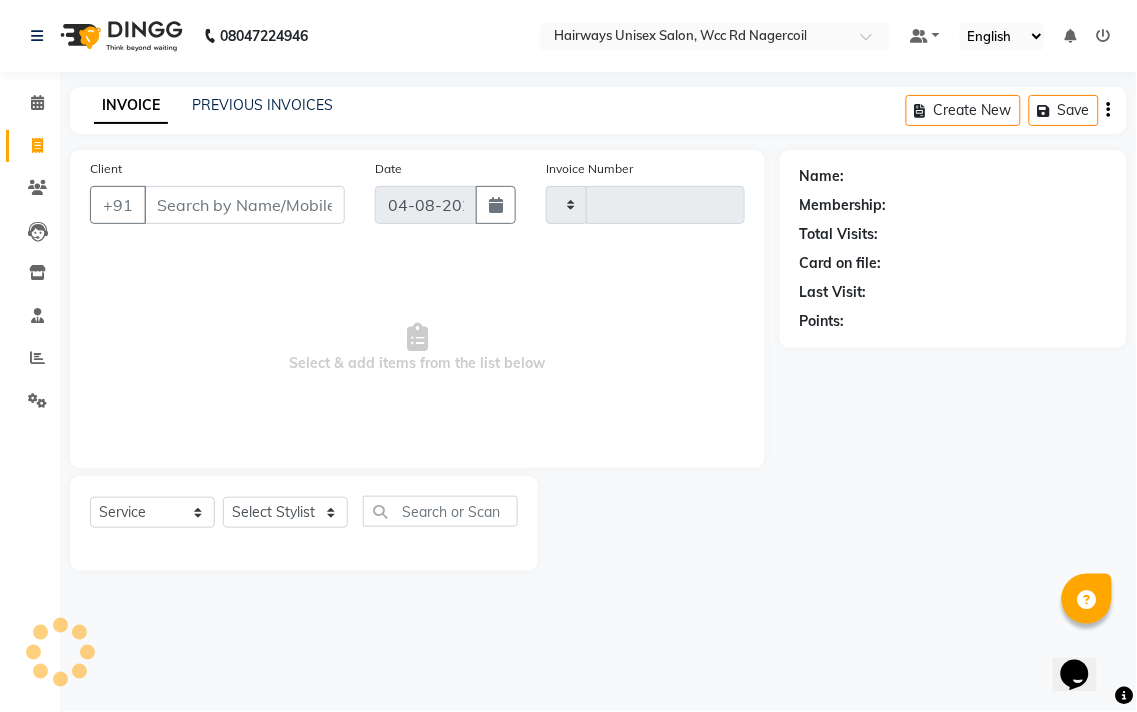 type on "5300" 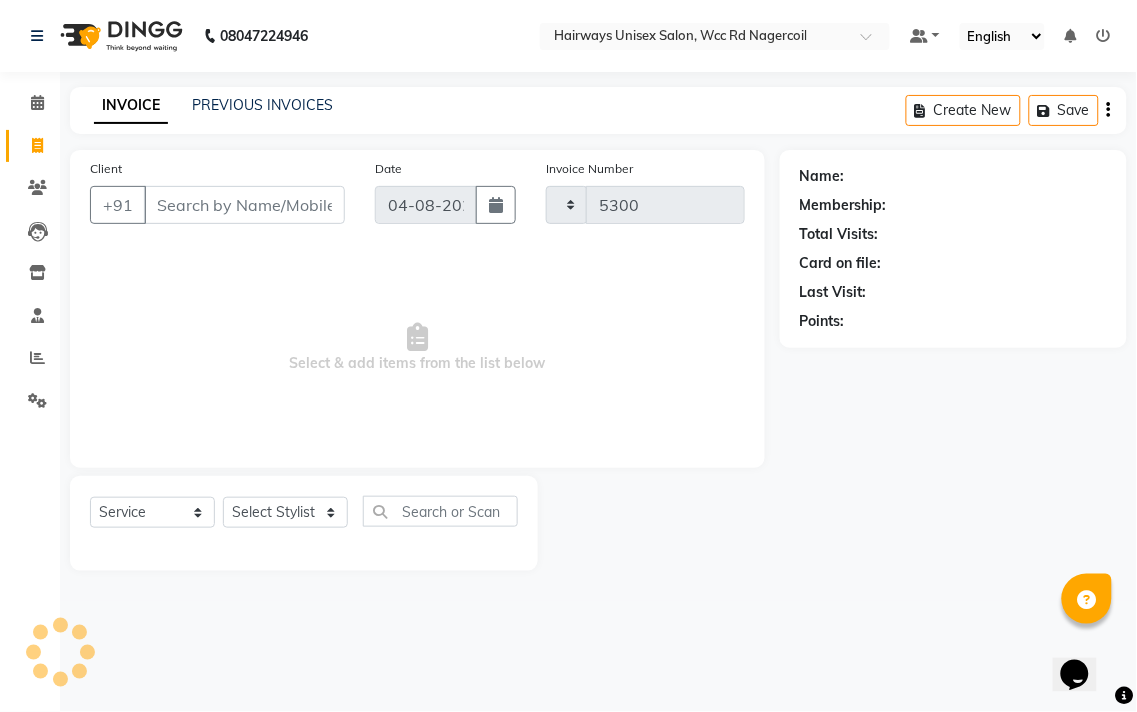 select on "6523" 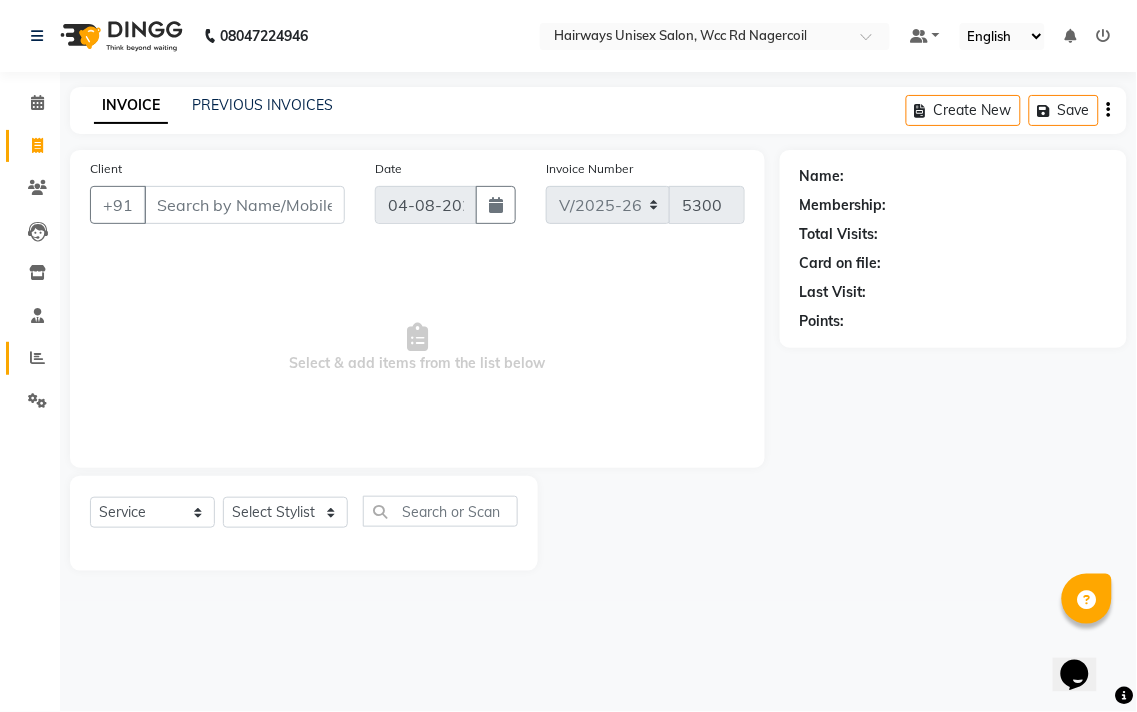 click on "Reports" 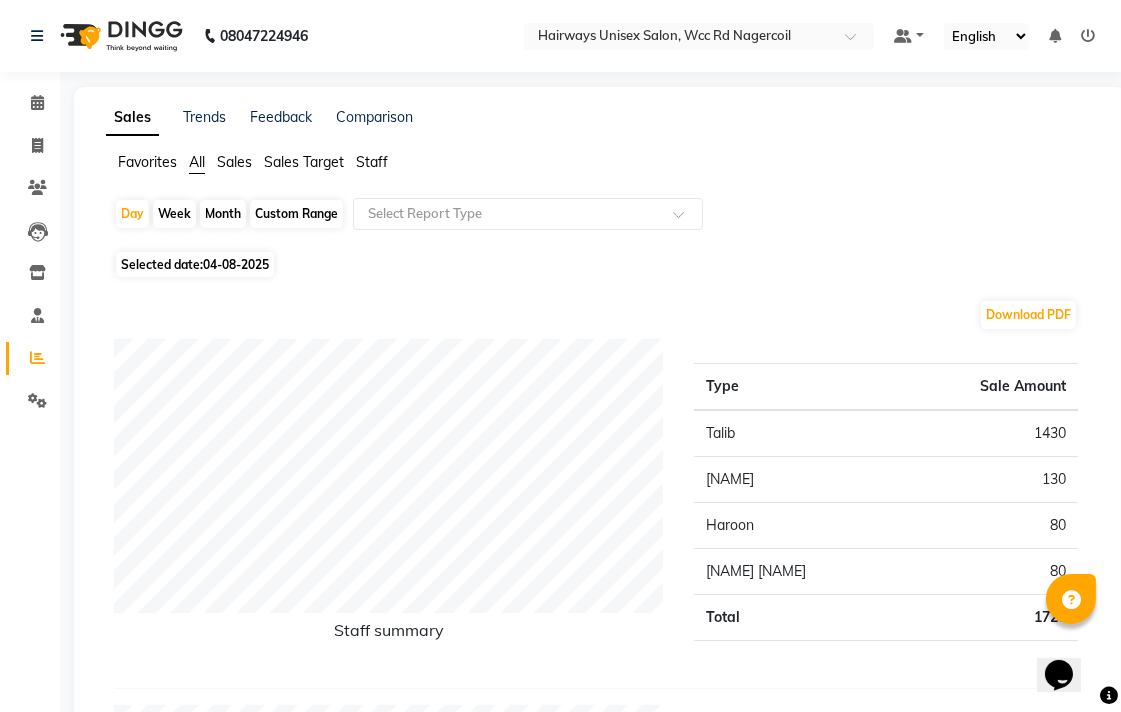 scroll, scrollTop: 222, scrollLeft: 0, axis: vertical 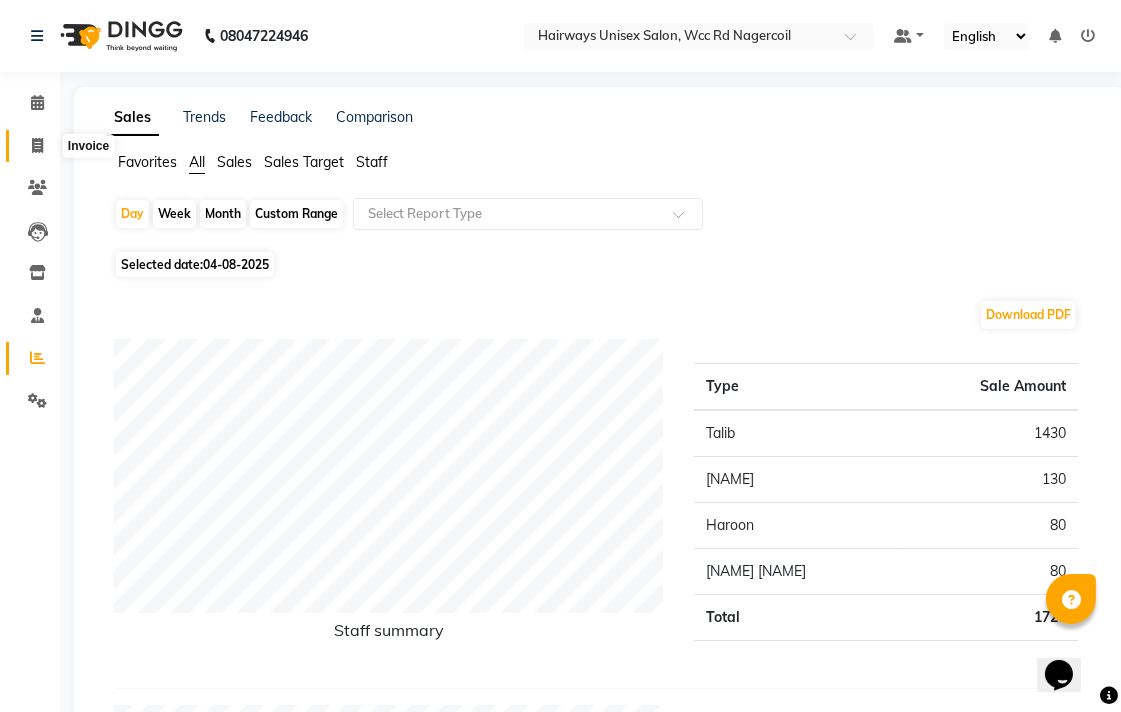 click 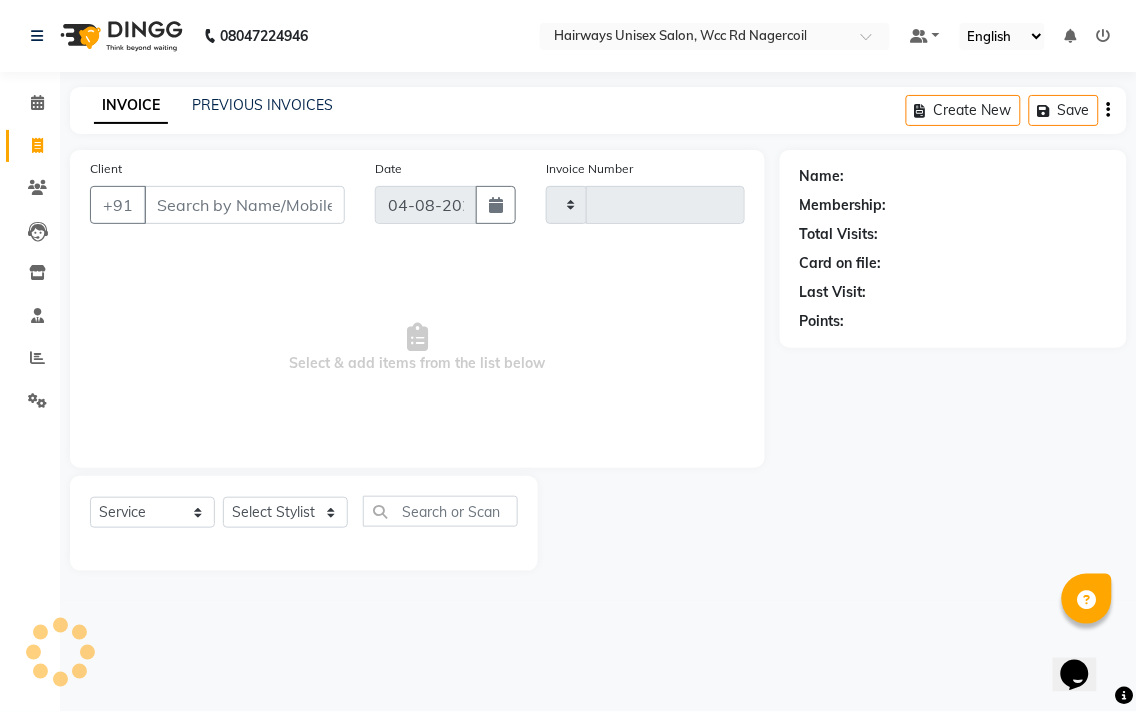 type on "5300" 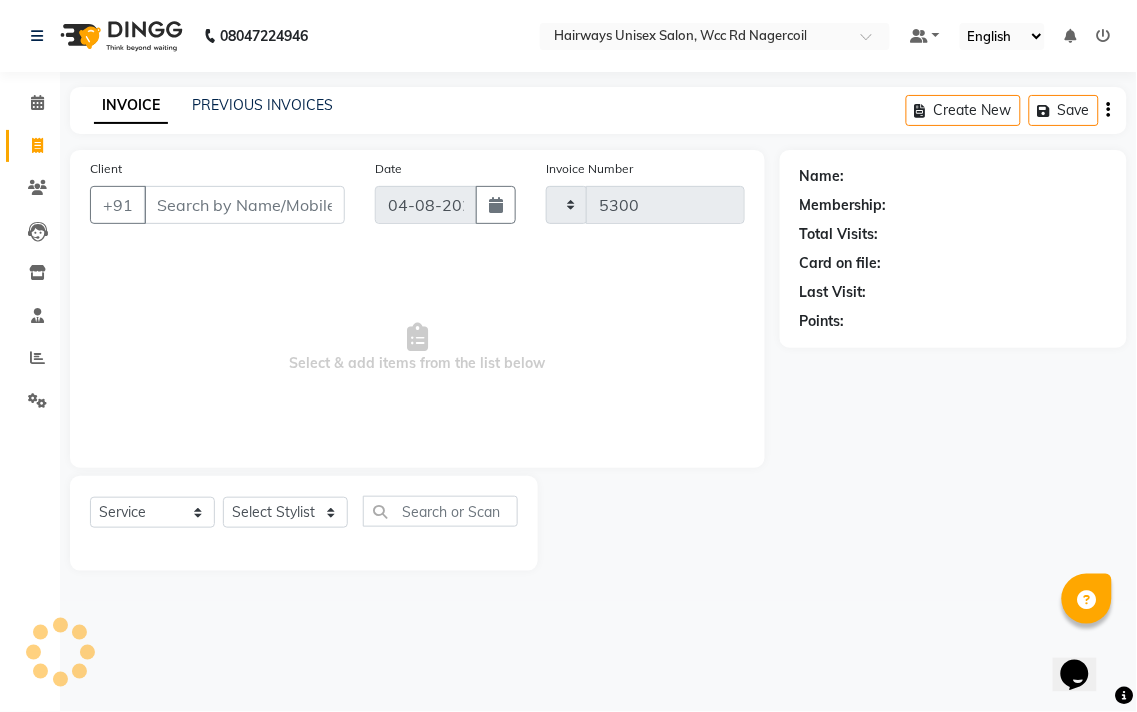 select on "6523" 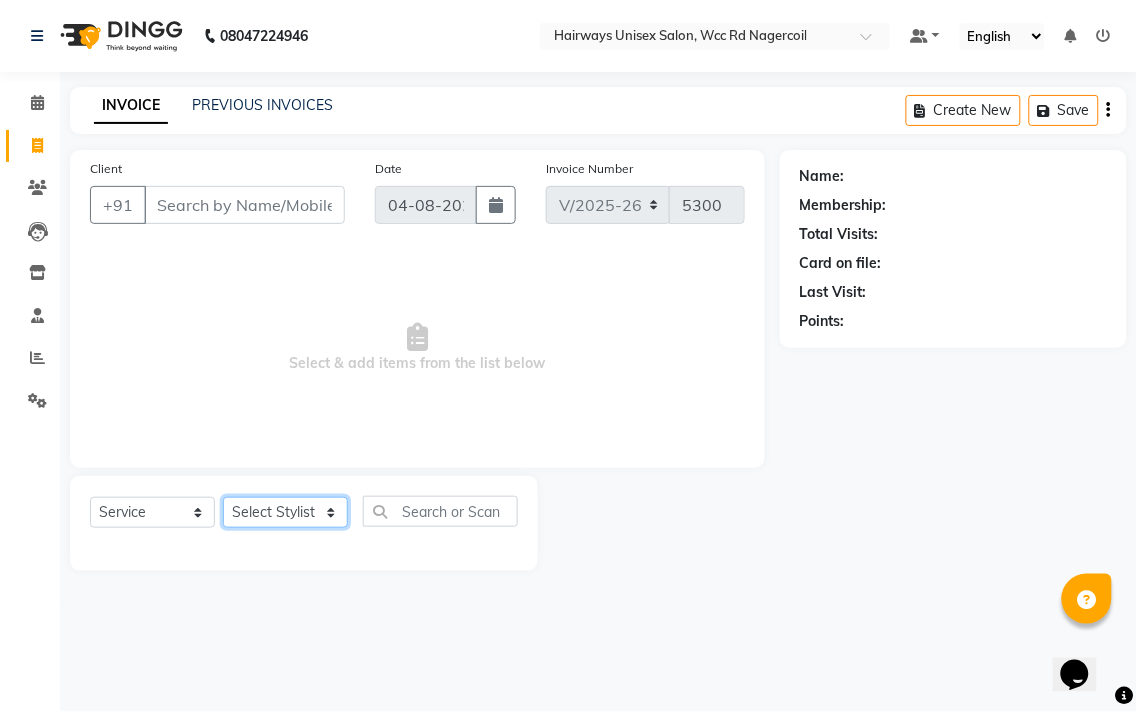 click on "Select Stylist" 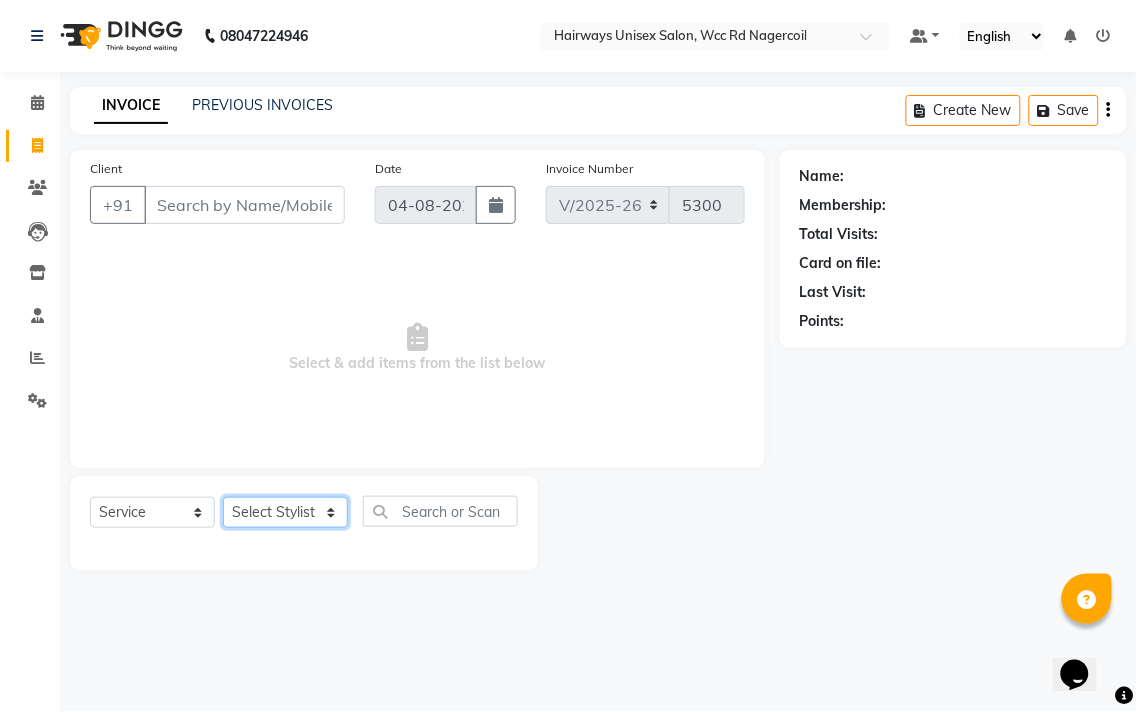 select on "50257" 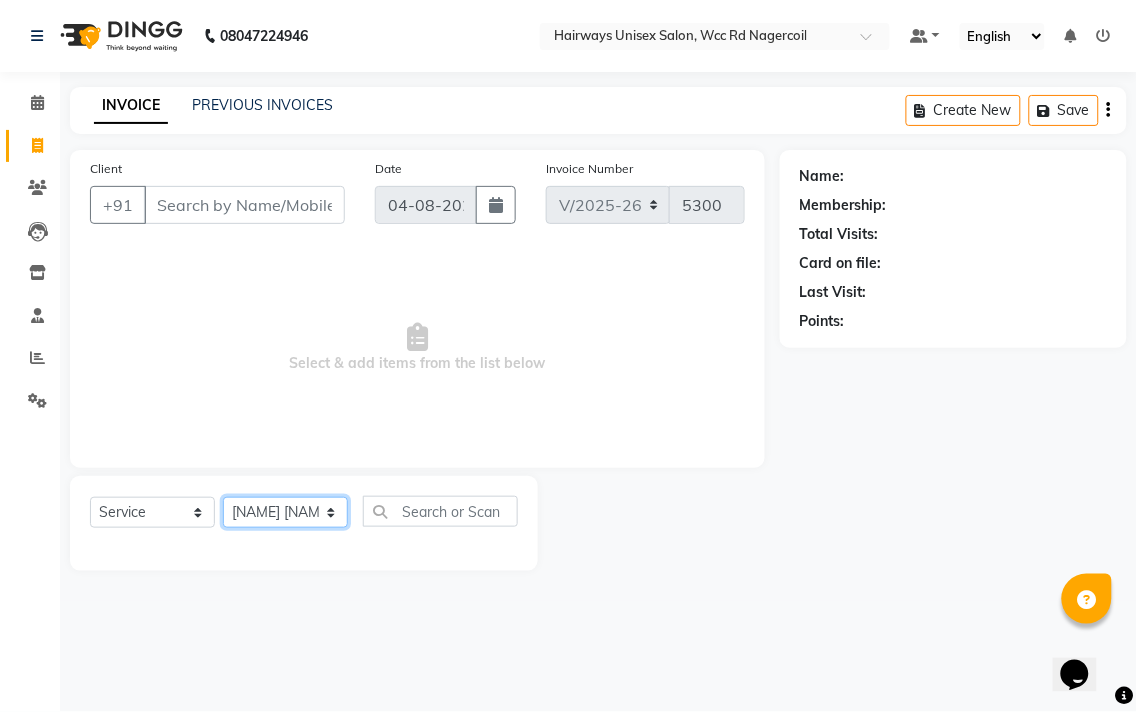 click on "Select Stylist Admin Chitra divya Gokila Haroon Imran Reception Salman Sartaj Khan Talib" 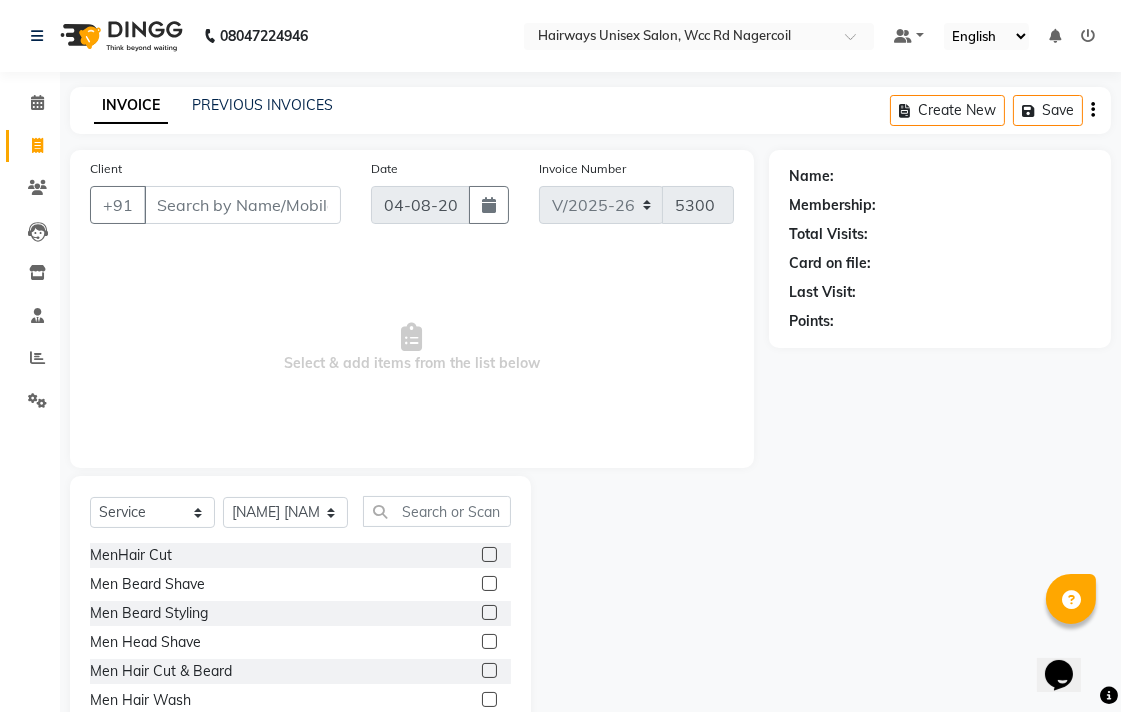click 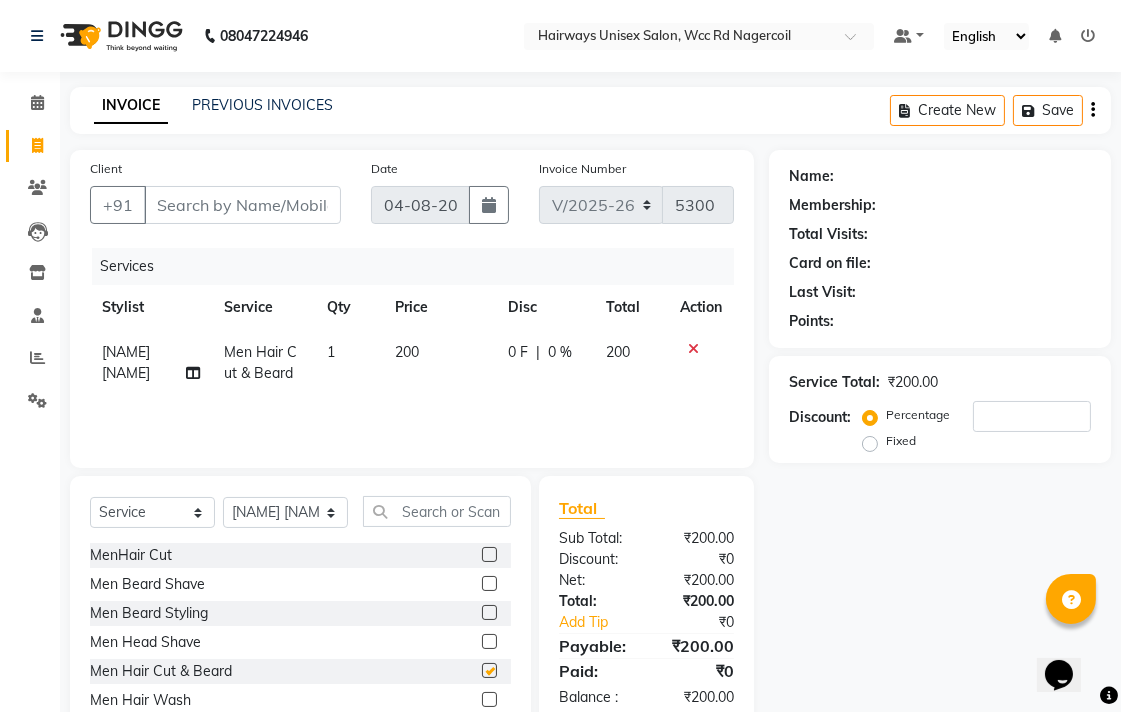 checkbox on "false" 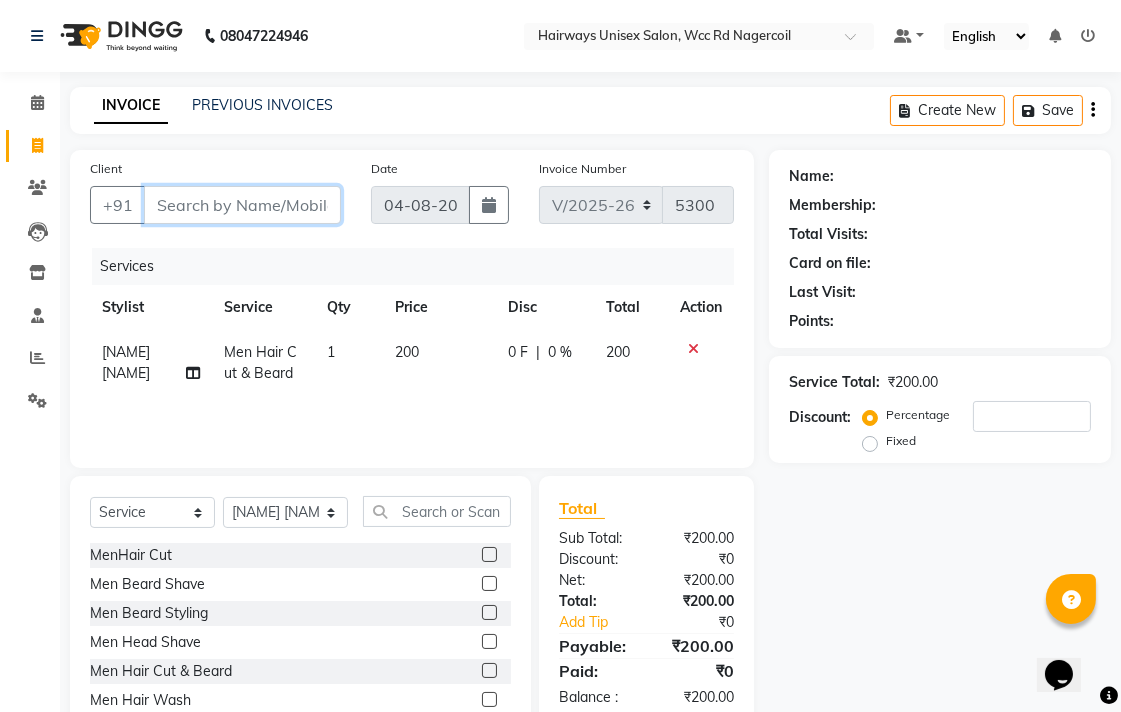 click on "Client" at bounding box center (242, 205) 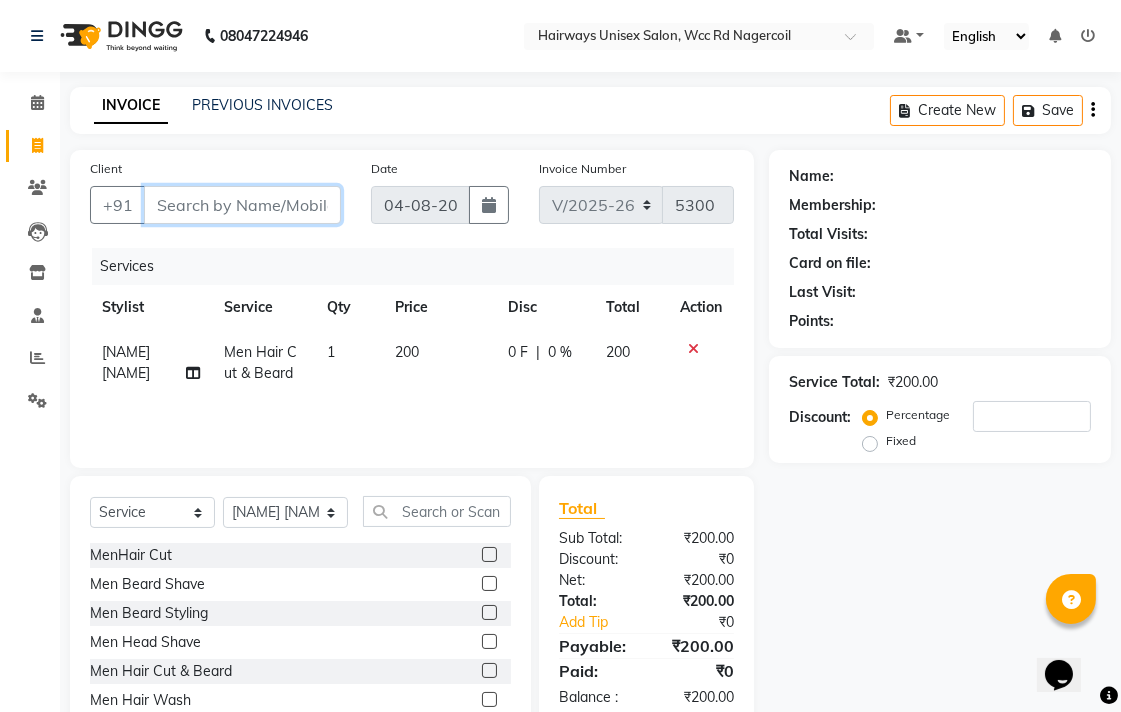 type on "7" 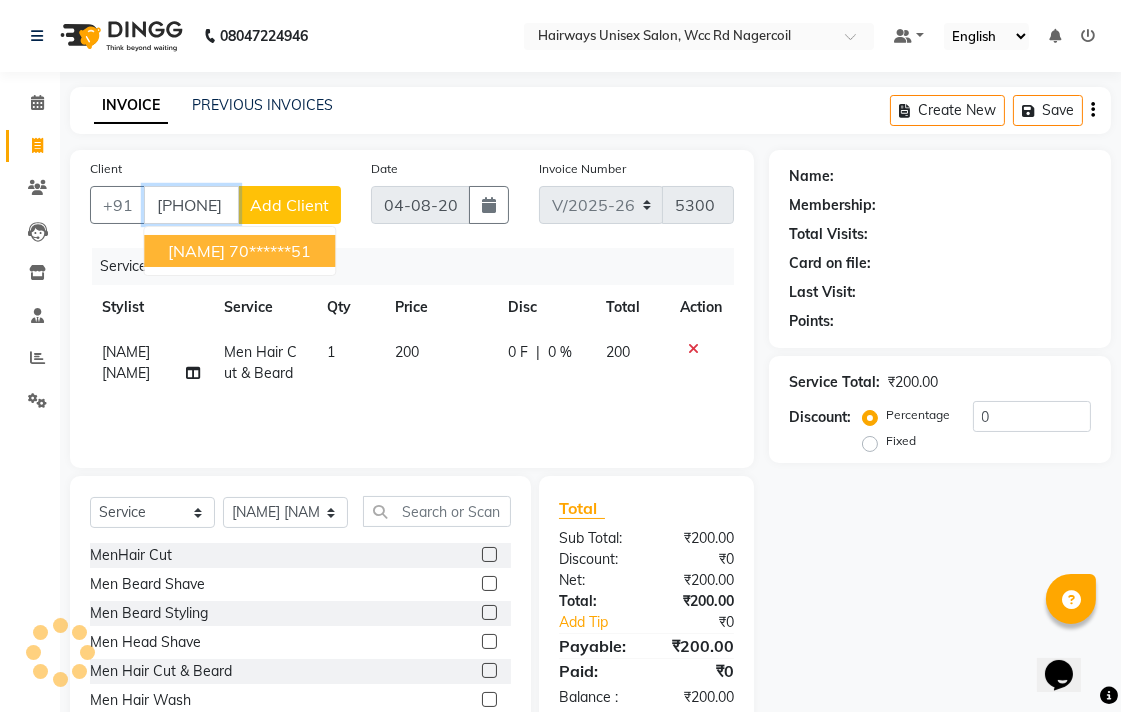 click on "70******51" at bounding box center [270, 251] 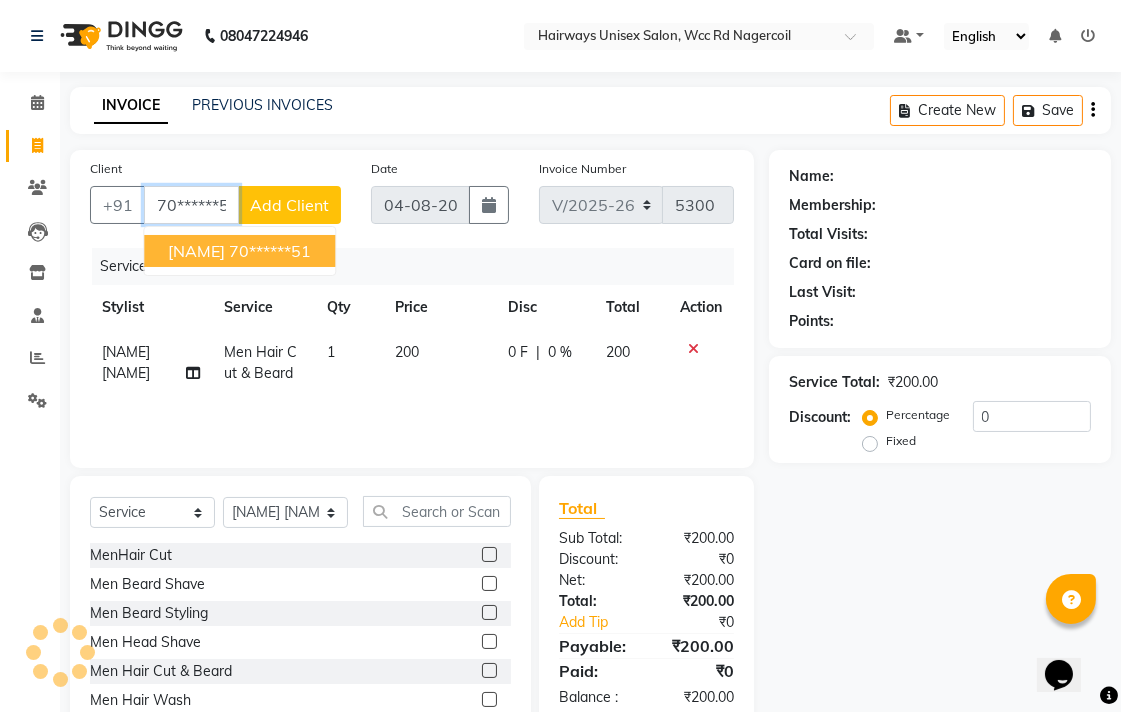 type on "70******51" 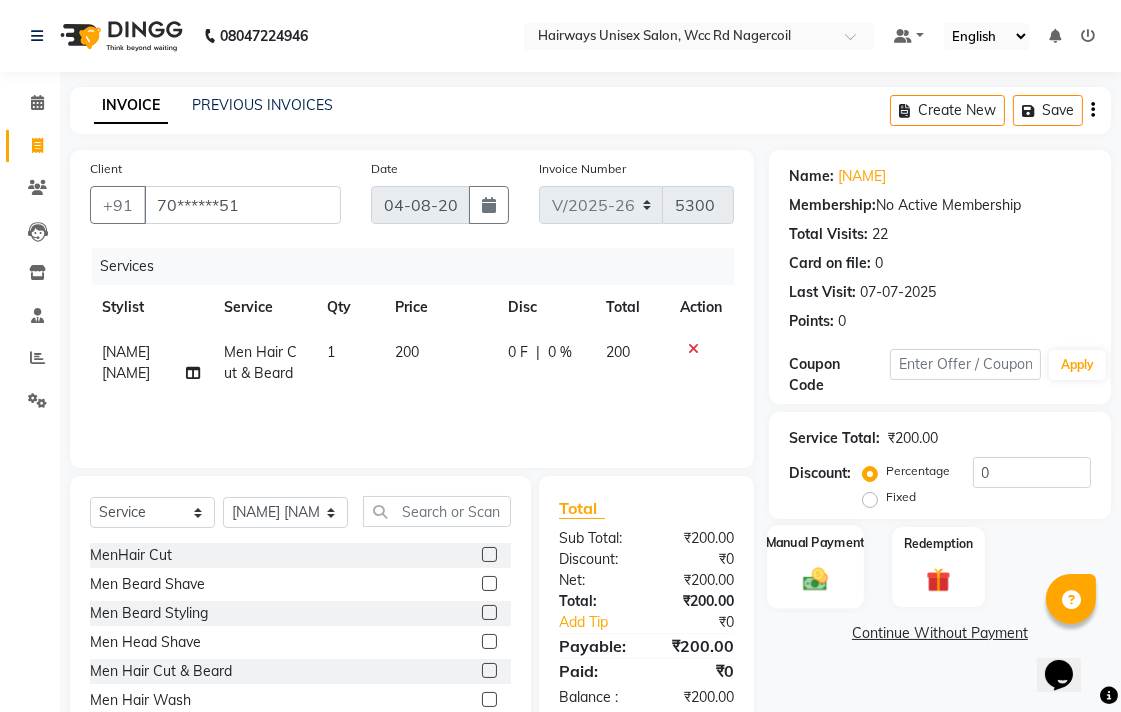 click on "Manual Payment" 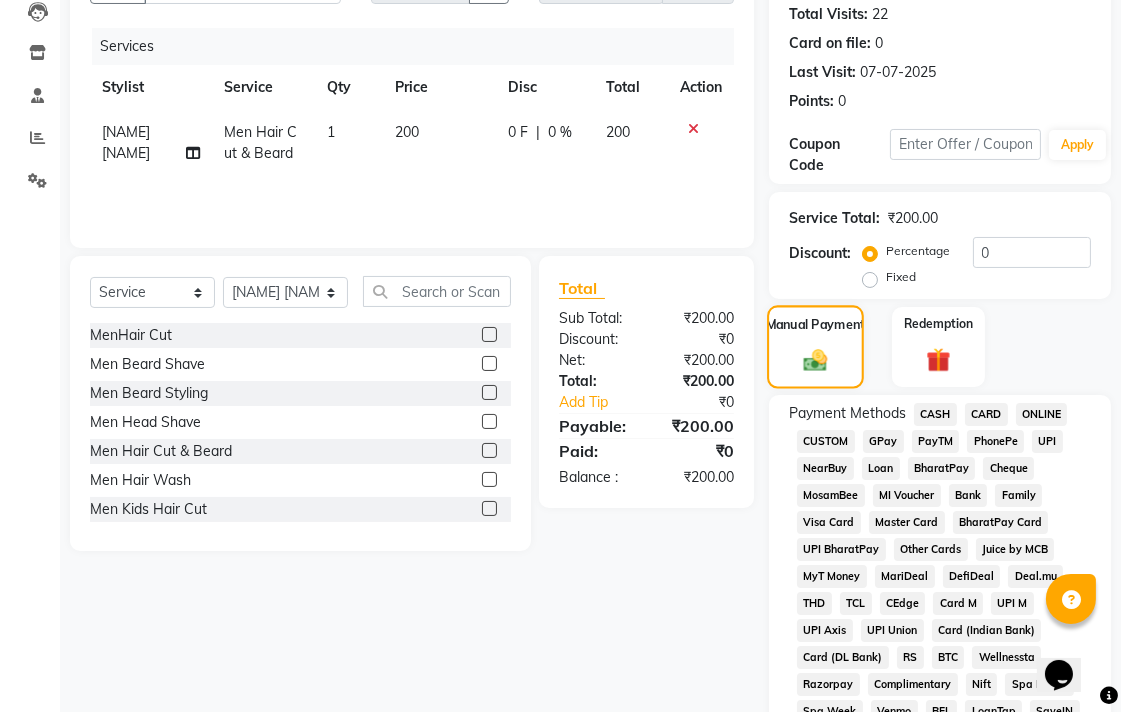 scroll, scrollTop: 222, scrollLeft: 0, axis: vertical 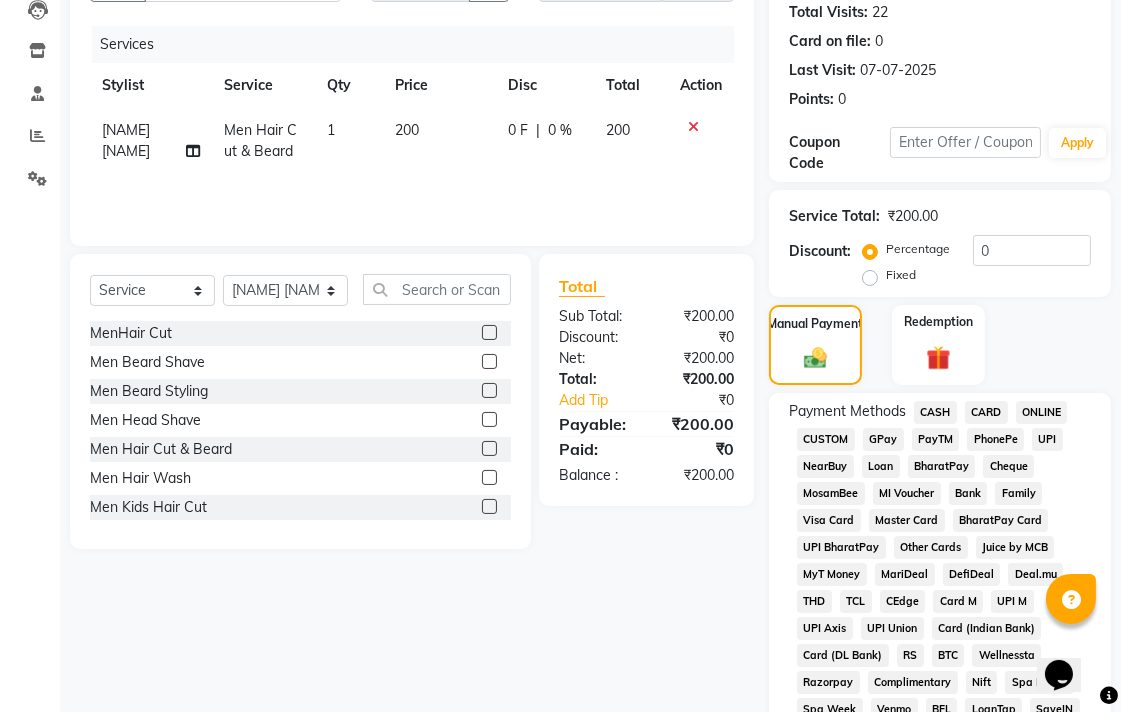 click on "CASH" 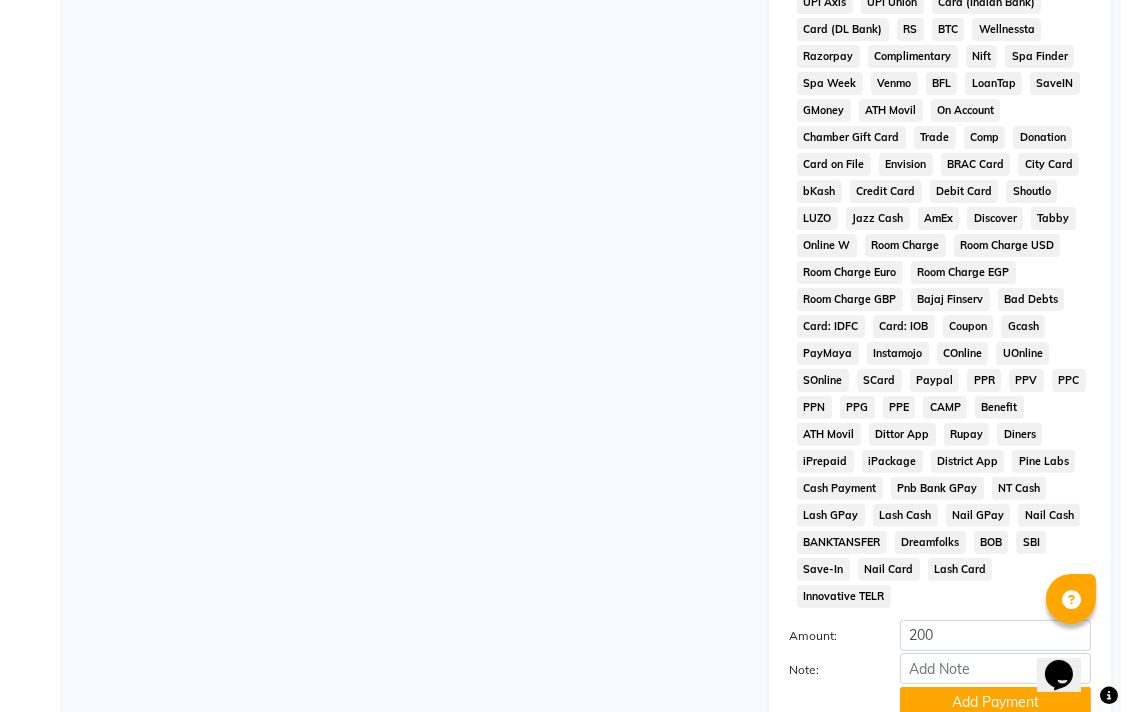 scroll, scrollTop: 913, scrollLeft: 0, axis: vertical 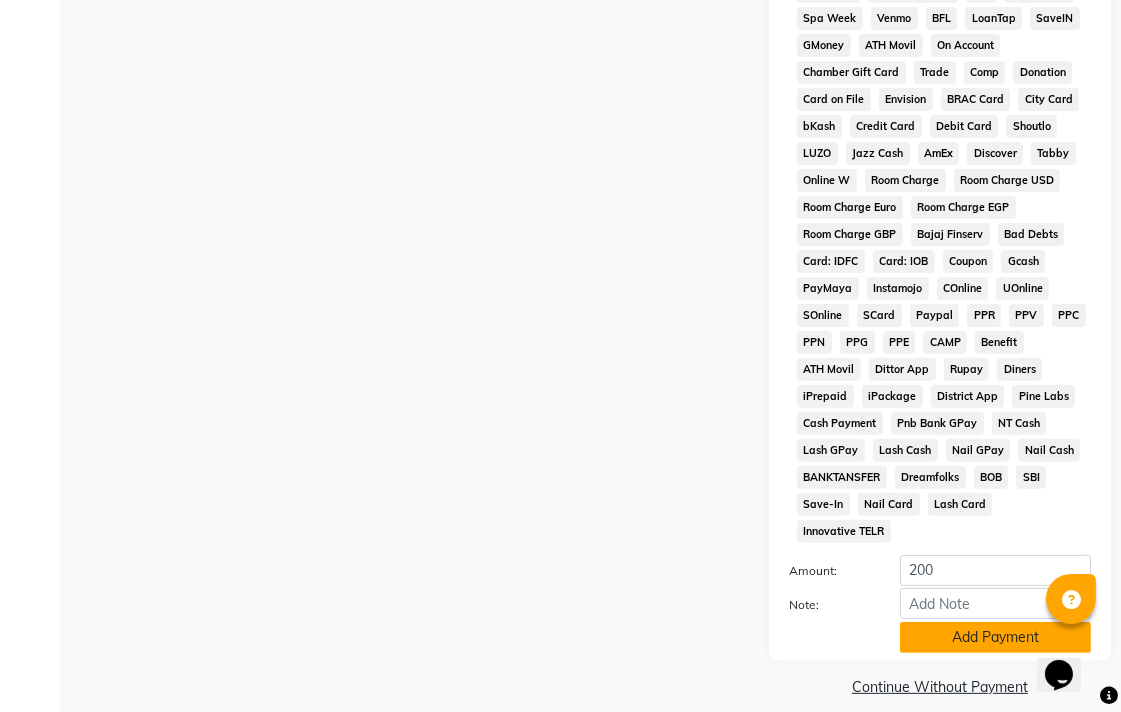 click on "Add Payment" 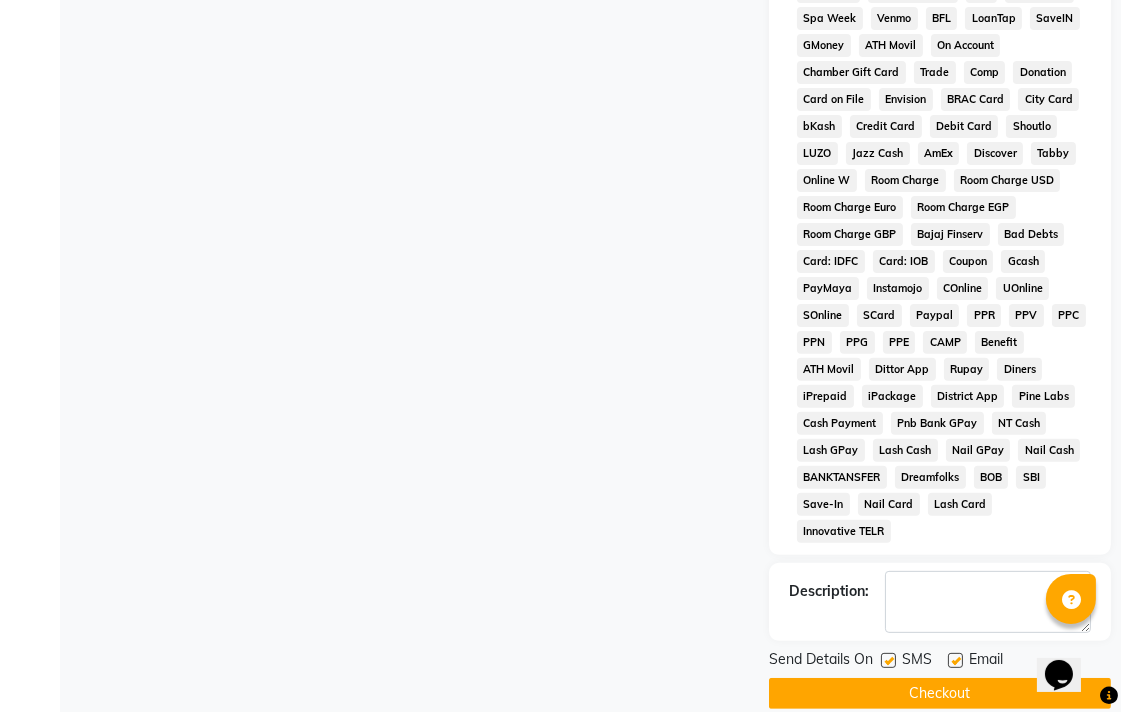 click on "Checkout" 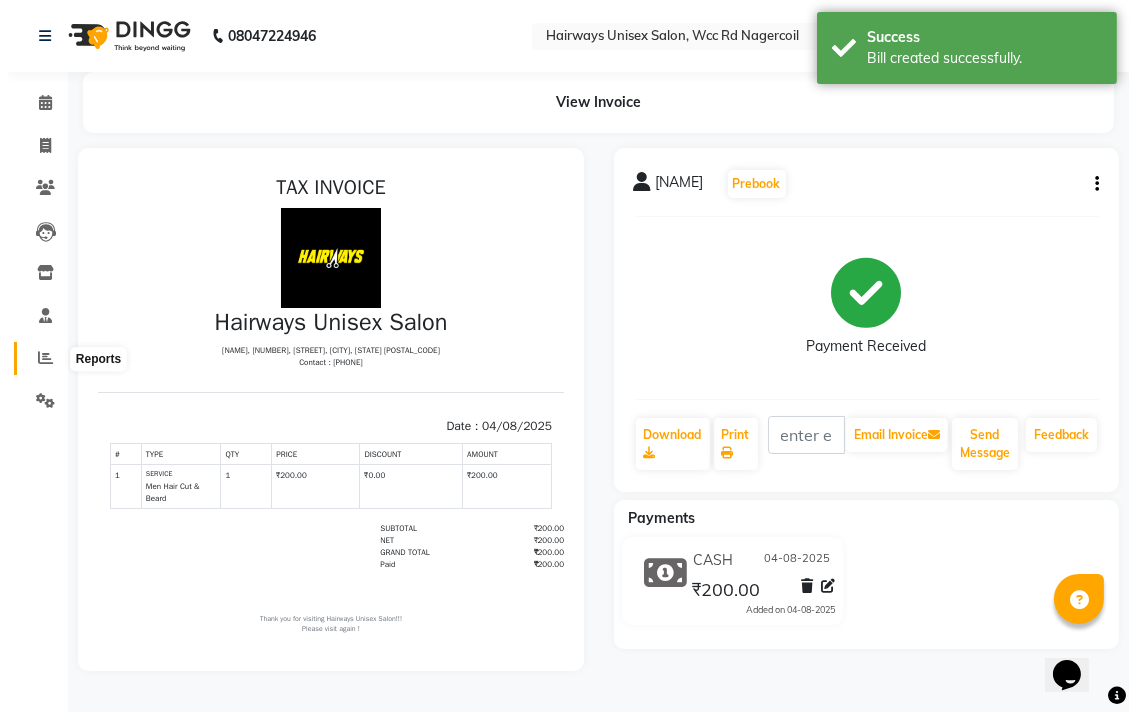 scroll, scrollTop: 0, scrollLeft: 0, axis: both 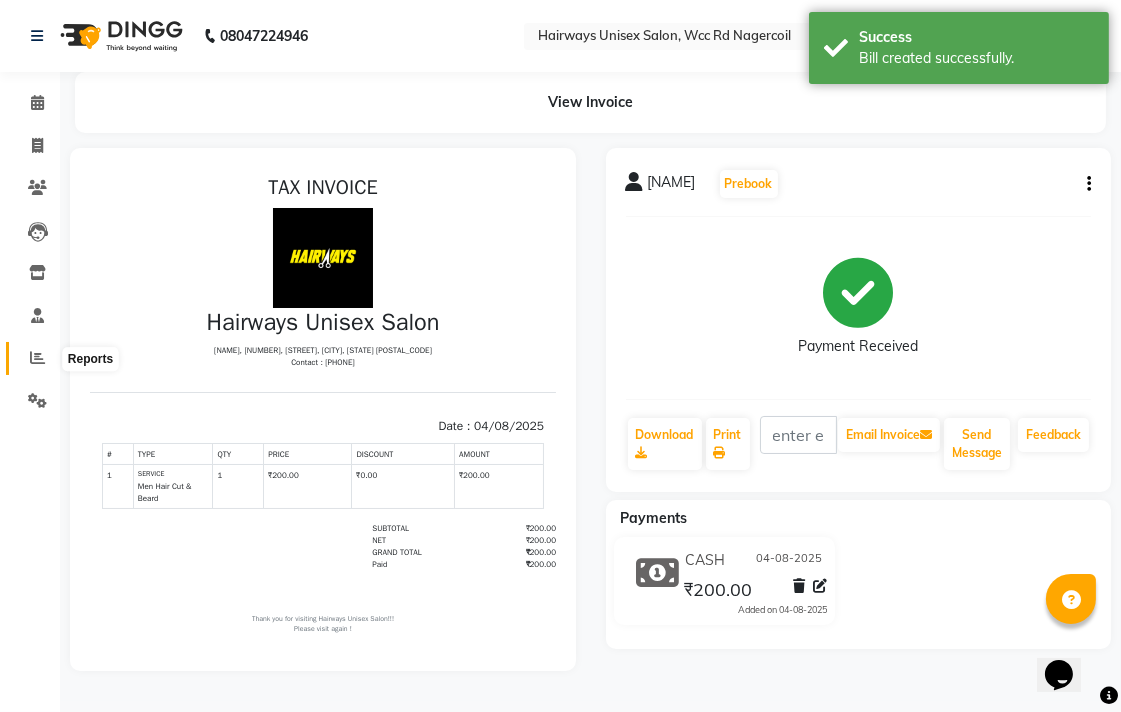 click 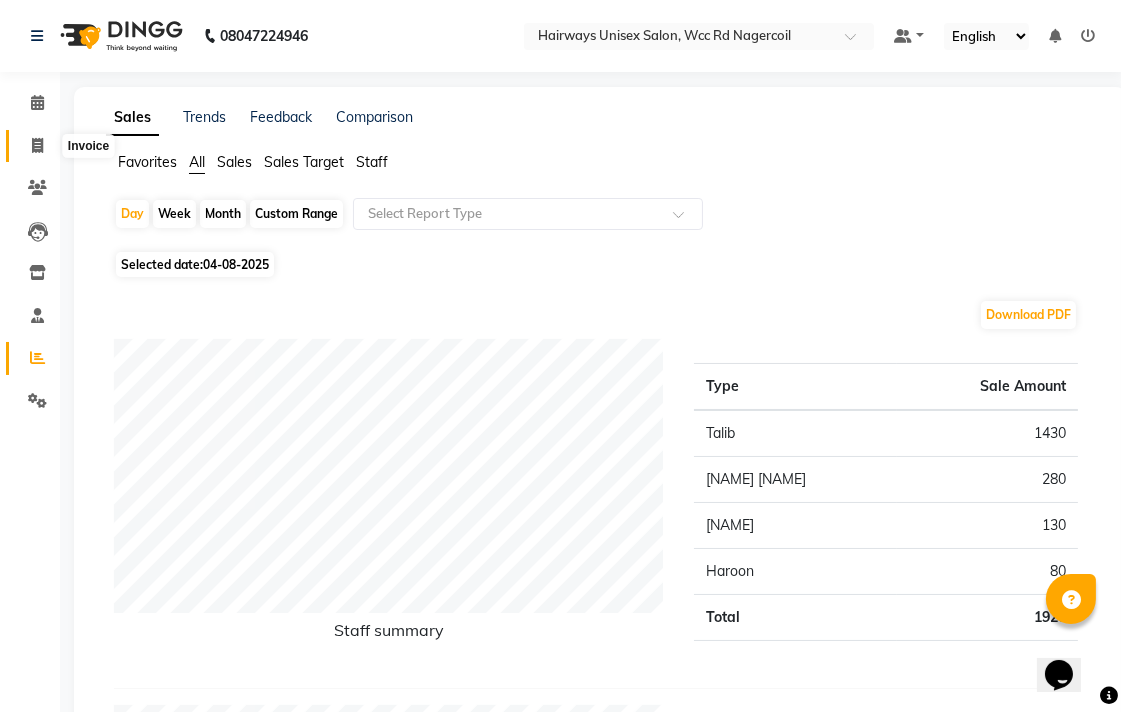 click 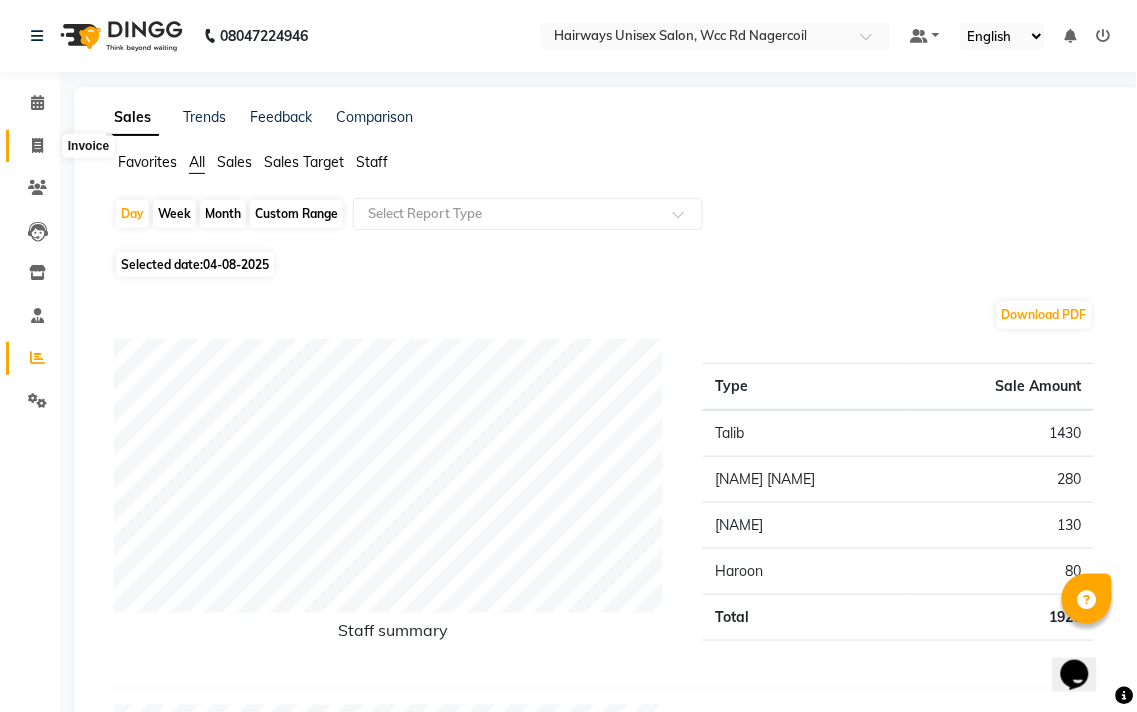 select on "service" 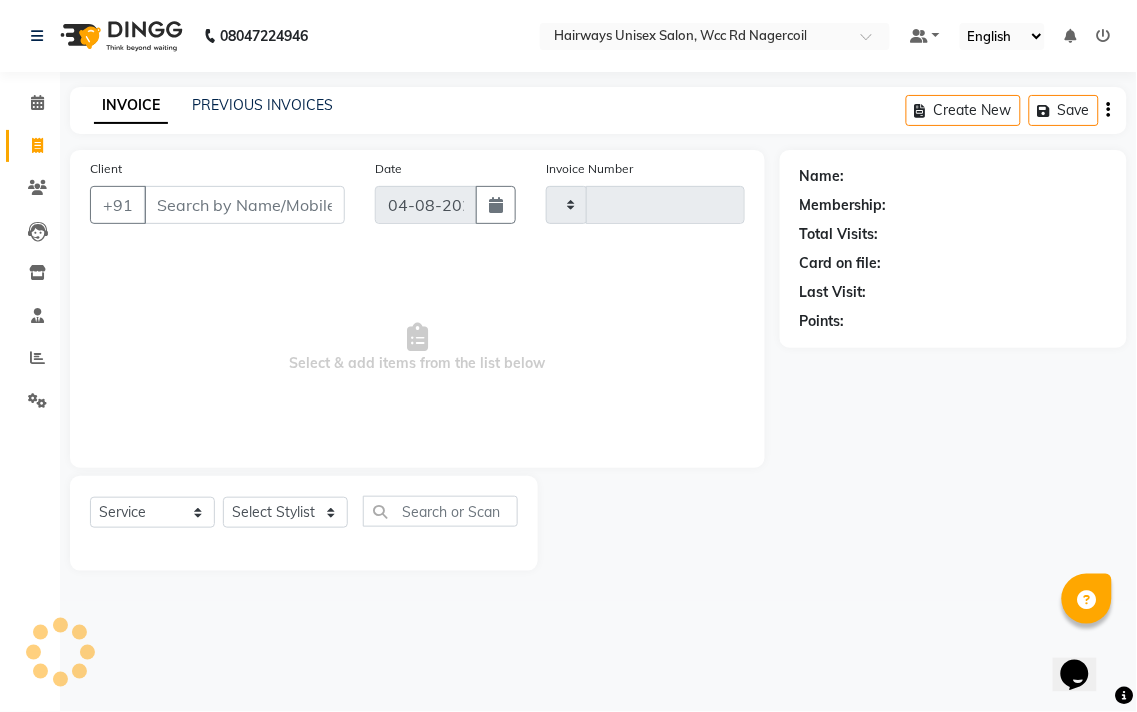 type on "5301" 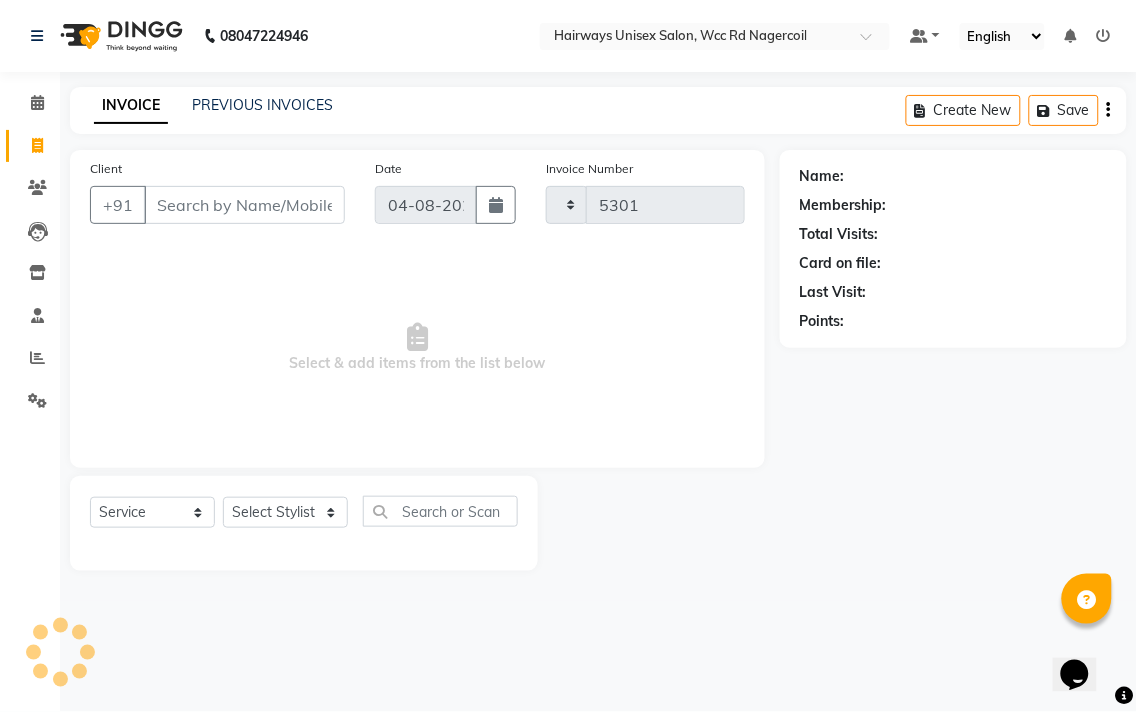 select on "6523" 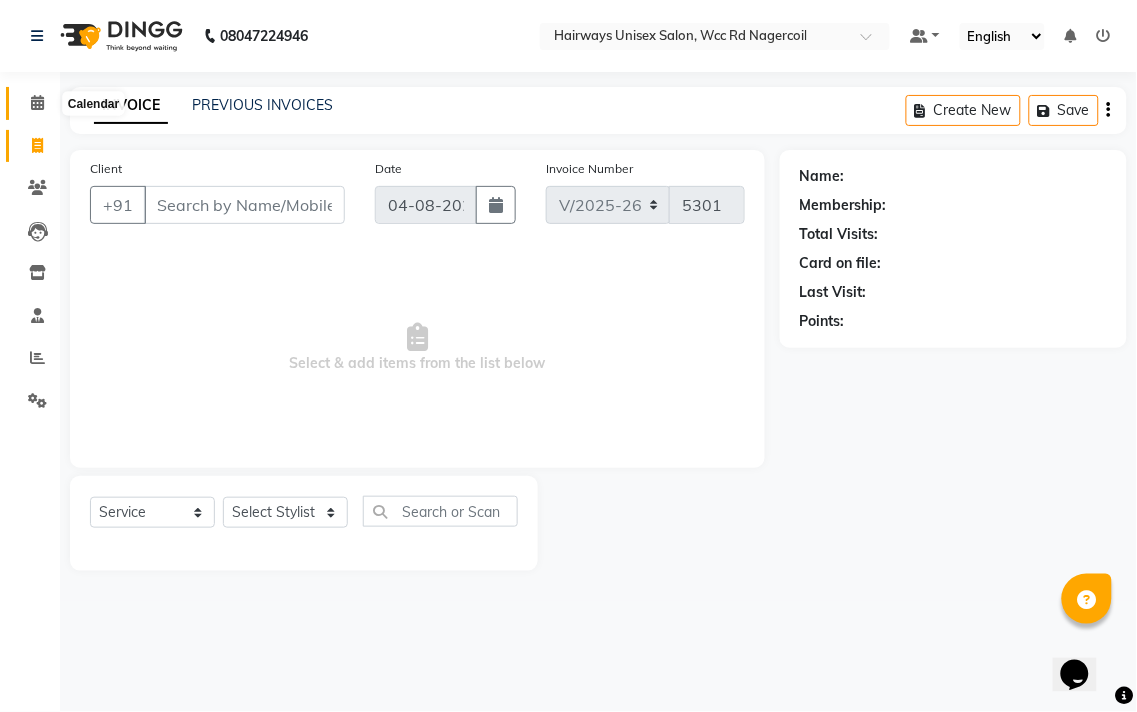 click 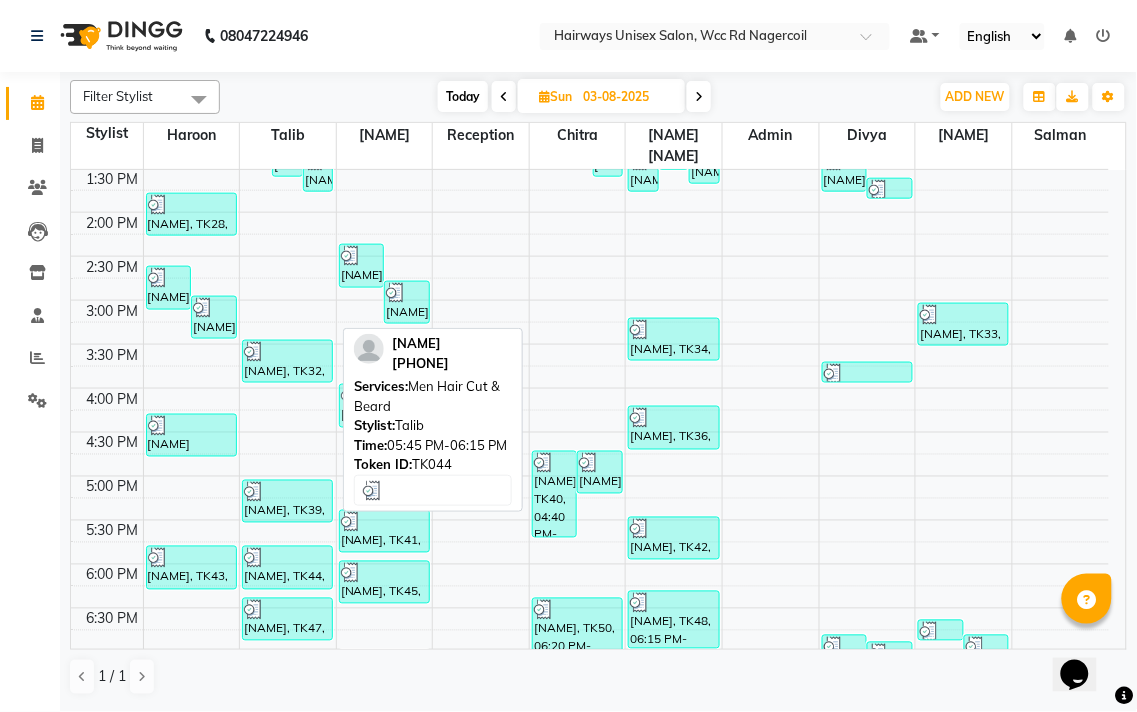 scroll, scrollTop: 655, scrollLeft: 0, axis: vertical 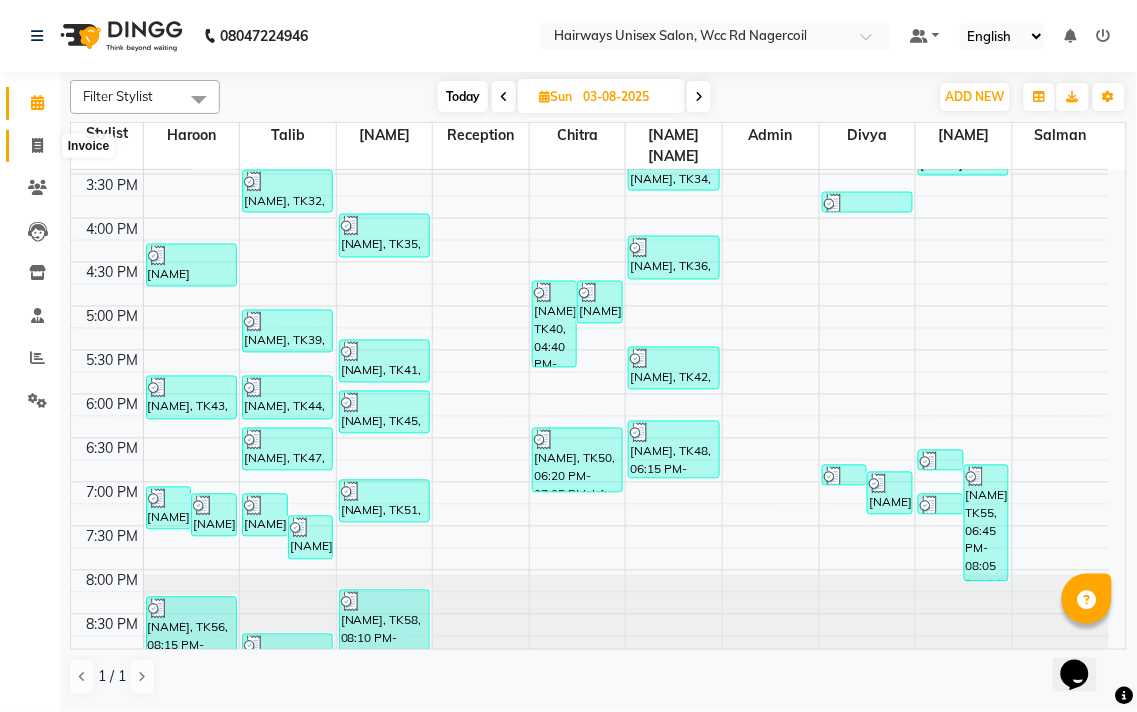 click 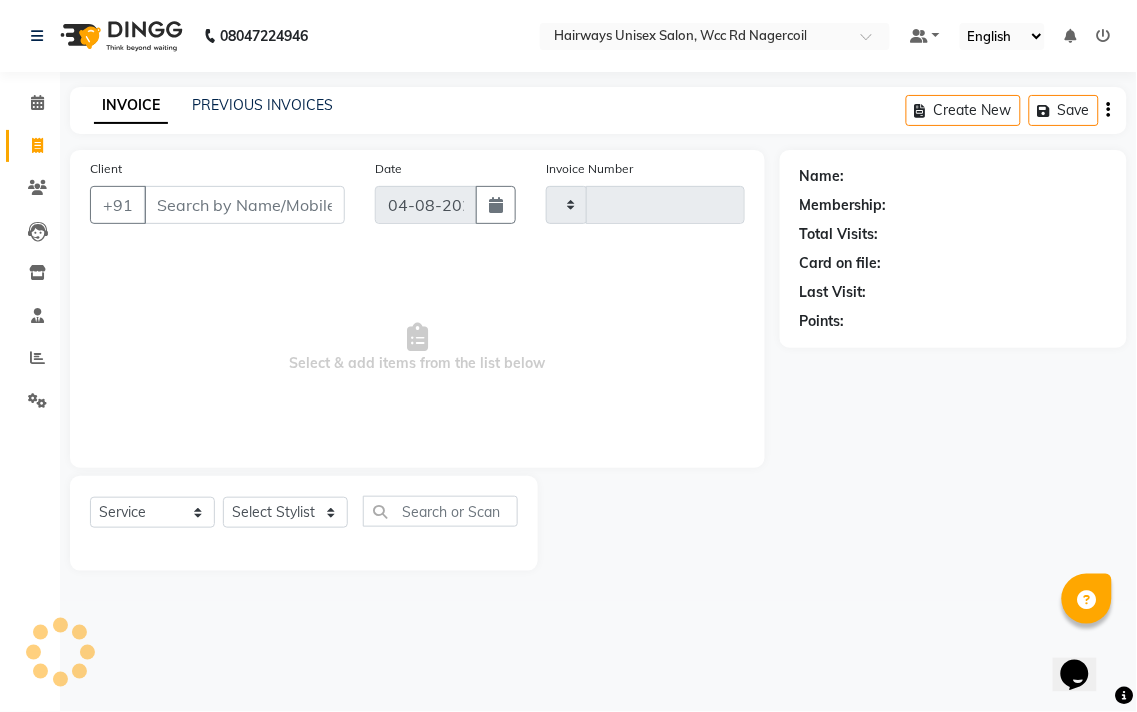 type on "5301" 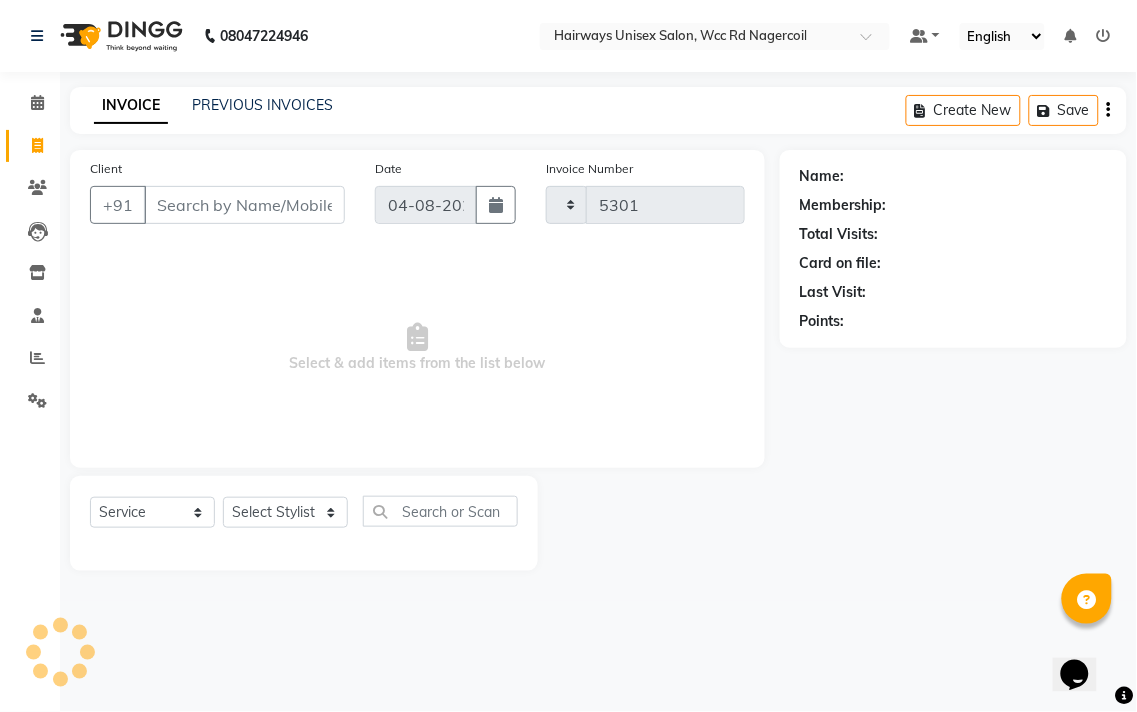 select on "6523" 